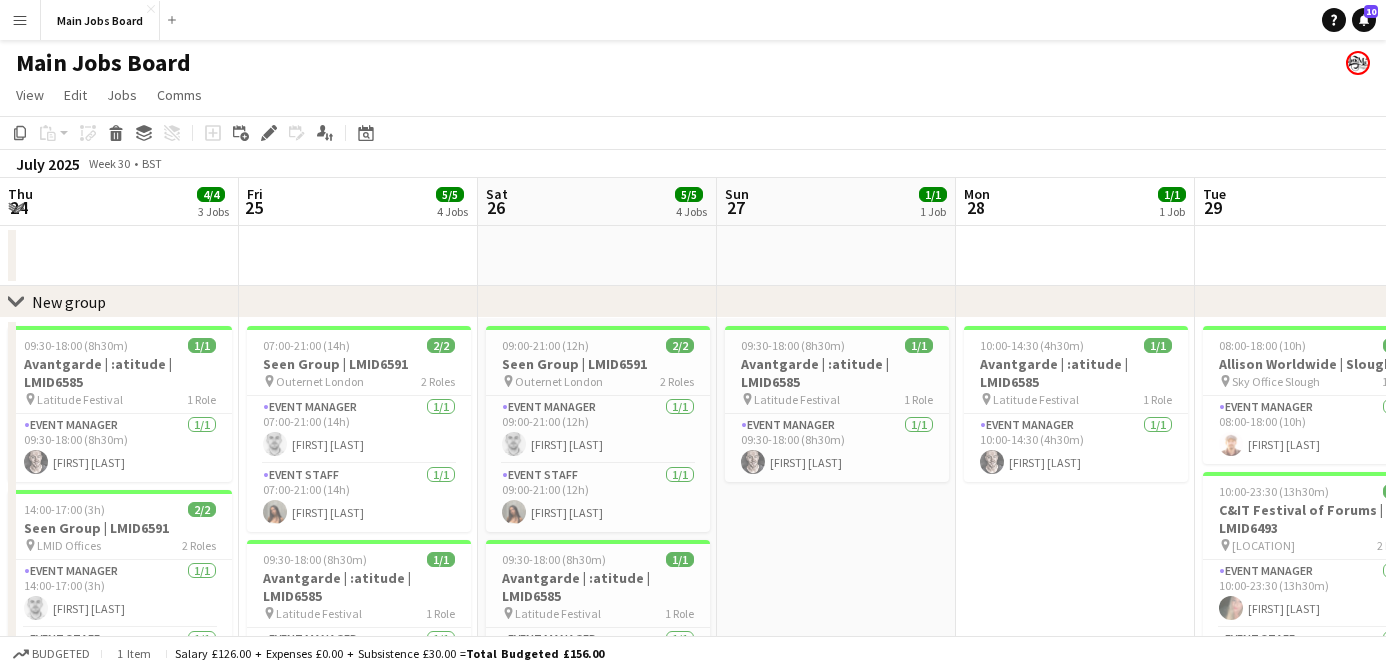 scroll, scrollTop: 0, scrollLeft: 0, axis: both 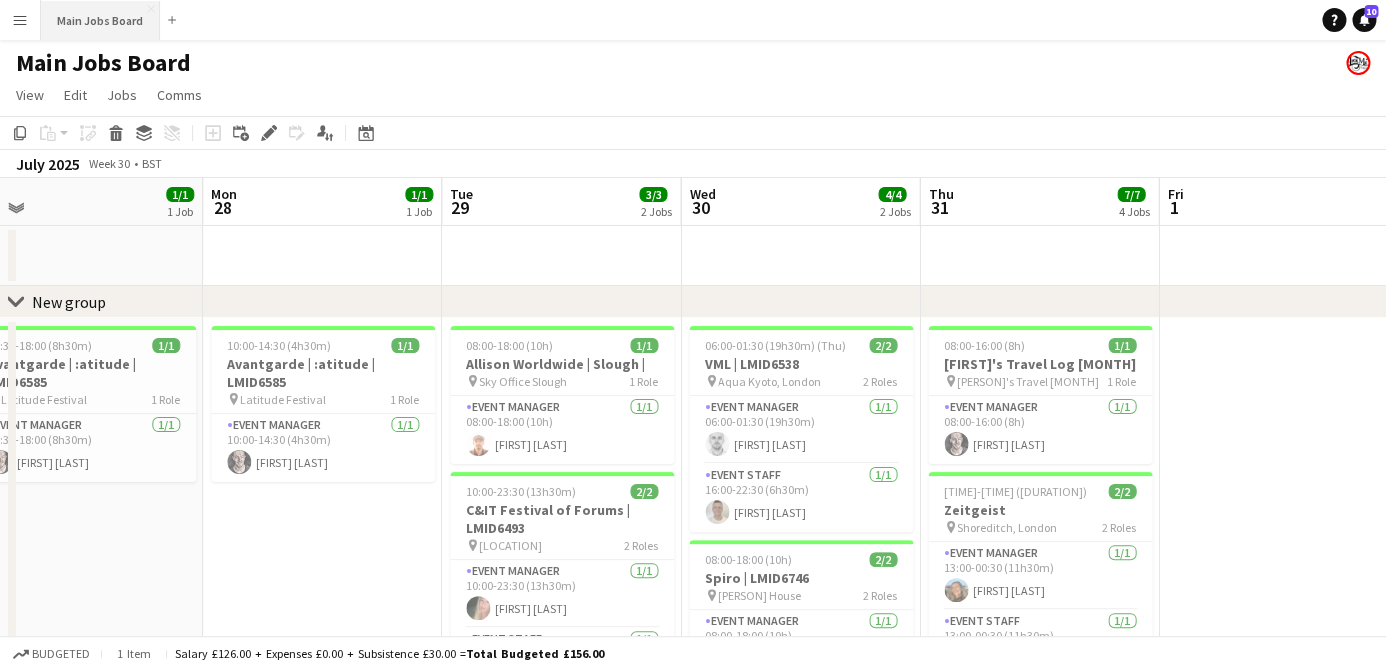 click on "Main Jobs Board
Close" at bounding box center (100, 20) 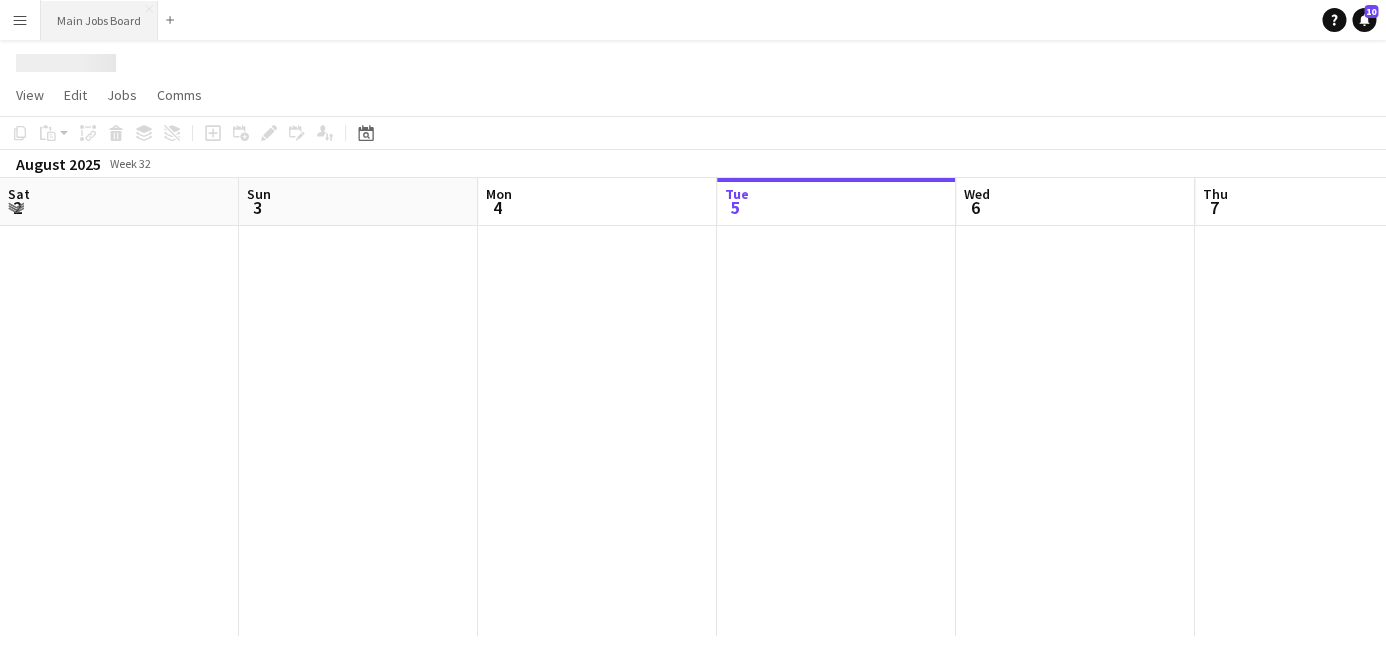 scroll, scrollTop: 0, scrollLeft: 478, axis: horizontal 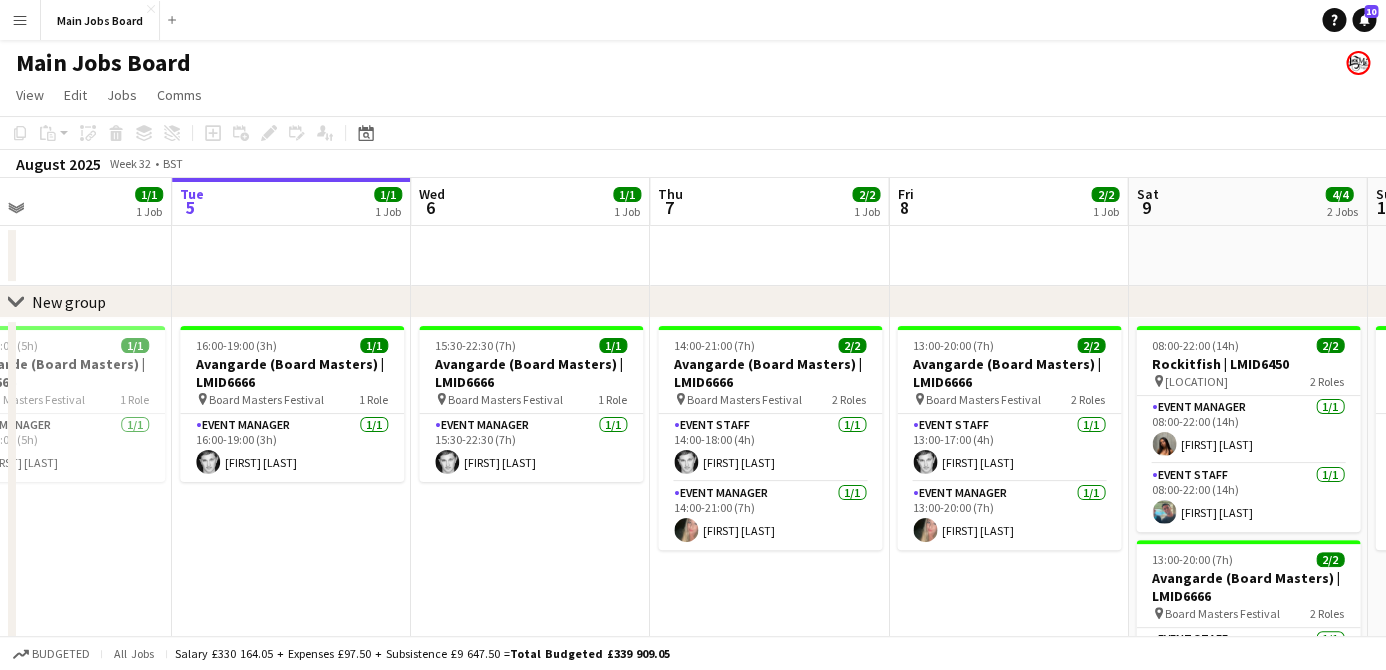 drag, startPoint x: 799, startPoint y: 609, endPoint x: 721, endPoint y: 594, distance: 79.429214 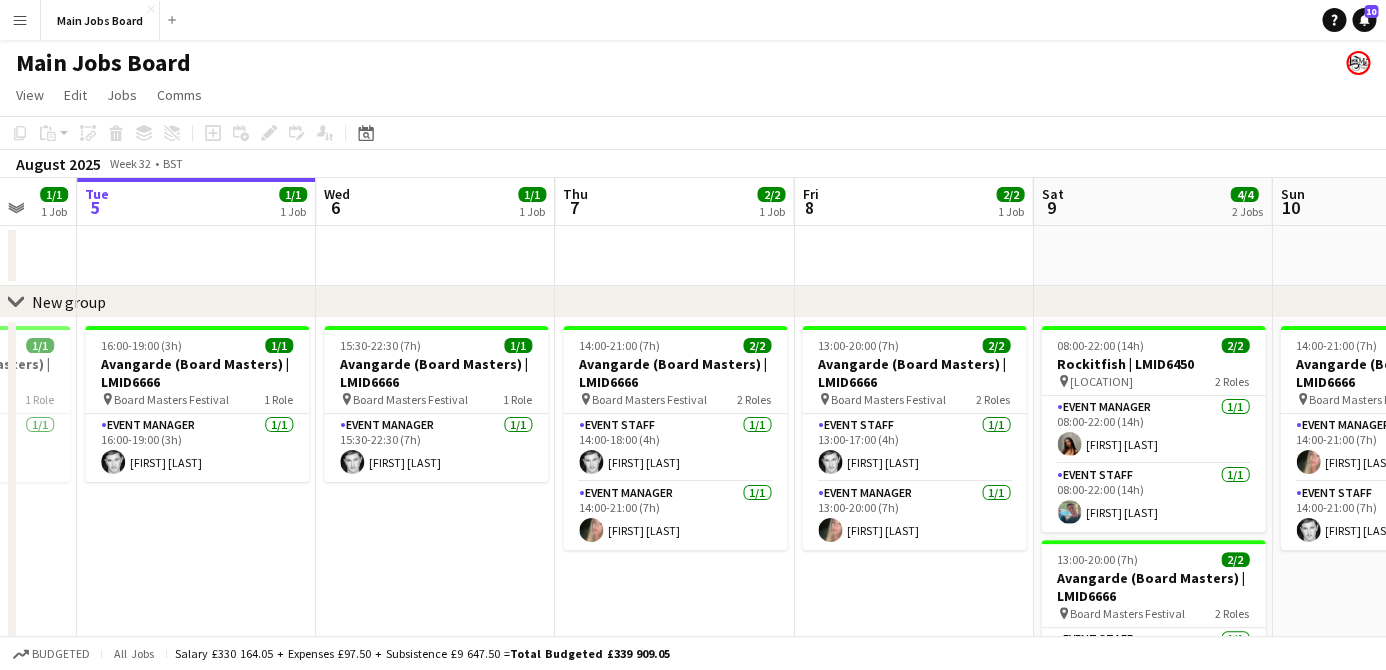 drag, startPoint x: 802, startPoint y: 600, endPoint x: 715, endPoint y: 568, distance: 92.69843 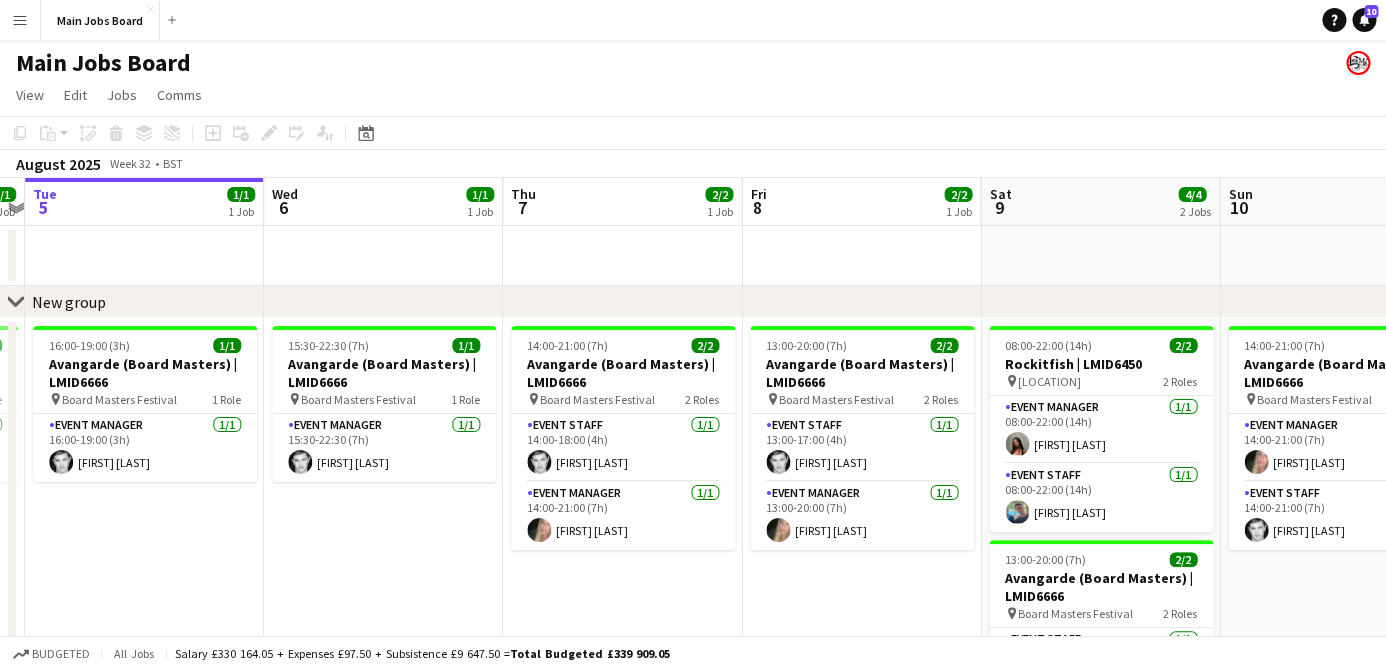 drag, startPoint x: 846, startPoint y: 473, endPoint x: 264, endPoint y: 441, distance: 582.8791 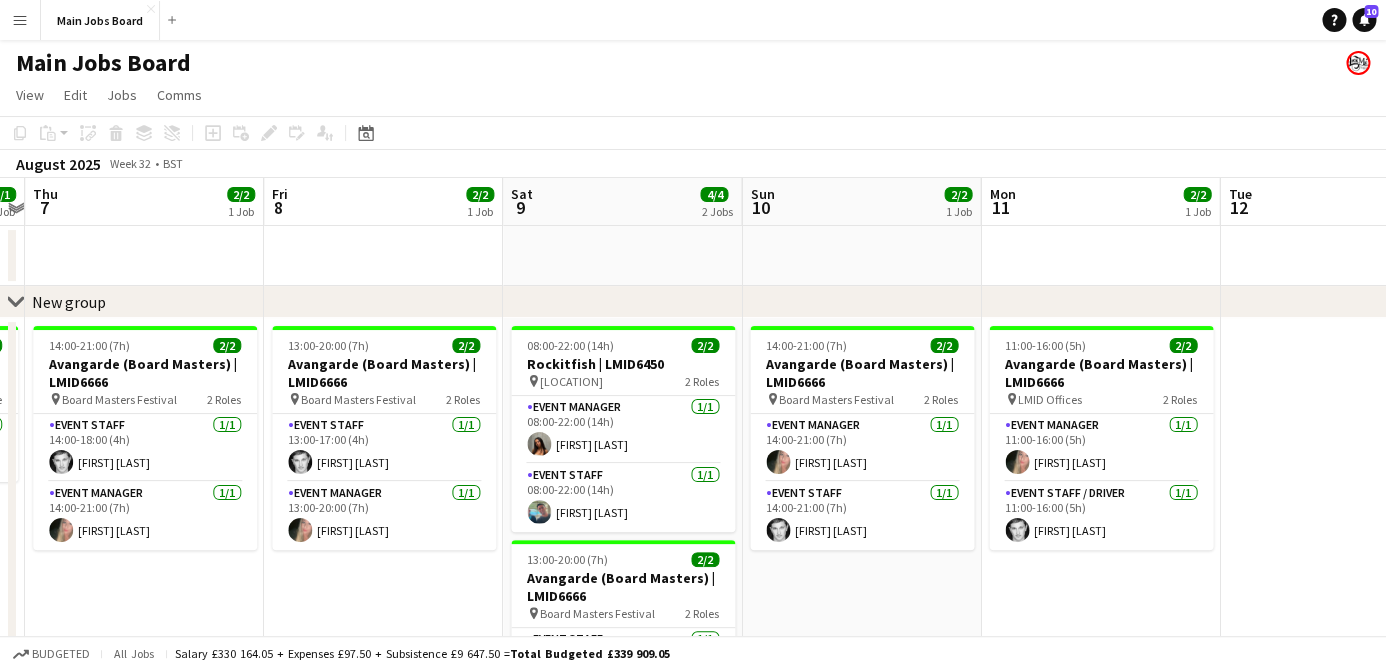 scroll, scrollTop: 0, scrollLeft: 744, axis: horizontal 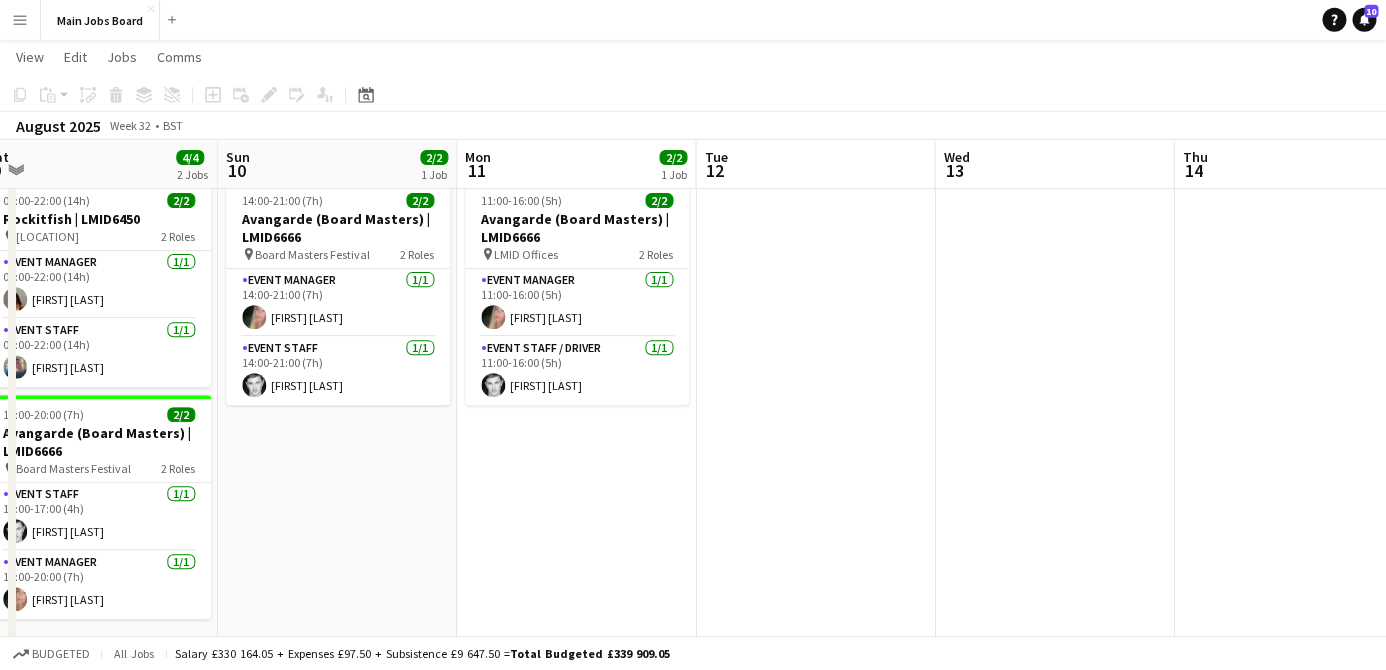 drag, startPoint x: 946, startPoint y: 498, endPoint x: 341, endPoint y: 511, distance: 605.13965 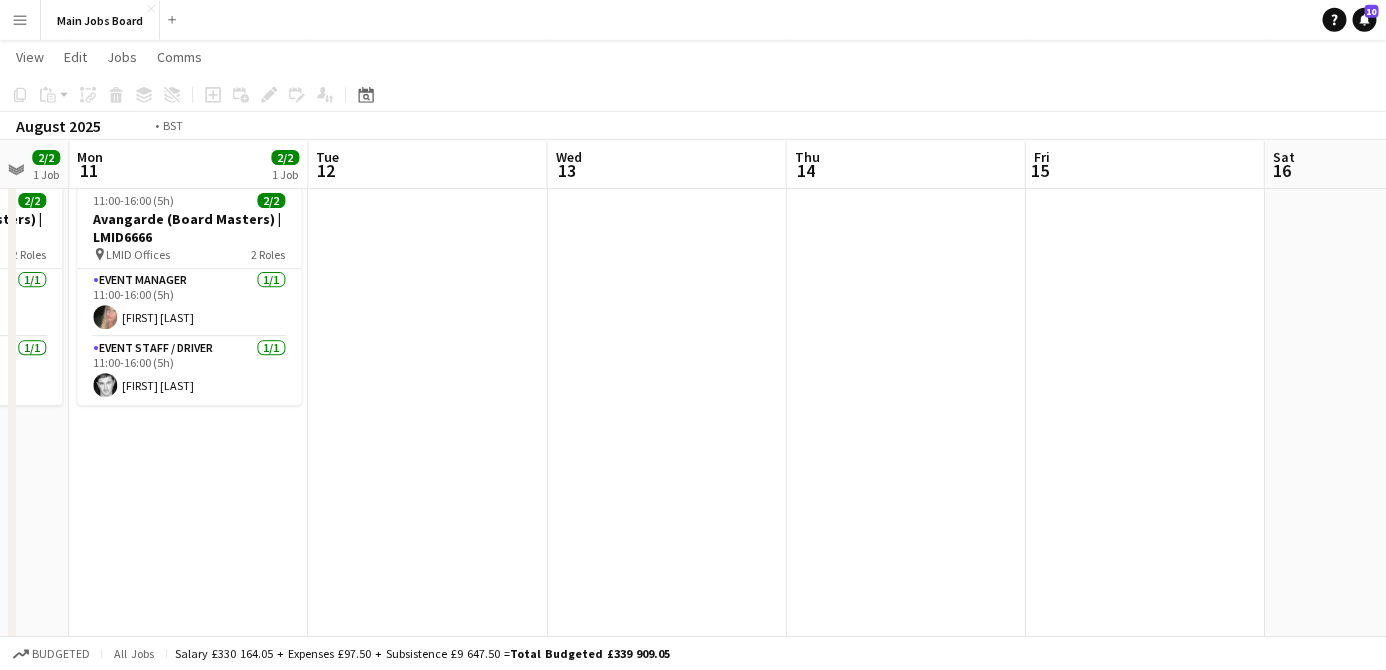 drag, startPoint x: 865, startPoint y: 467, endPoint x: 201, endPoint y: 490, distance: 664.39825 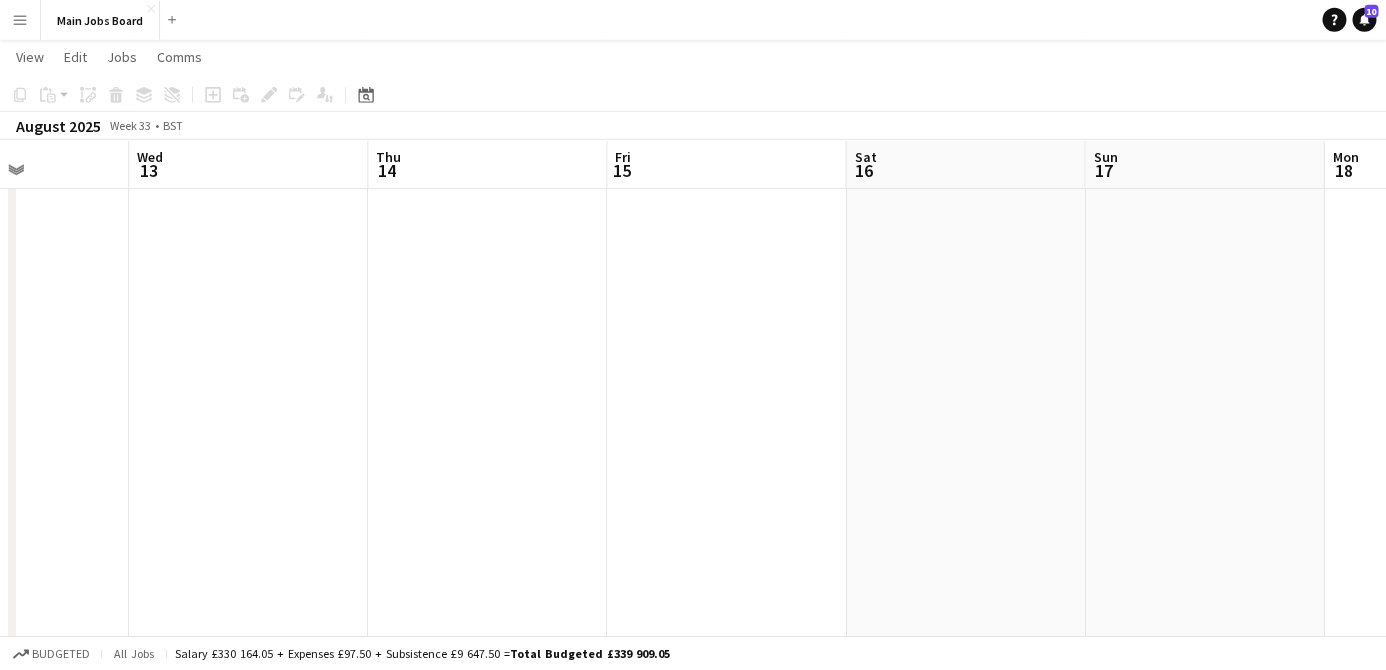 scroll, scrollTop: 0, scrollLeft: 646, axis: horizontal 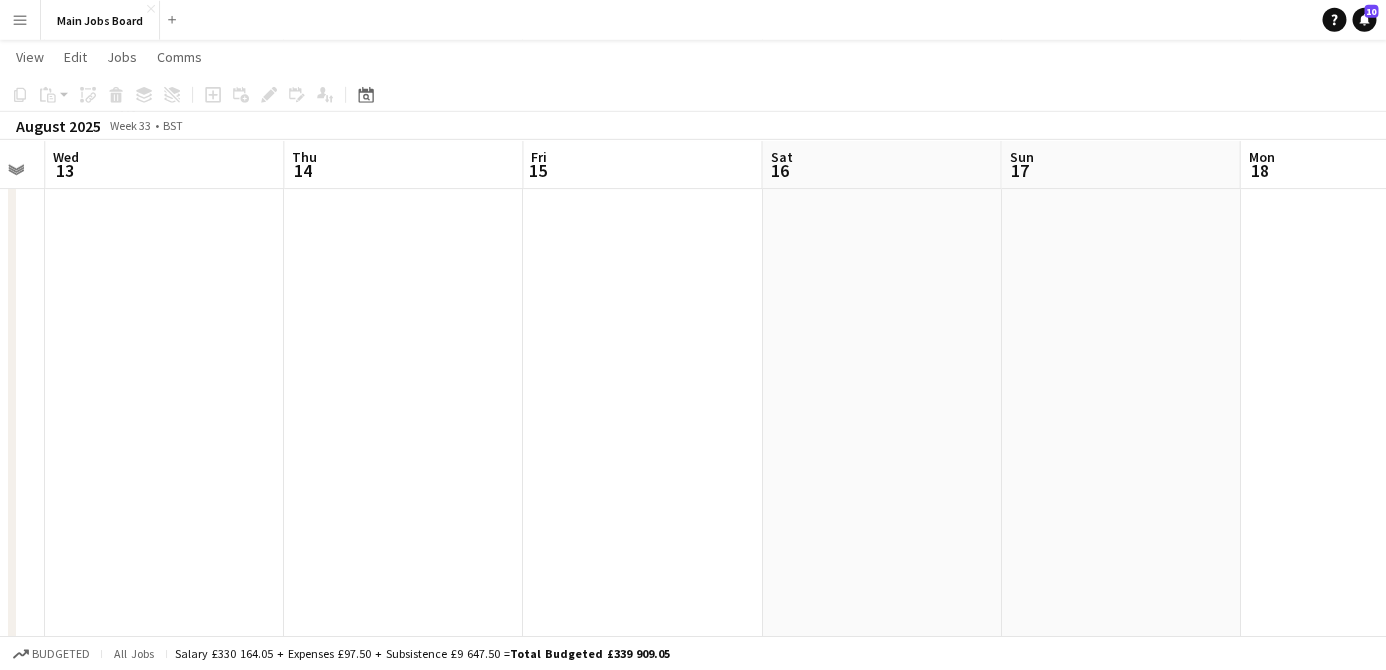 drag, startPoint x: 746, startPoint y: 403, endPoint x: 174, endPoint y: 391, distance: 572.12585 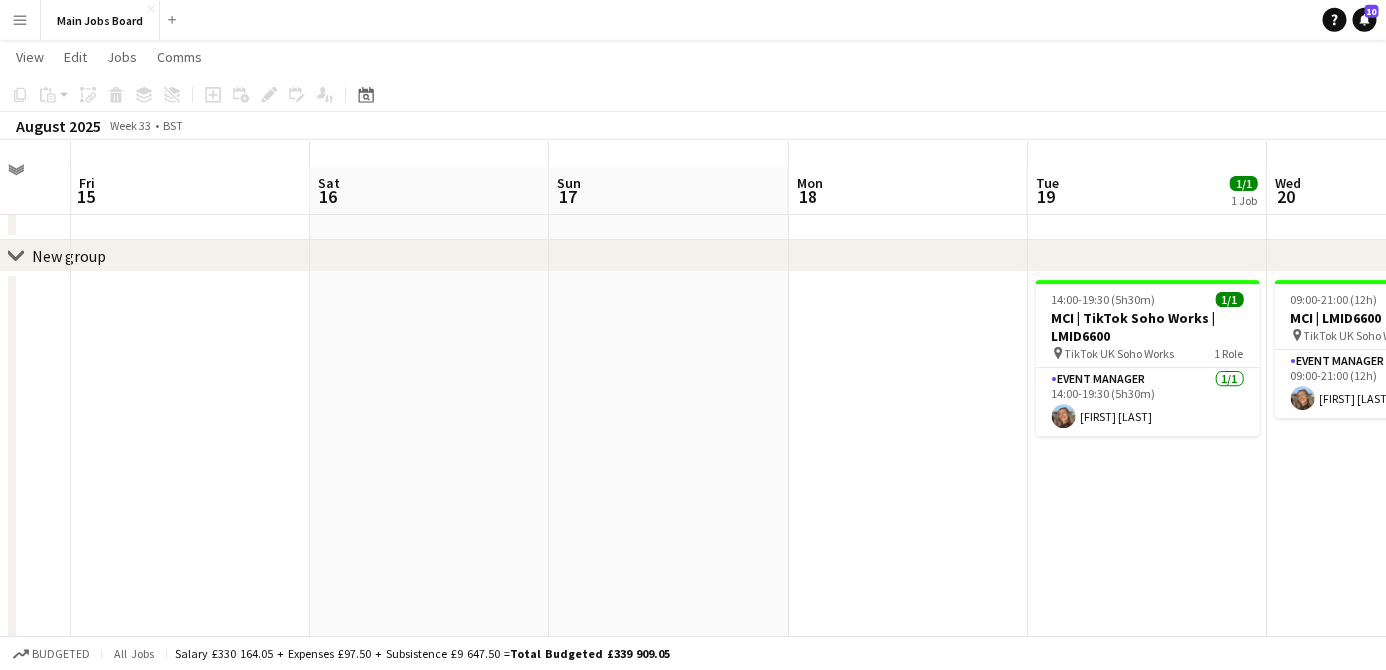 scroll, scrollTop: 0, scrollLeft: 0, axis: both 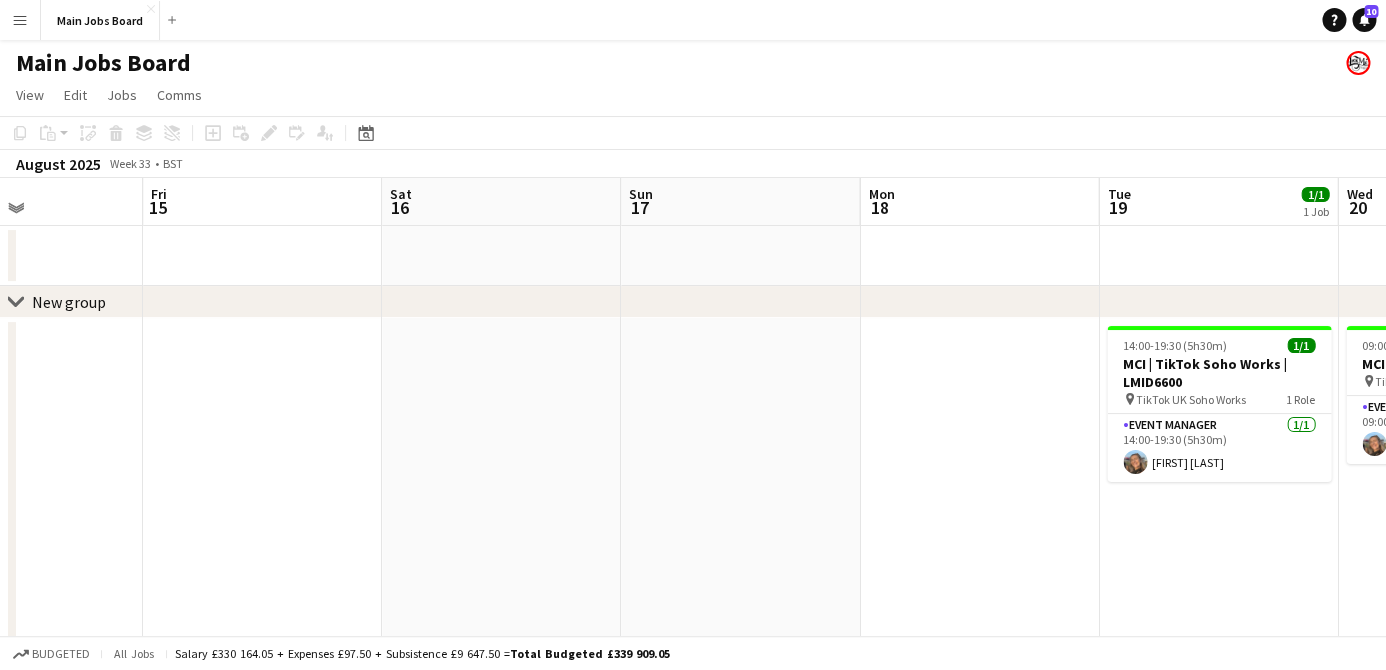 drag, startPoint x: 570, startPoint y: 392, endPoint x: -49, endPoint y: 427, distance: 619.9887 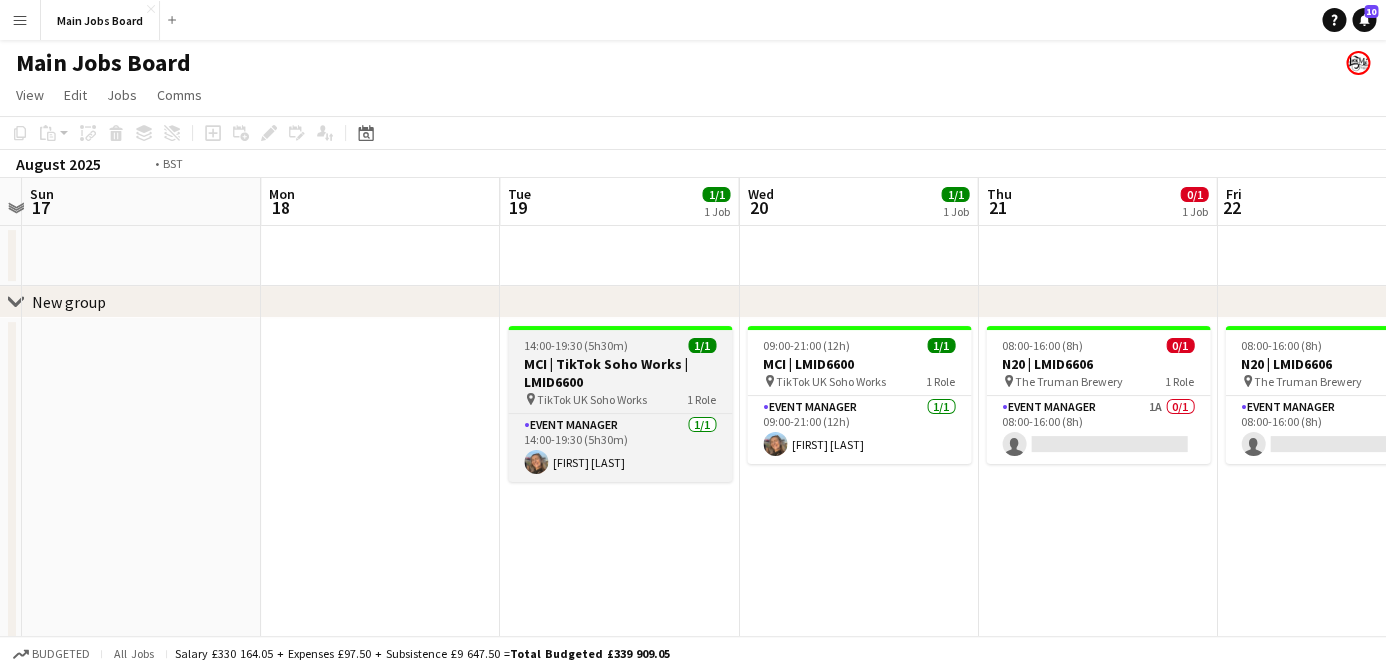 drag, startPoint x: 544, startPoint y: 404, endPoint x: -6, endPoint y: 397, distance: 550.04456 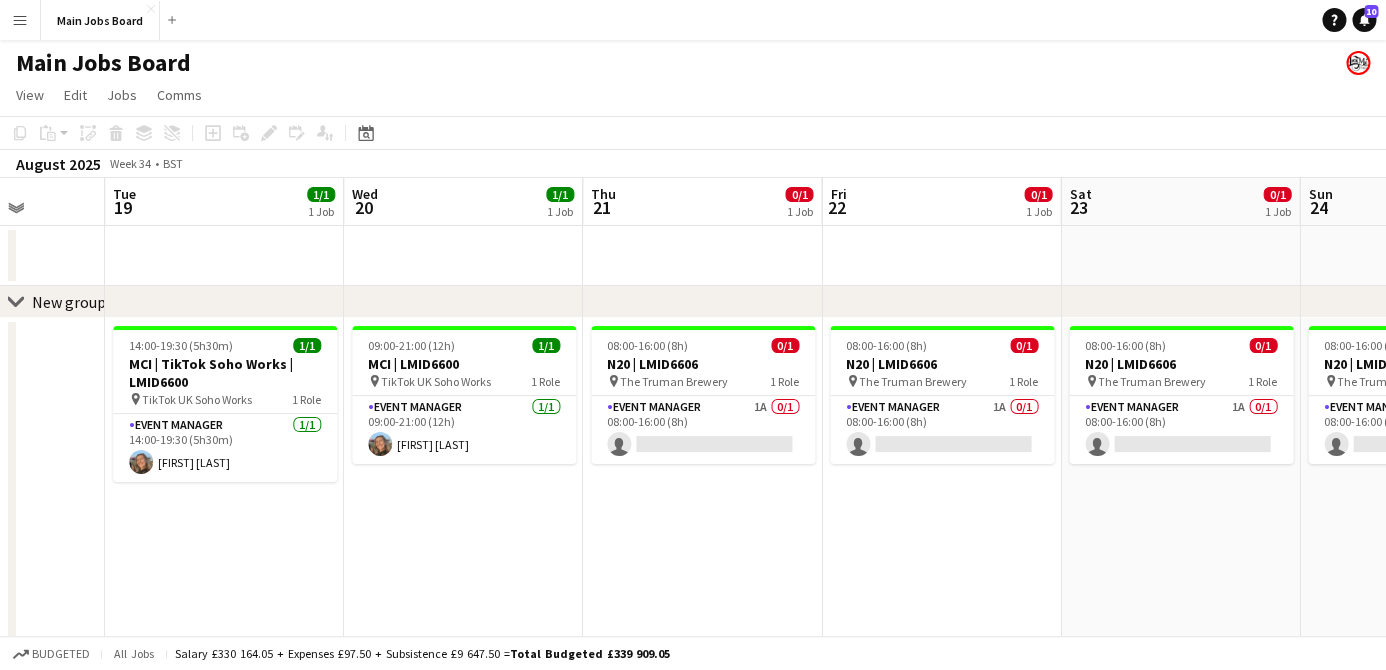 drag, startPoint x: 437, startPoint y: 421, endPoint x: 127, endPoint y: 419, distance: 310.00644 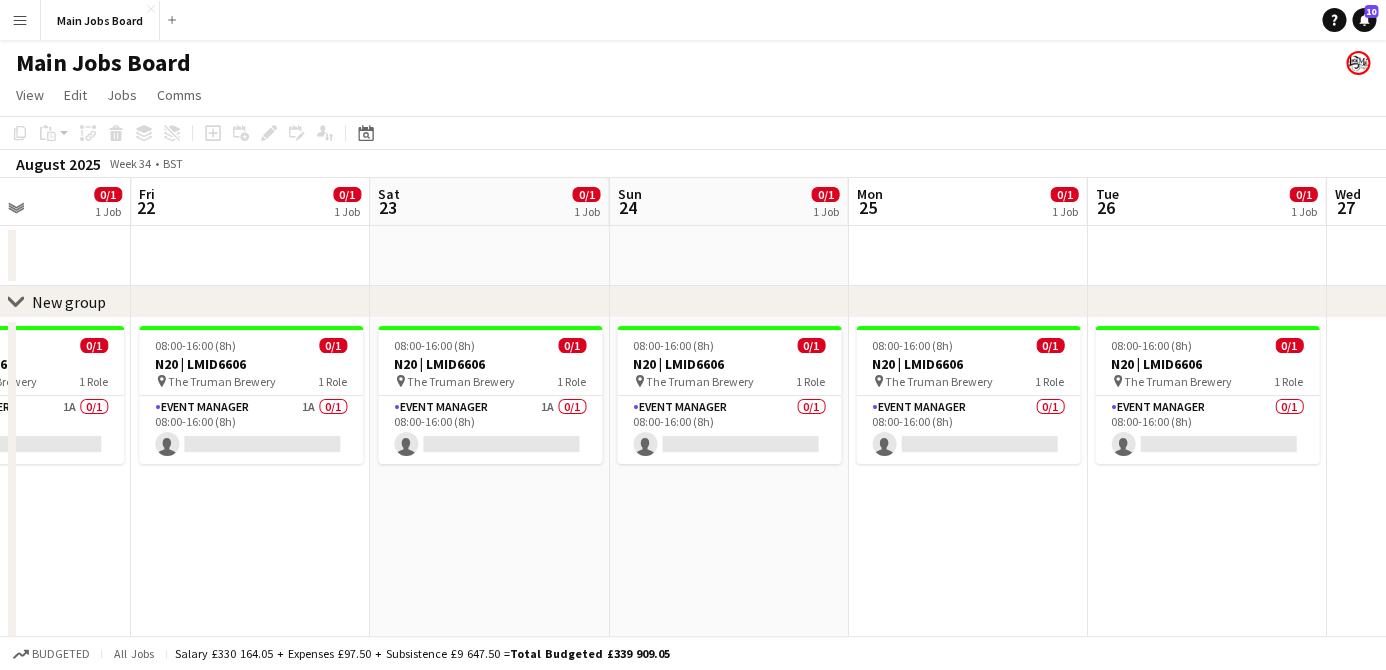 drag, startPoint x: 619, startPoint y: 388, endPoint x: 242, endPoint y: 381, distance: 377.06497 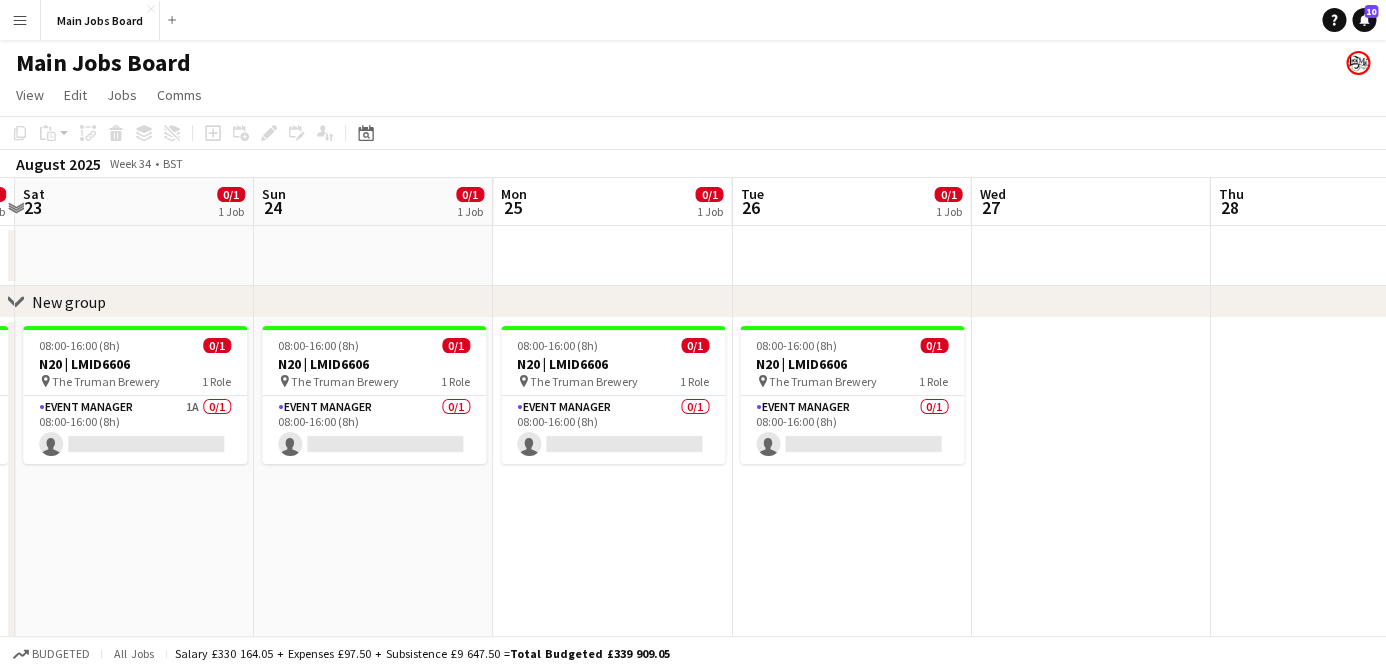 drag, startPoint x: 729, startPoint y: 373, endPoint x: 299, endPoint y: 369, distance: 430.01862 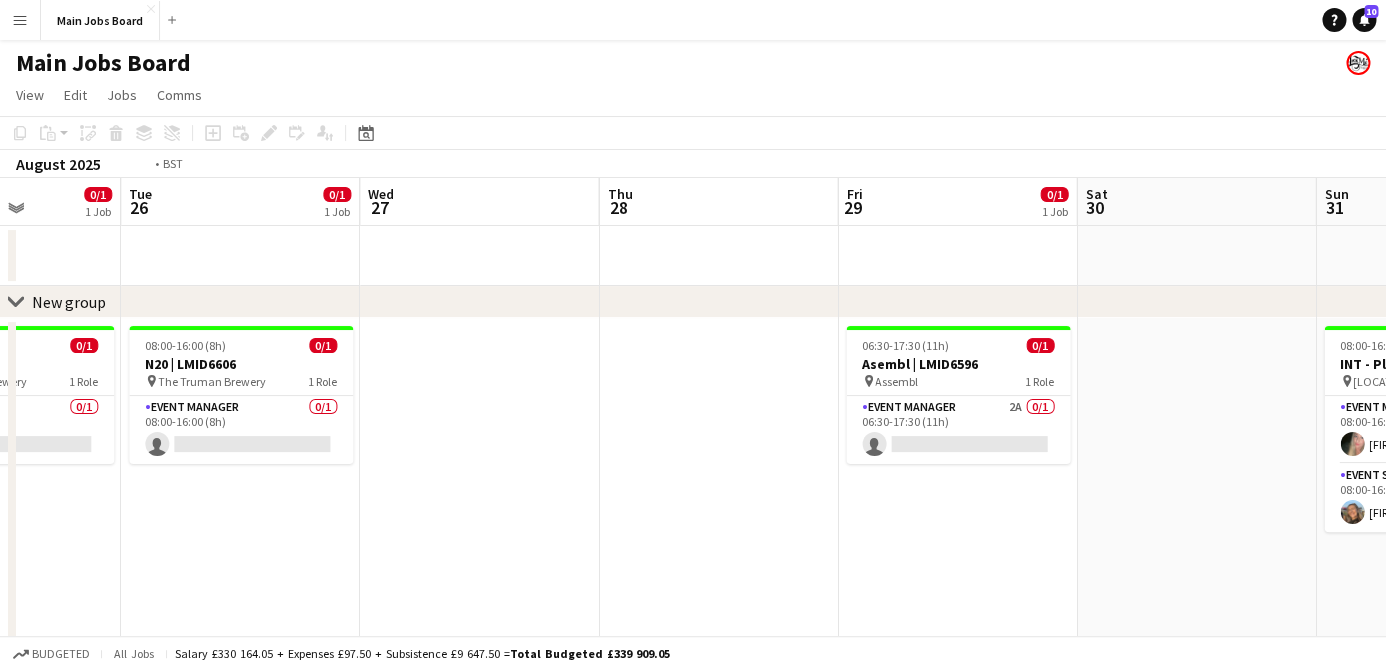 drag, startPoint x: 865, startPoint y: 379, endPoint x: 345, endPoint y: 355, distance: 520.5535 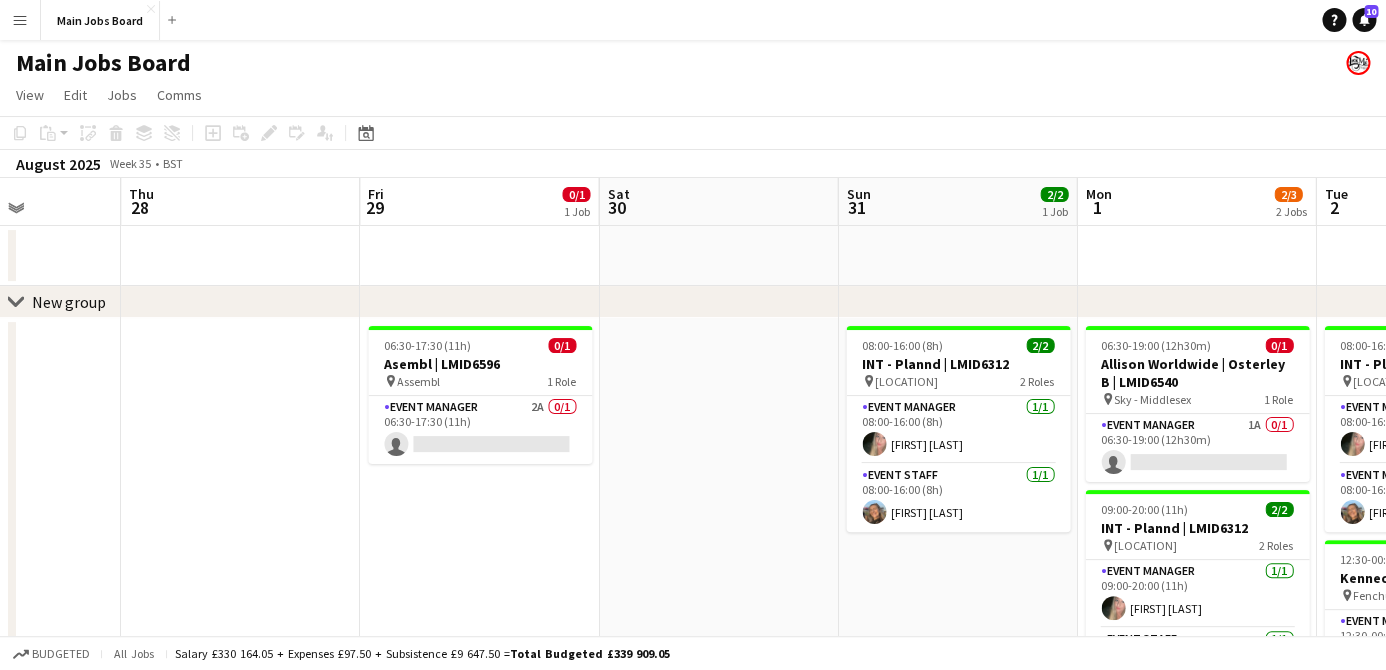 scroll, scrollTop: 0, scrollLeft: 676, axis: horizontal 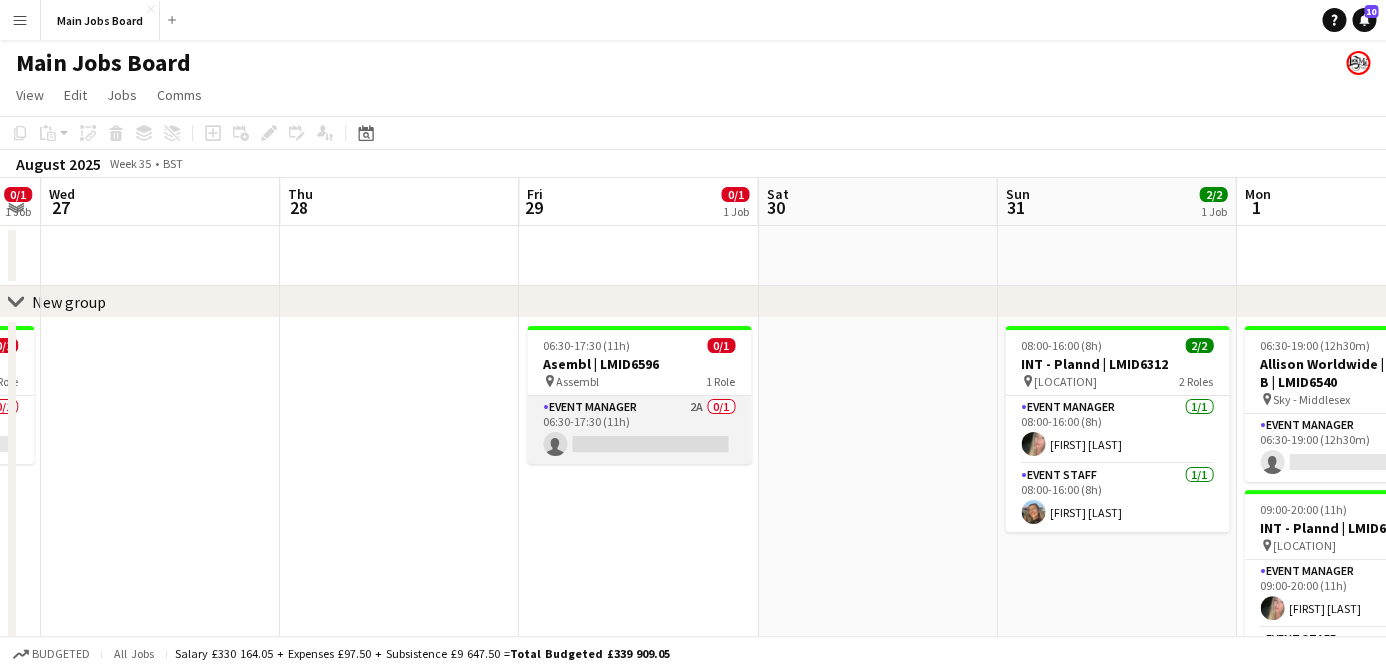 click on "Event Manager   2A   0/1   06:30-17:30 (11h)
single-neutral-actions" at bounding box center (639, 430) 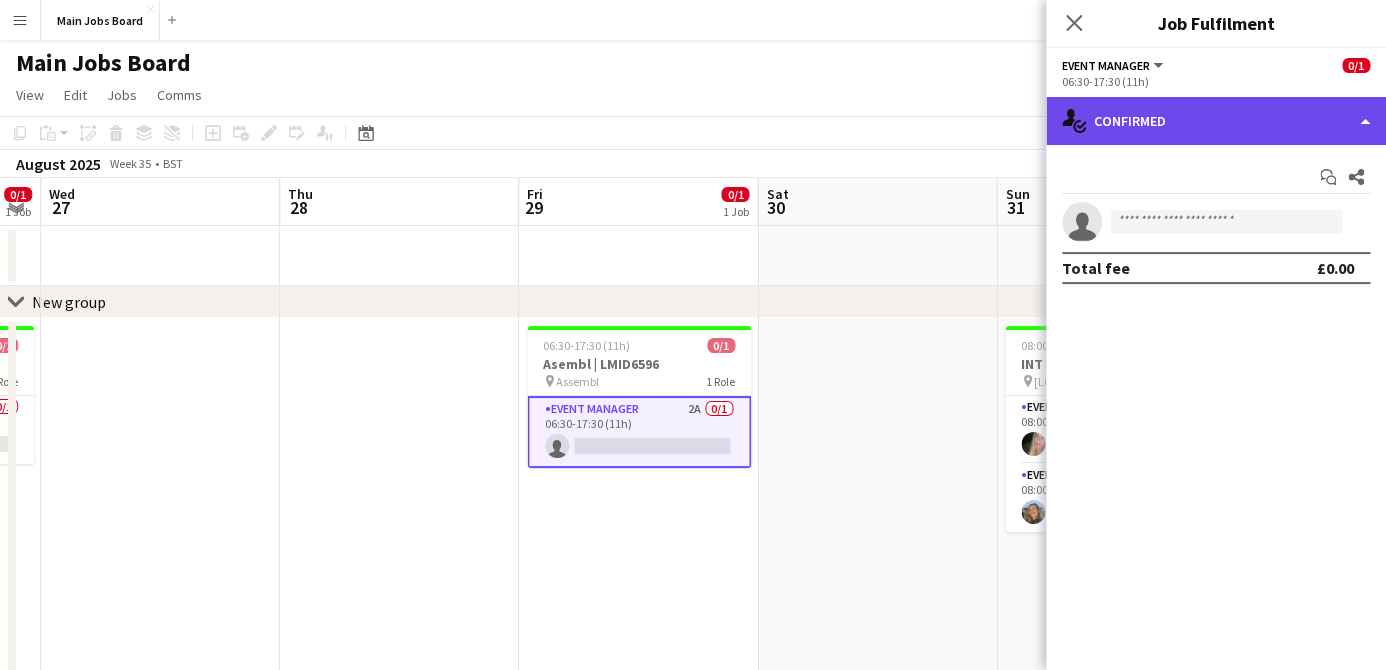 click on "single-neutral-actions-check-2
Confirmed" 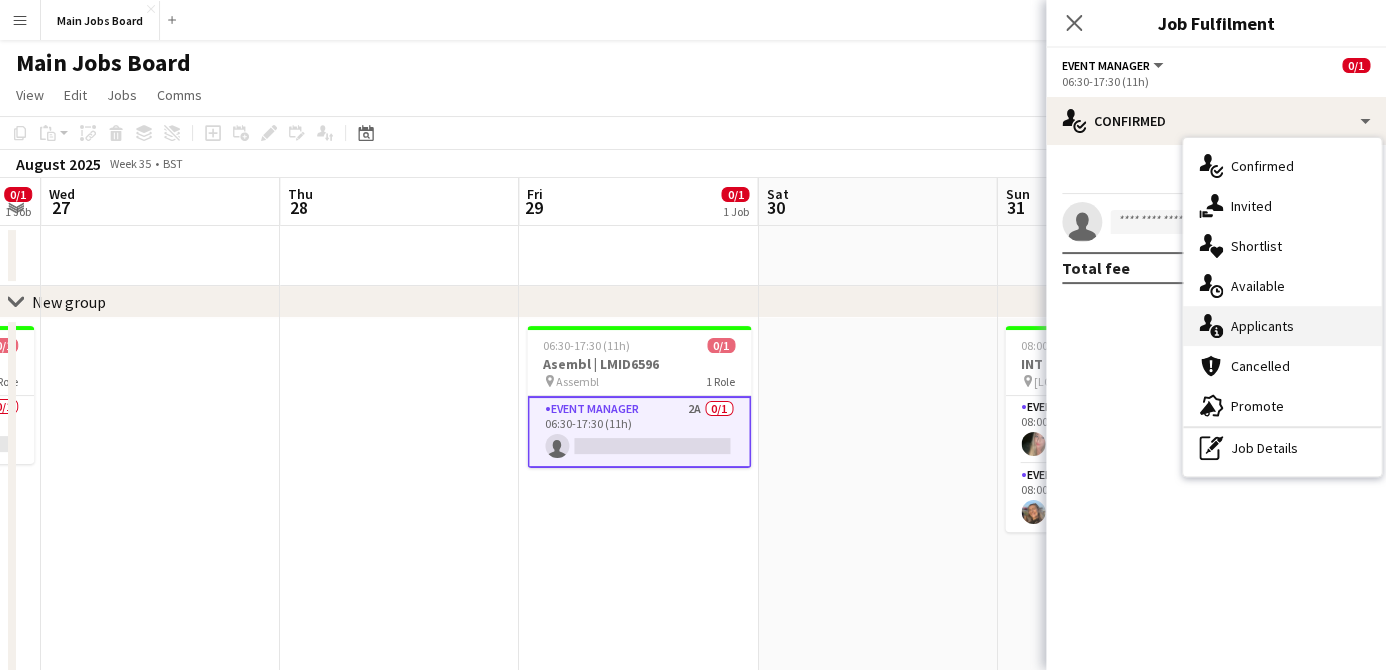 click on "single-neutral-actions-information
Applicants" at bounding box center (1282, 326) 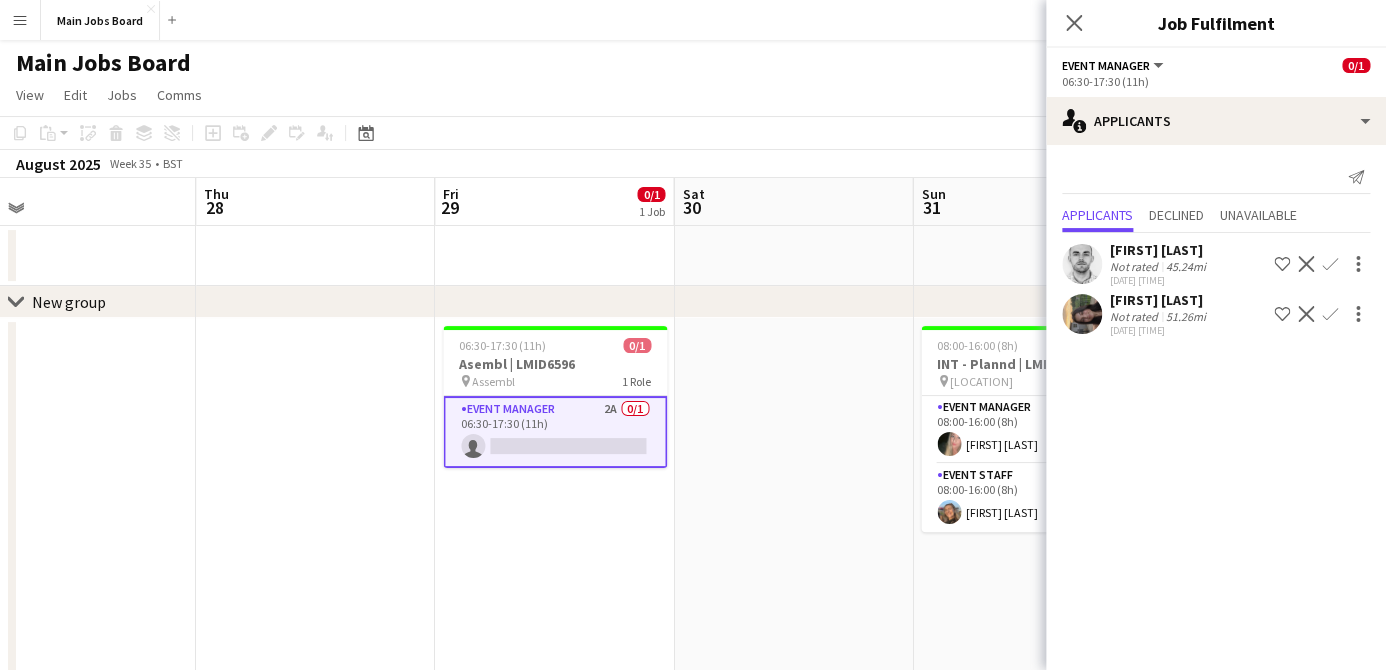scroll, scrollTop: 0, scrollLeft: 779, axis: horizontal 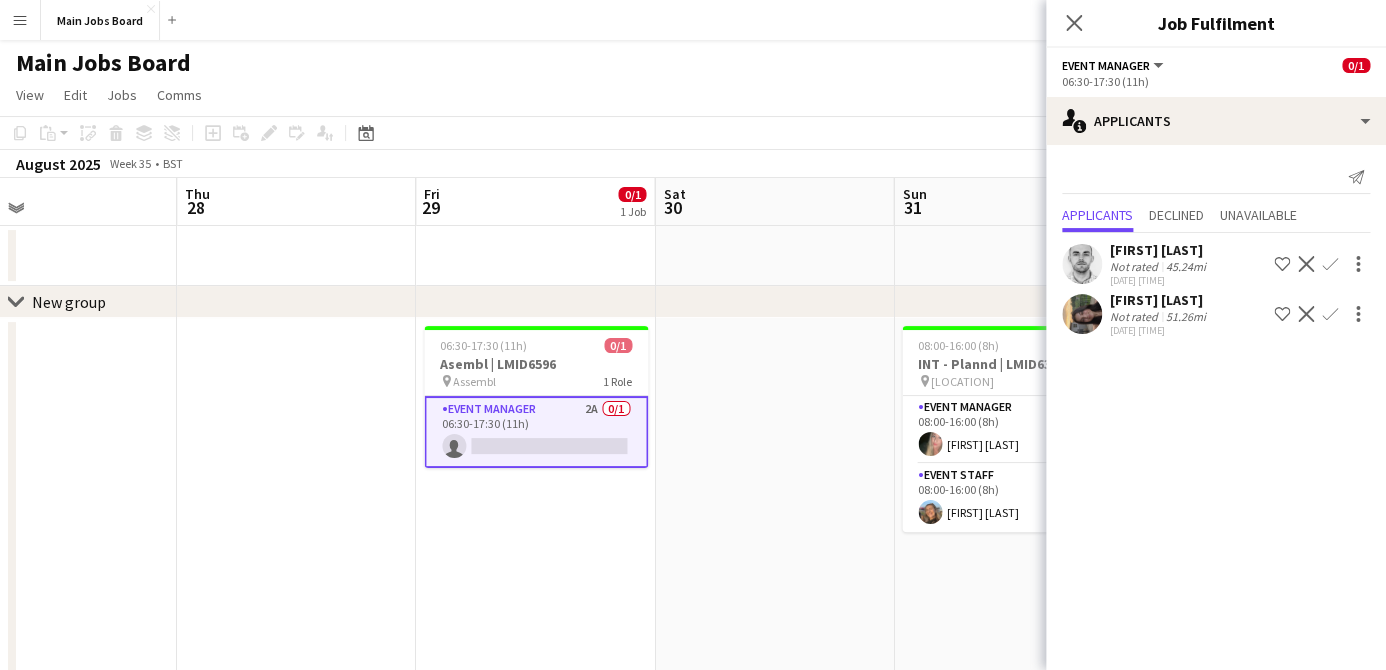 drag, startPoint x: 859, startPoint y: 506, endPoint x: 756, endPoint y: 506, distance: 103 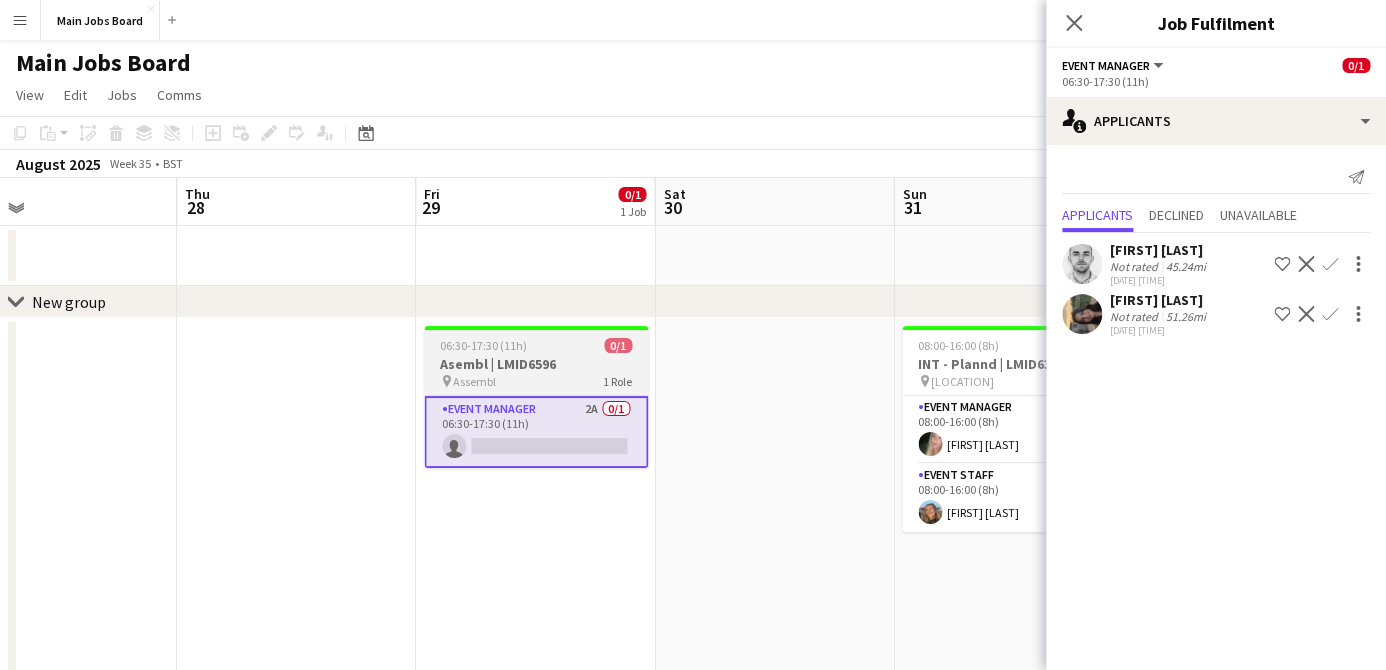 click on "Asembl | LMID6596" at bounding box center [536, 364] 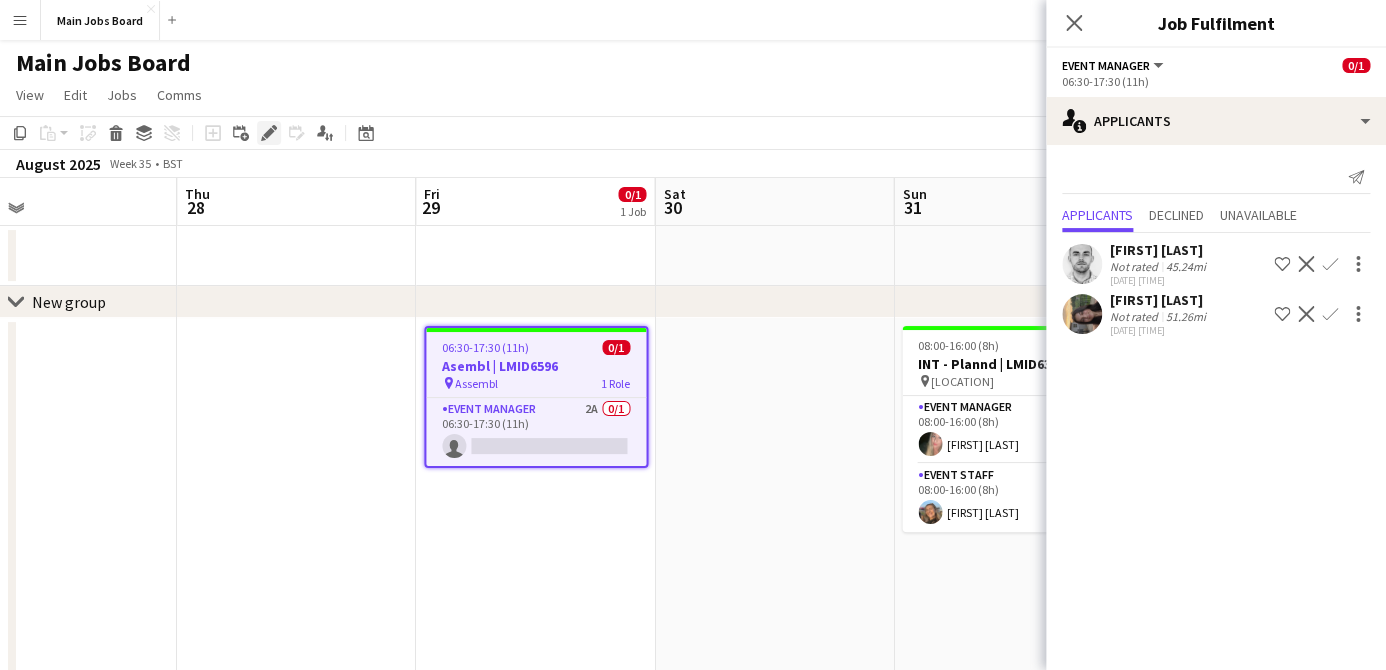 click on "Edit" 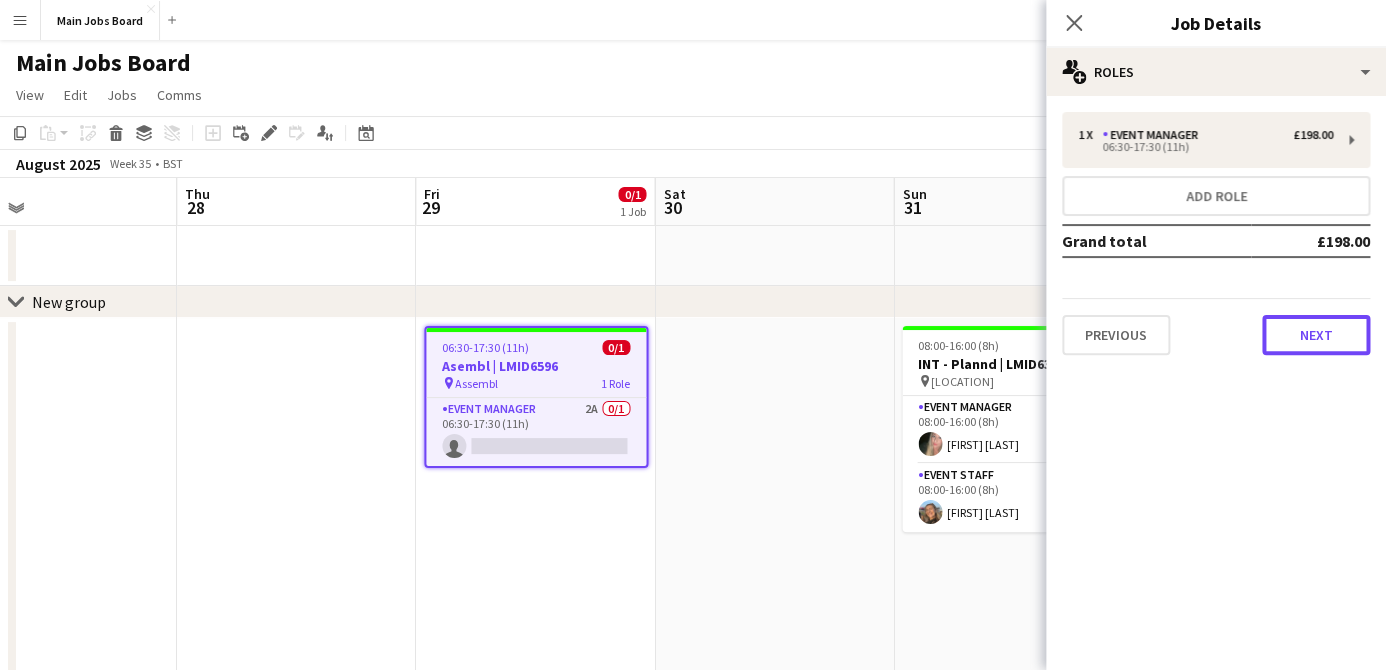 click on "Next" at bounding box center (1316, 335) 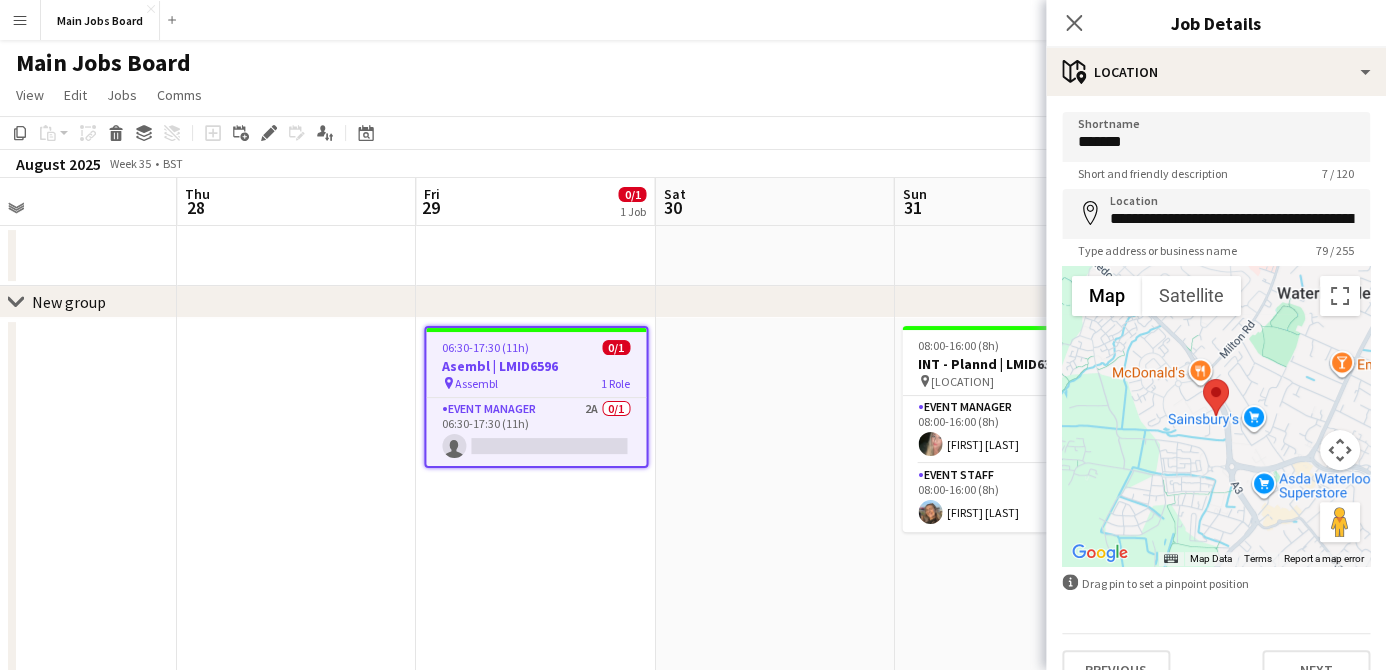 scroll, scrollTop: 38, scrollLeft: 0, axis: vertical 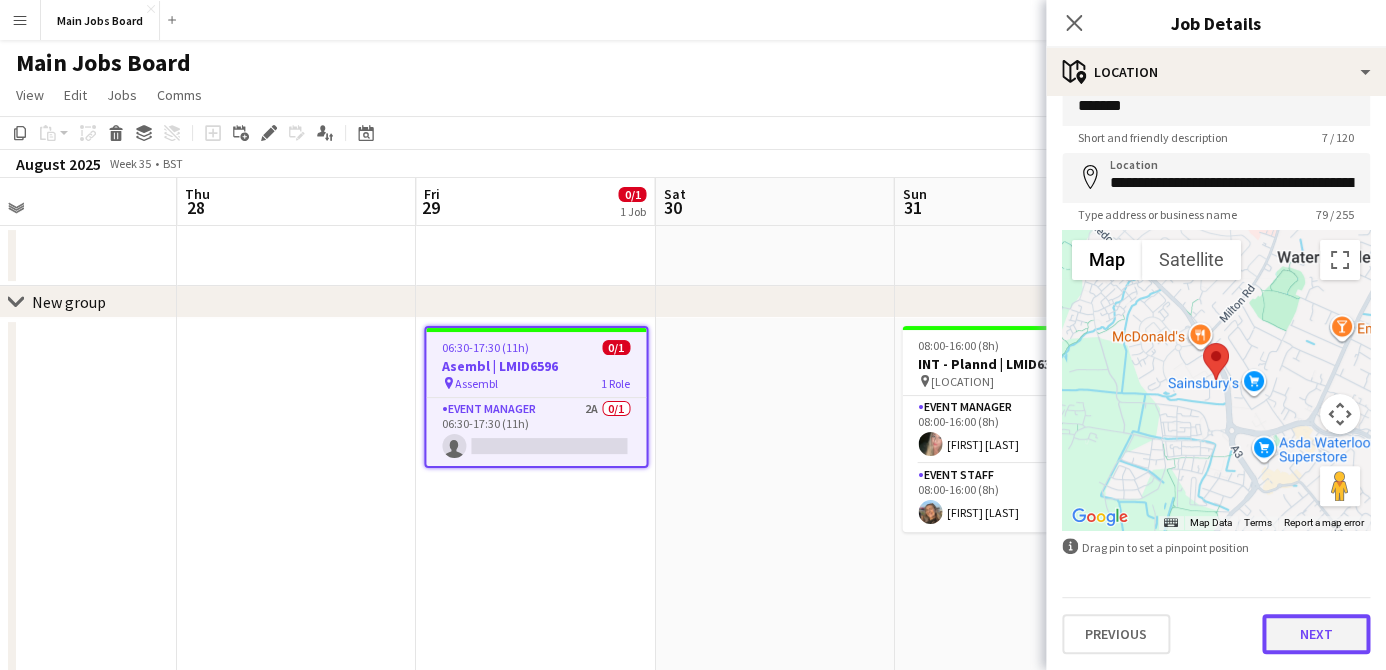 click on "Next" at bounding box center (1316, 634) 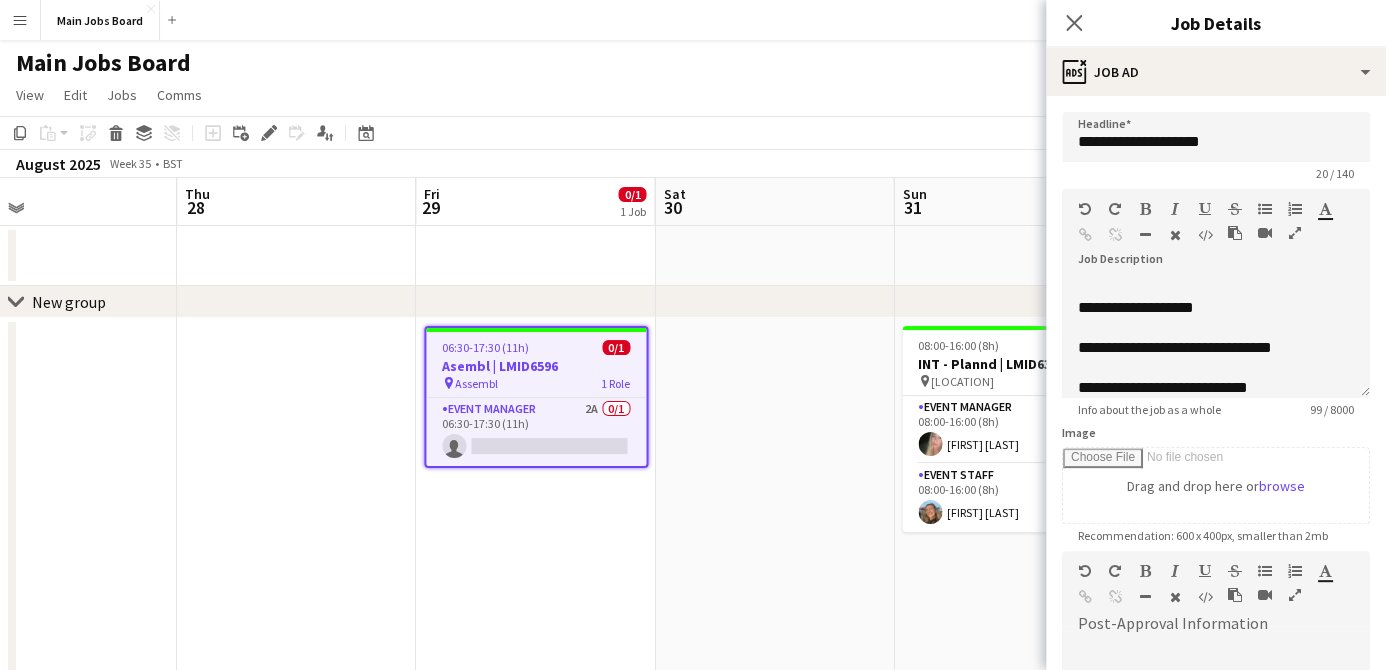 scroll, scrollTop: 0, scrollLeft: 0, axis: both 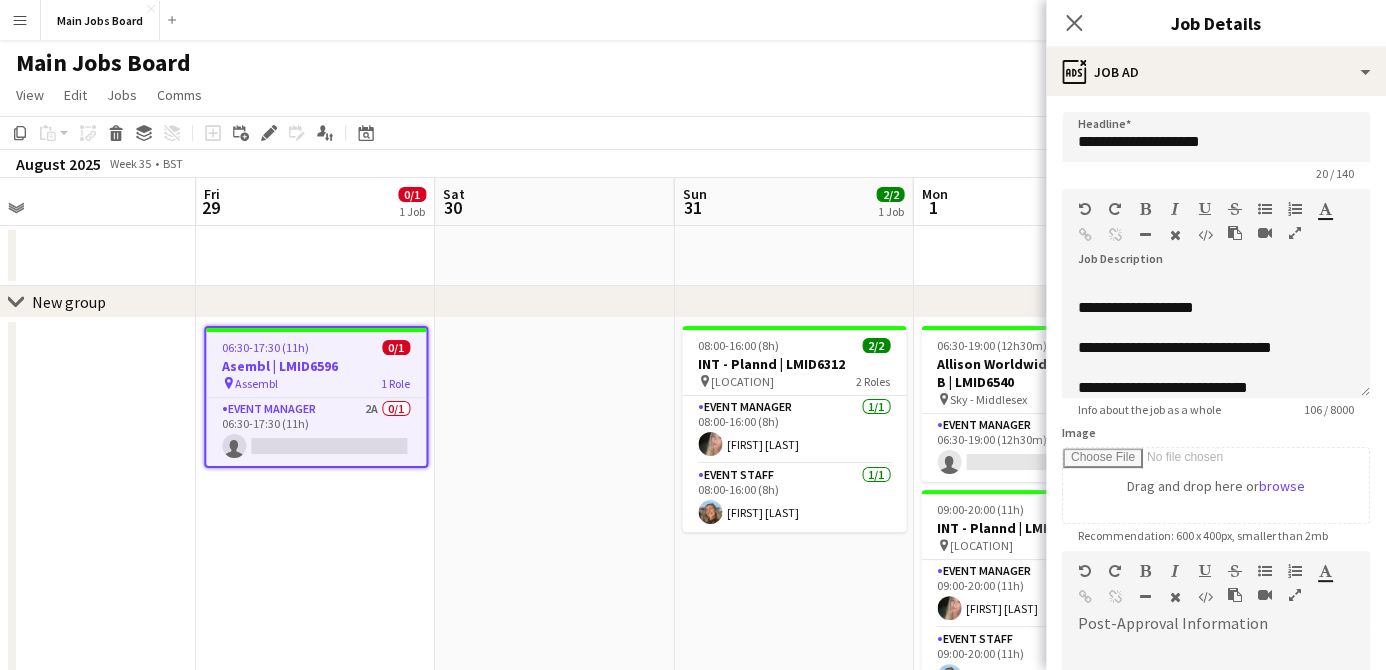 drag, startPoint x: 902, startPoint y: 284, endPoint x: 654, endPoint y: 284, distance: 248 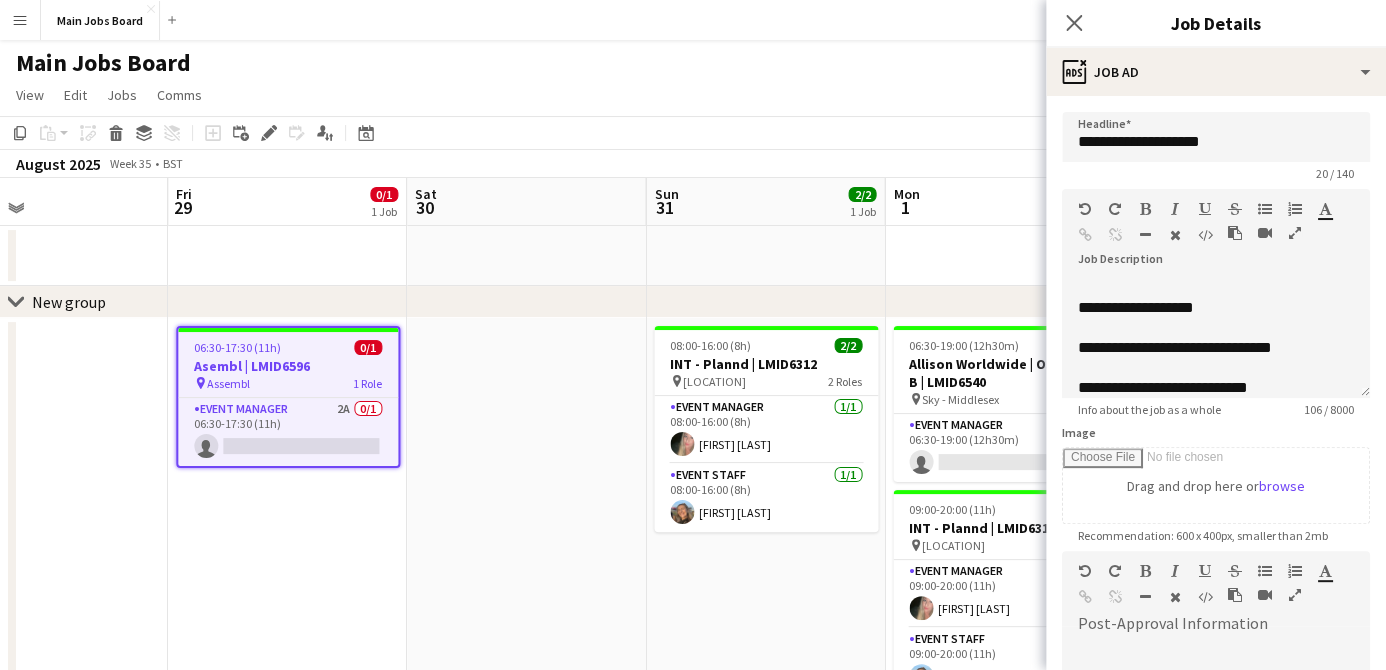 drag, startPoint x: 954, startPoint y: 299, endPoint x: 647, endPoint y: 297, distance: 307.0065 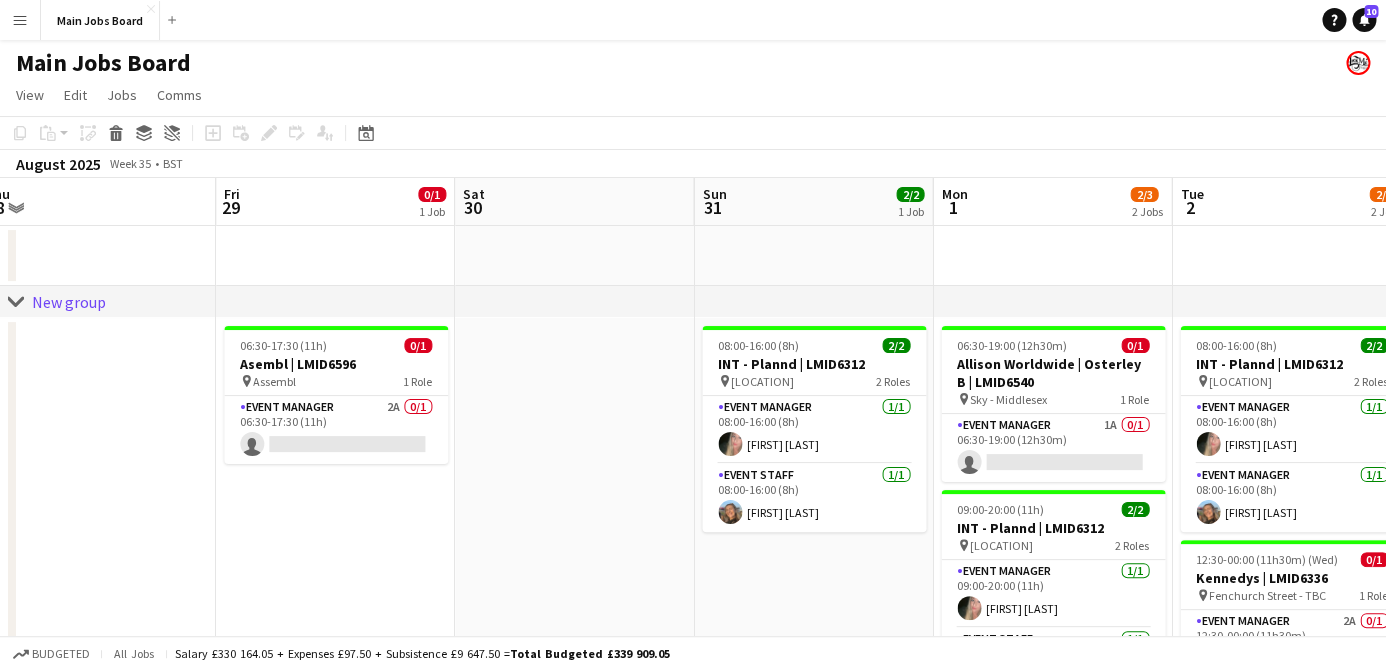 scroll, scrollTop: 0, scrollLeft: 781, axis: horizontal 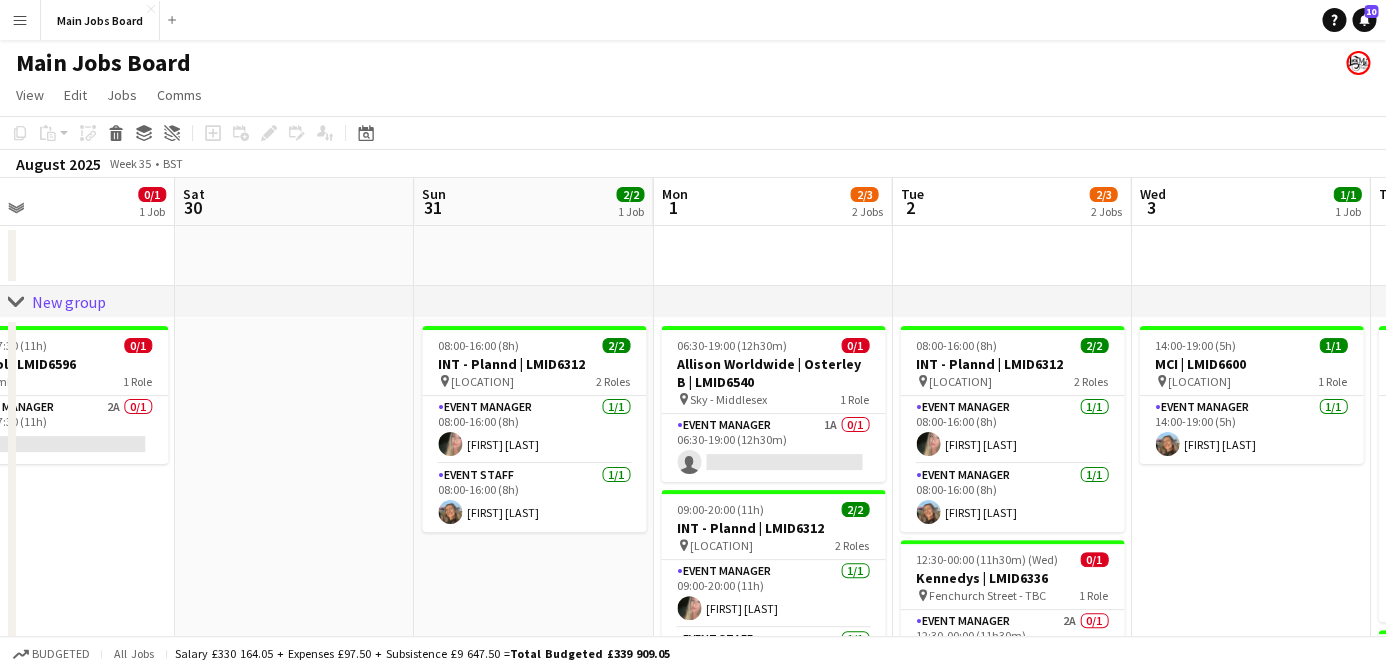 drag, startPoint x: 772, startPoint y: 283, endPoint x: 540, endPoint y: 283, distance: 232 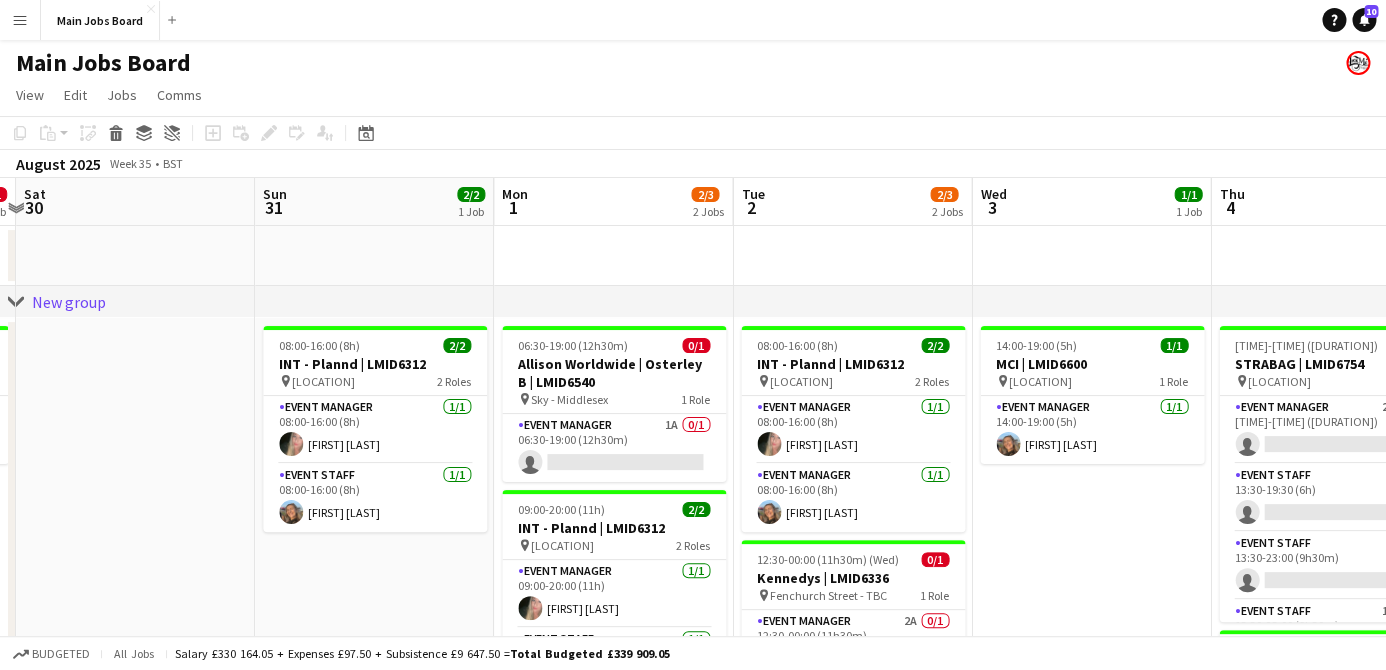 scroll, scrollTop: 0, scrollLeft: 722, axis: horizontal 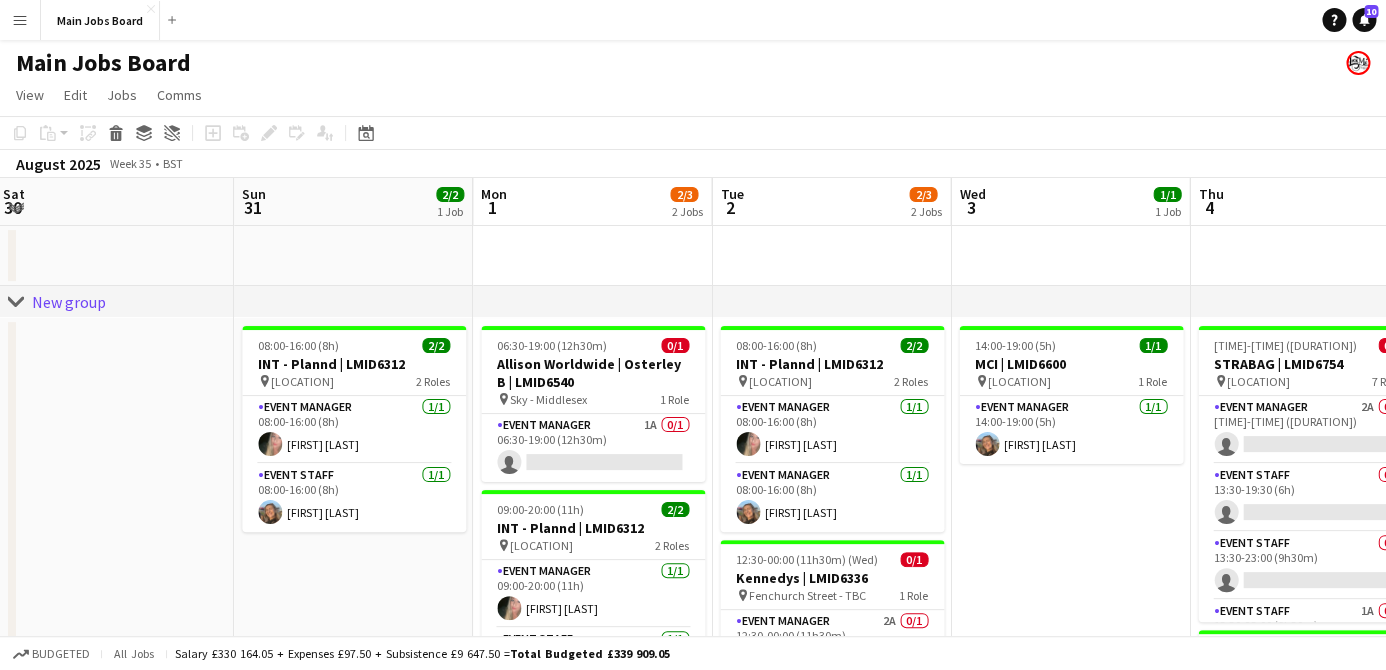 drag, startPoint x: 835, startPoint y: 275, endPoint x: 656, endPoint y: 274, distance: 179.00279 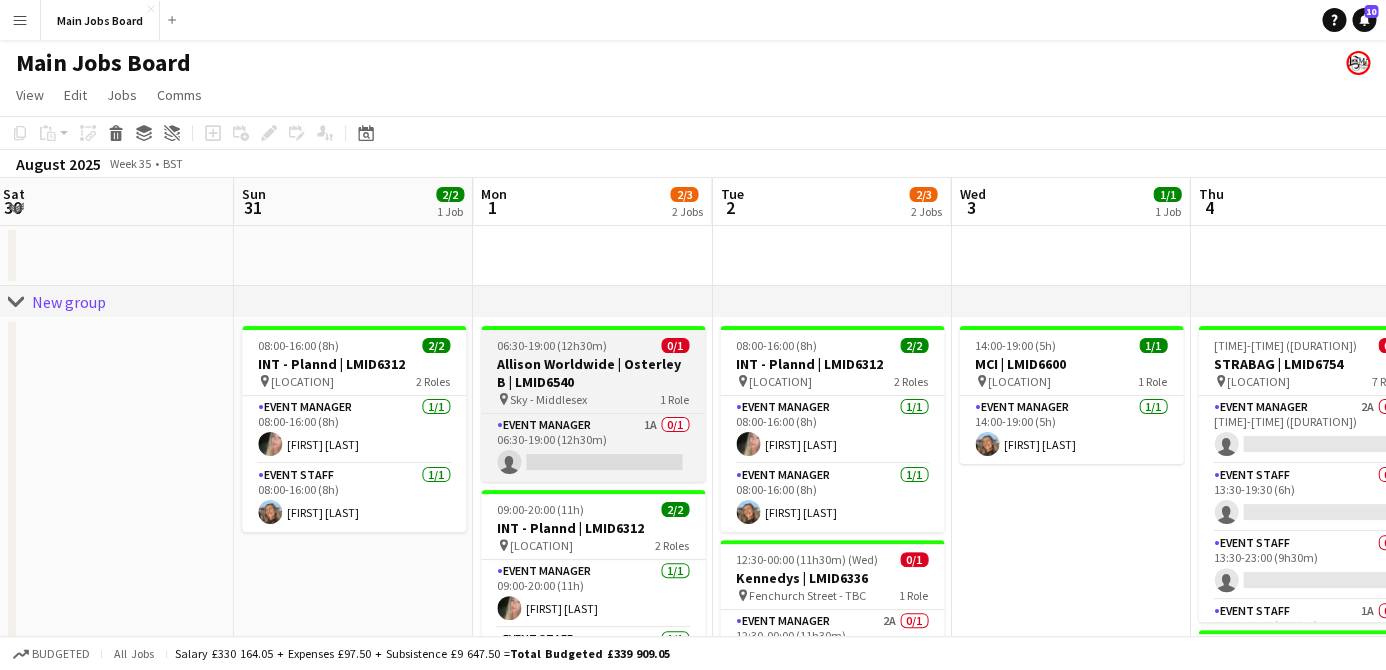 scroll, scrollTop: 49, scrollLeft: 0, axis: vertical 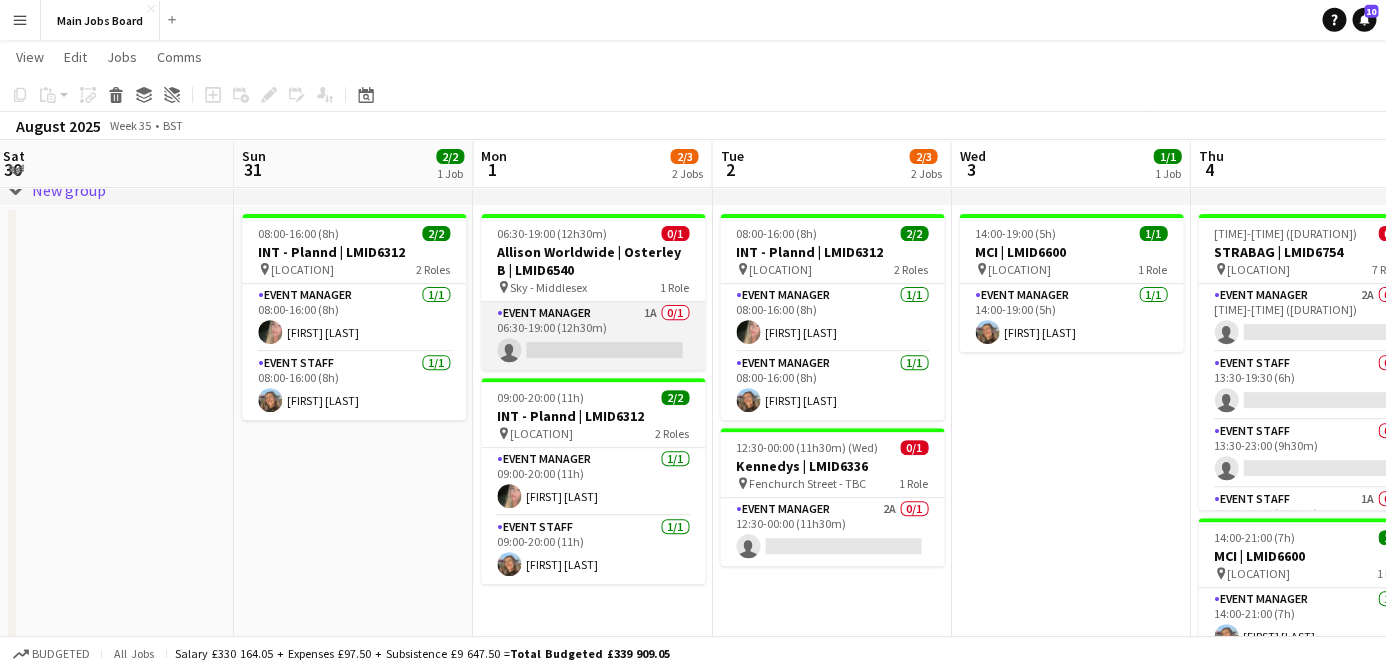 click on "Event Manager   1A   0/1   06:30-19:00 (12h30m)
single-neutral-actions" at bounding box center [593, 336] 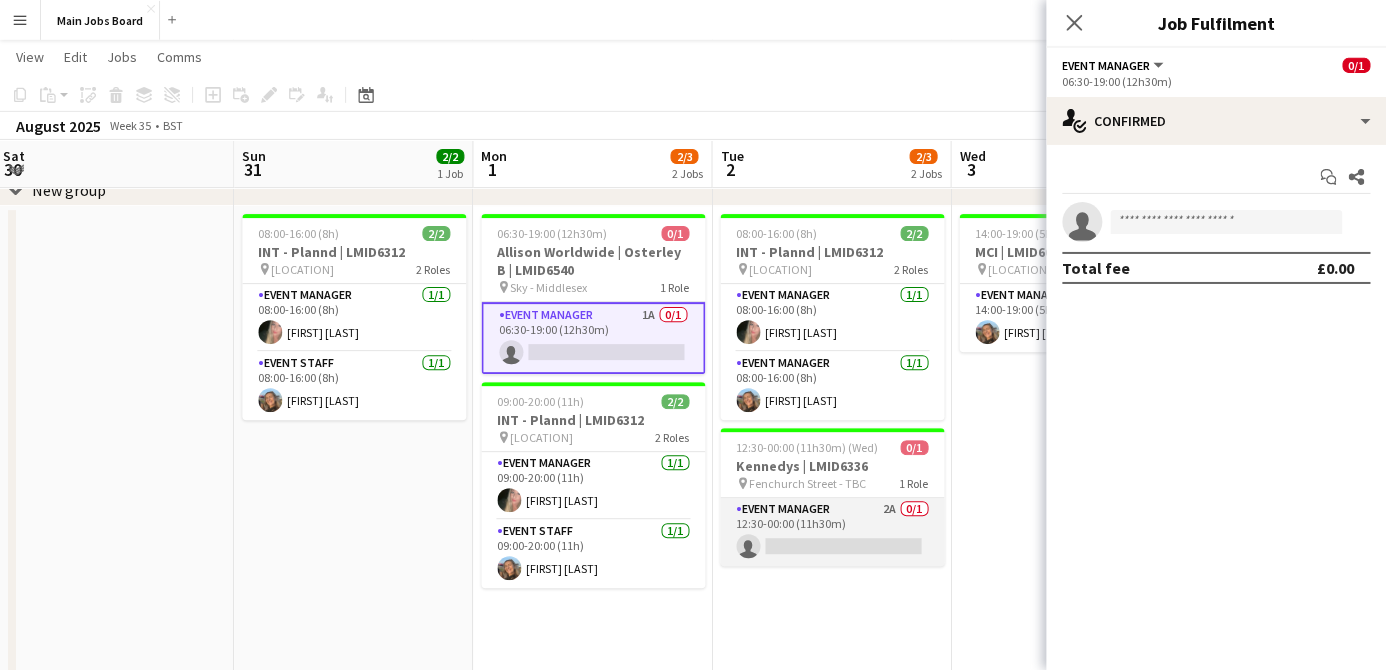 click on "Event Manager   2A   0/1   12:30-00:00 (11h30m)
single-neutral-actions" at bounding box center (832, 532) 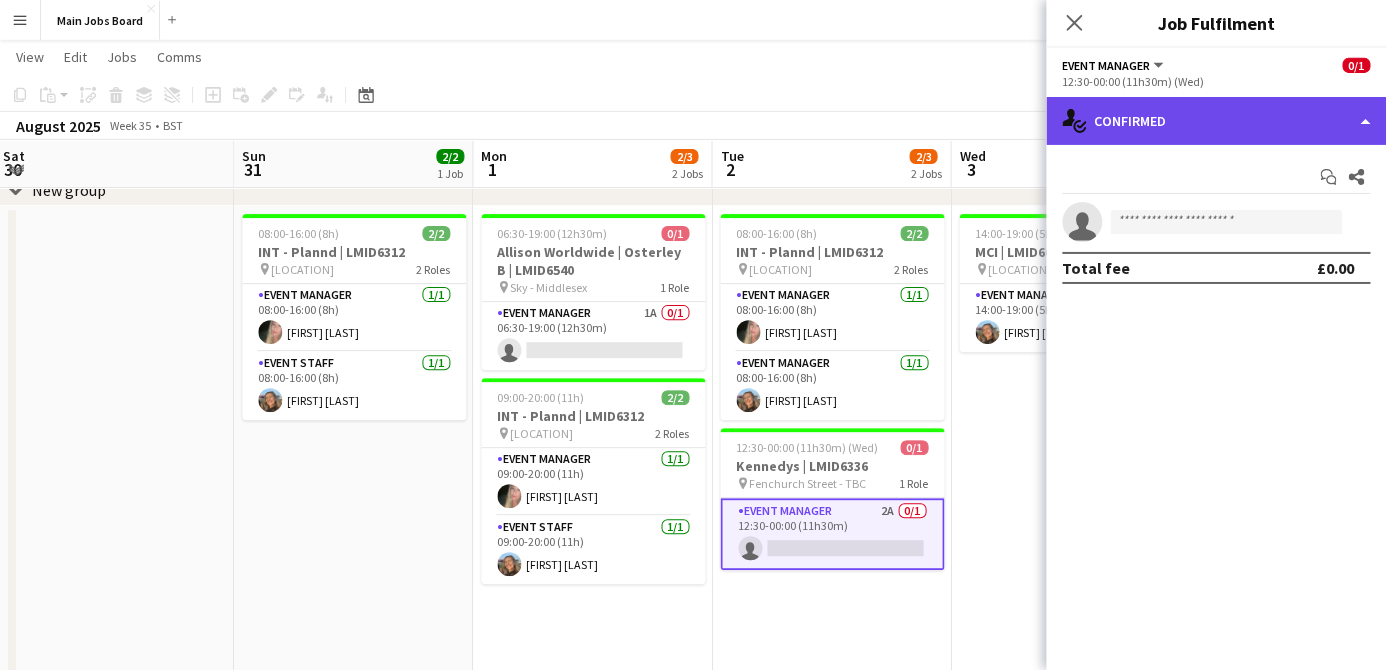 click on "single-neutral-actions-check-2
Confirmed" 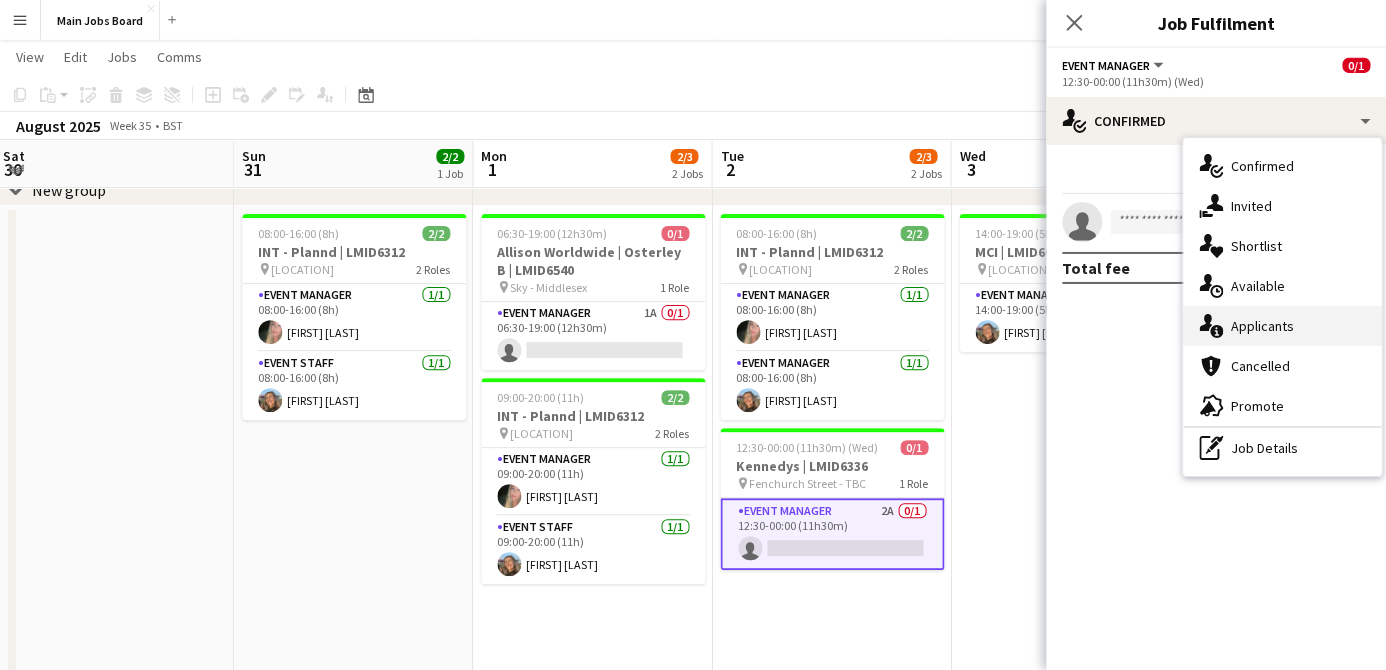 click on "single-neutral-actions-information
Applicants" at bounding box center (1282, 326) 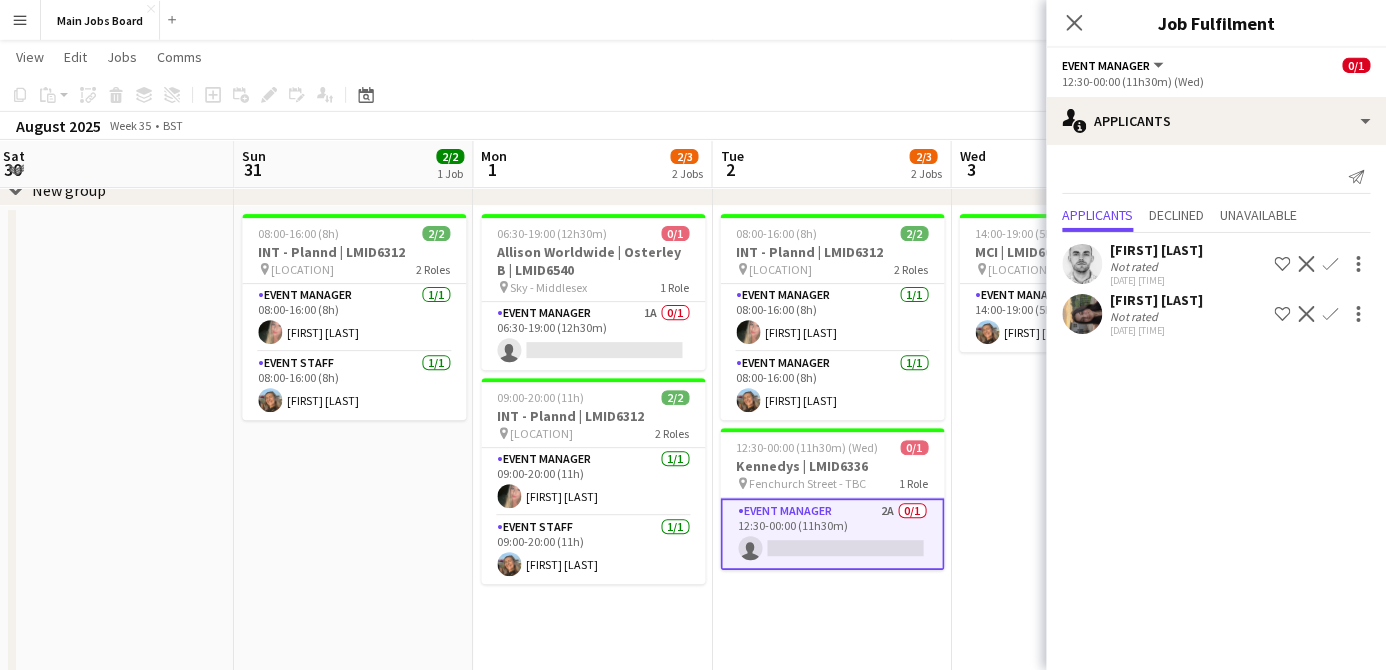 click on "[TIME]-[TIME] ([DURATION])    1/1   MCI | LMID6600
pin
TikTok UK- Head Office   1 Role   Event Manager   1/1   [TIME]-[TIME] ([DURATION])
[FIRST] [LAST]" at bounding box center [1070, 459] 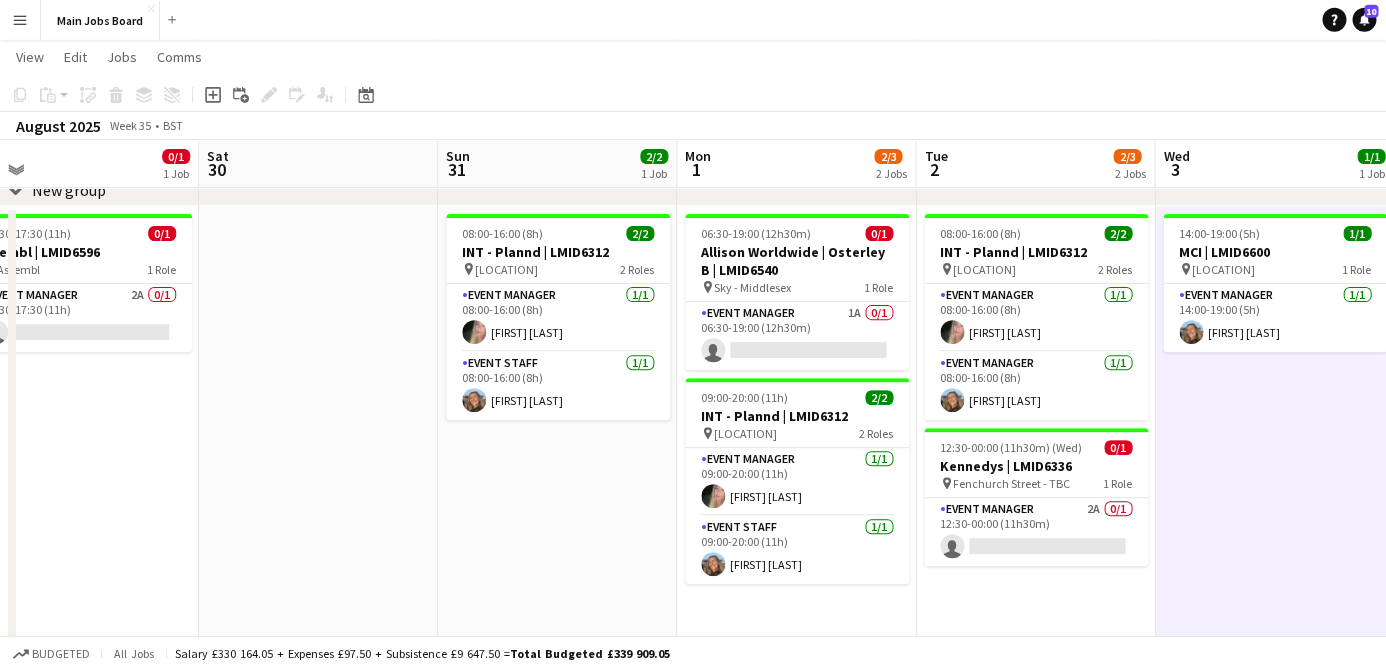 drag, startPoint x: 1153, startPoint y: 482, endPoint x: 830, endPoint y: 482, distance: 323 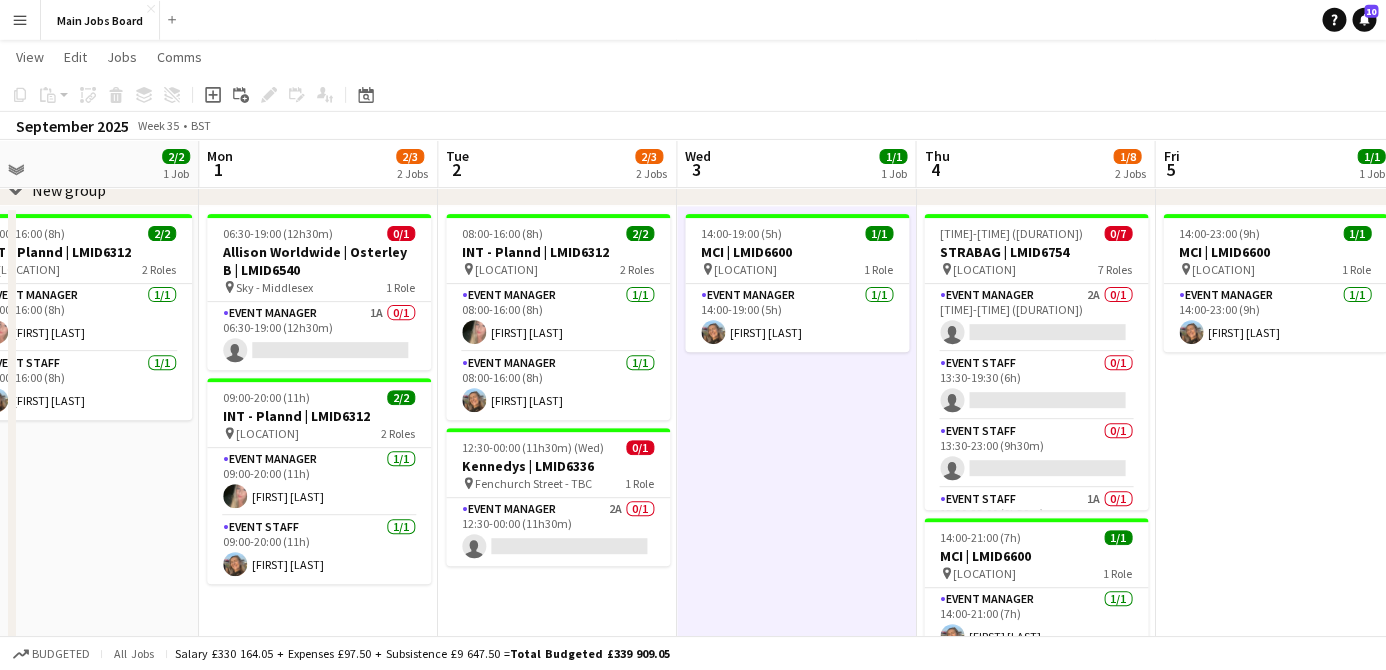 scroll, scrollTop: 0, scrollLeft: 567, axis: horizontal 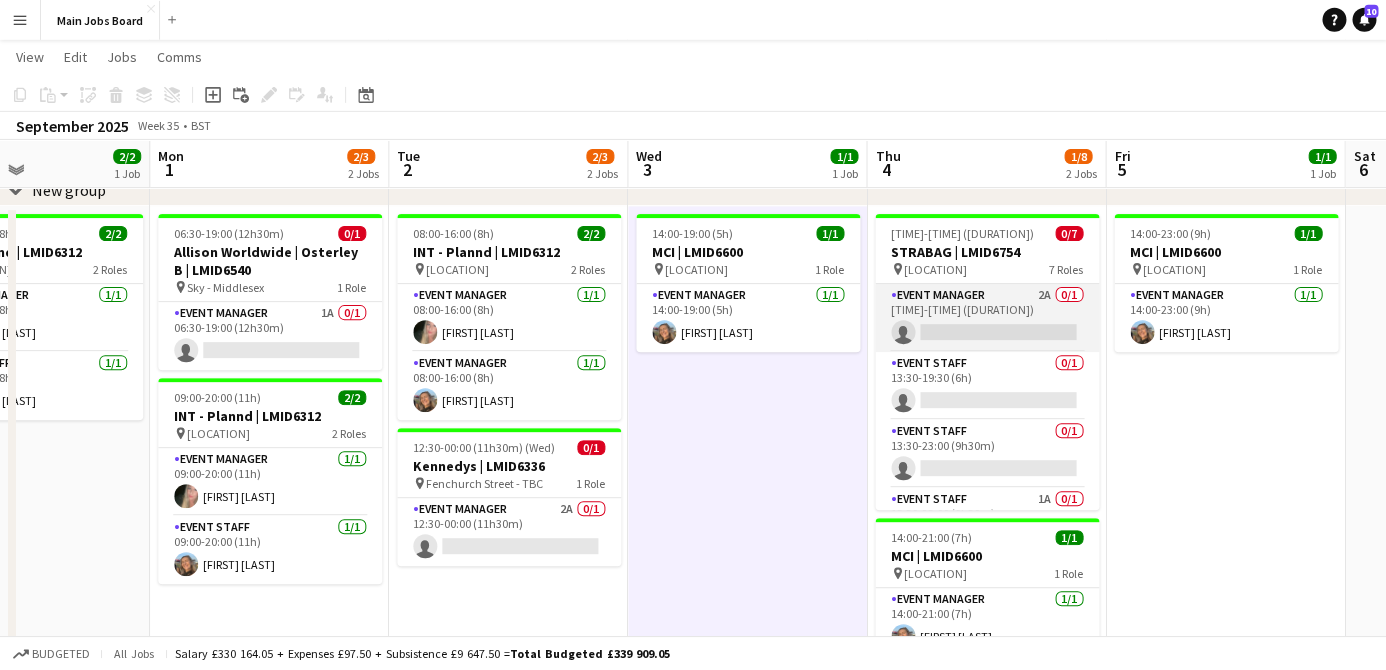 click on "Event Manager   2A   0/1   [TIME]-[TIME] ([DURATION])
single-neutral-actions" at bounding box center [987, 318] 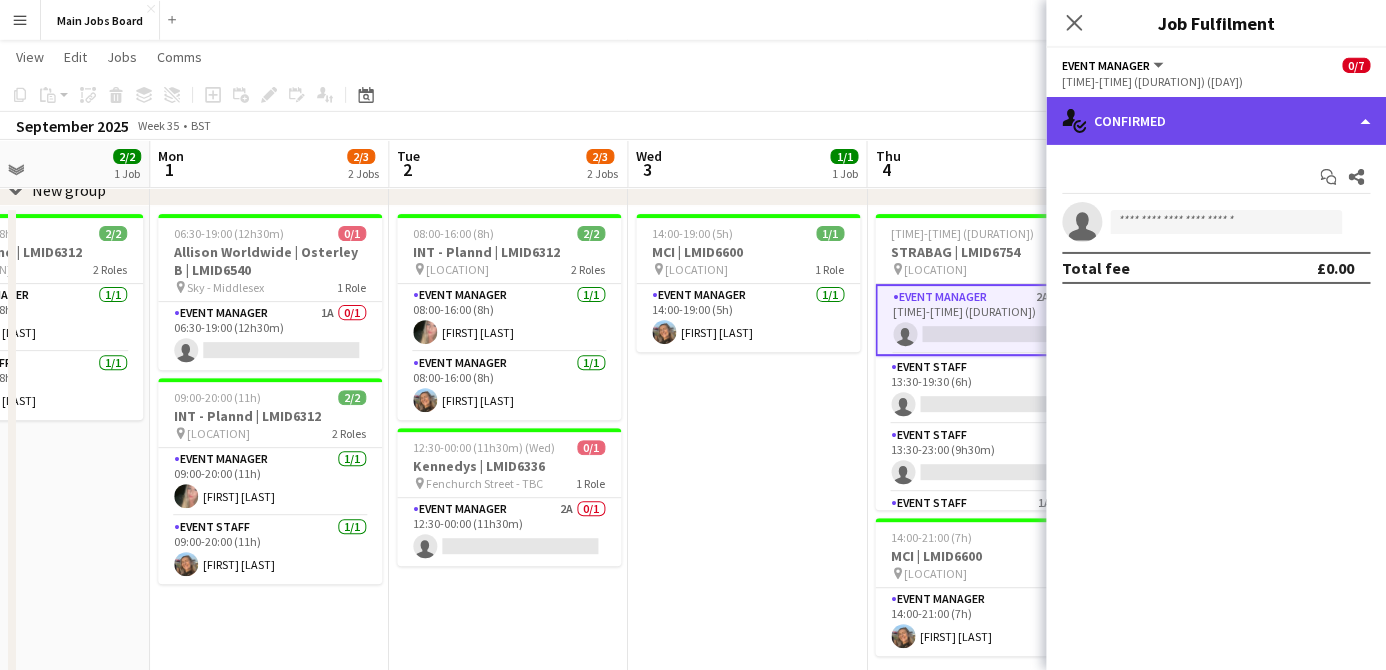 click on "single-neutral-actions-check-2
Confirmed" 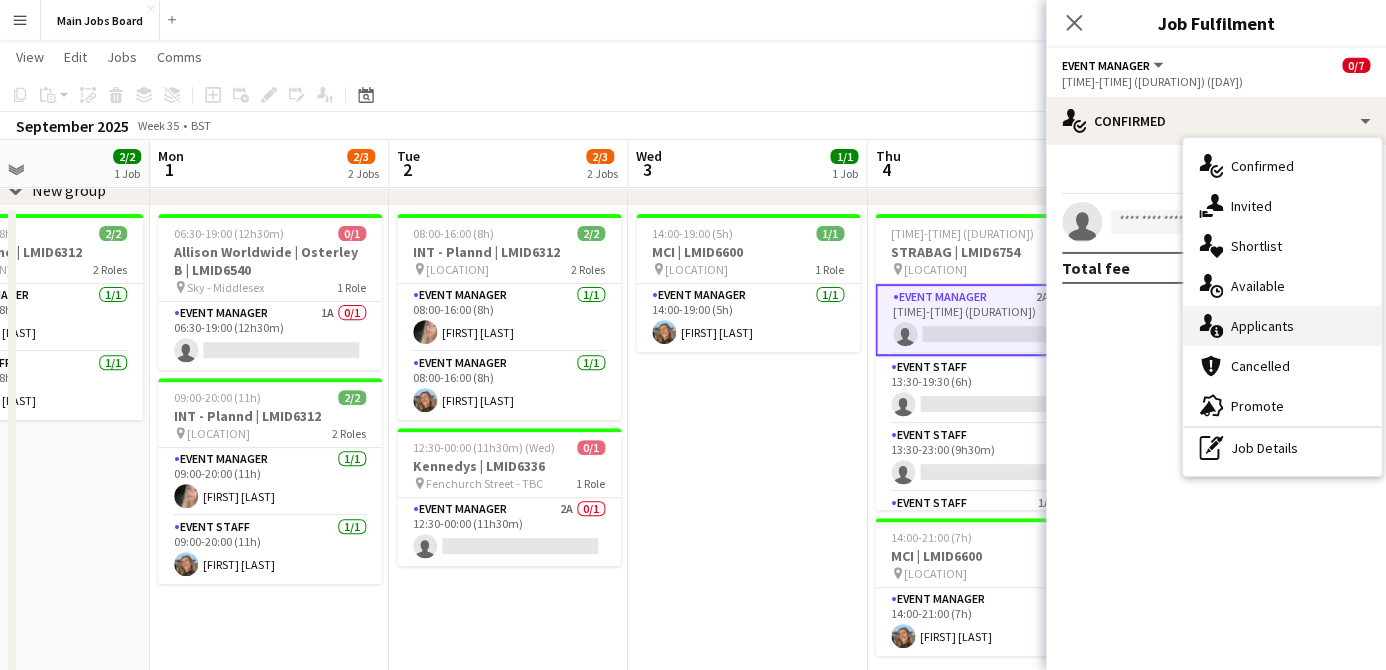 click on "single-neutral-actions-information
Applicants" at bounding box center (1282, 326) 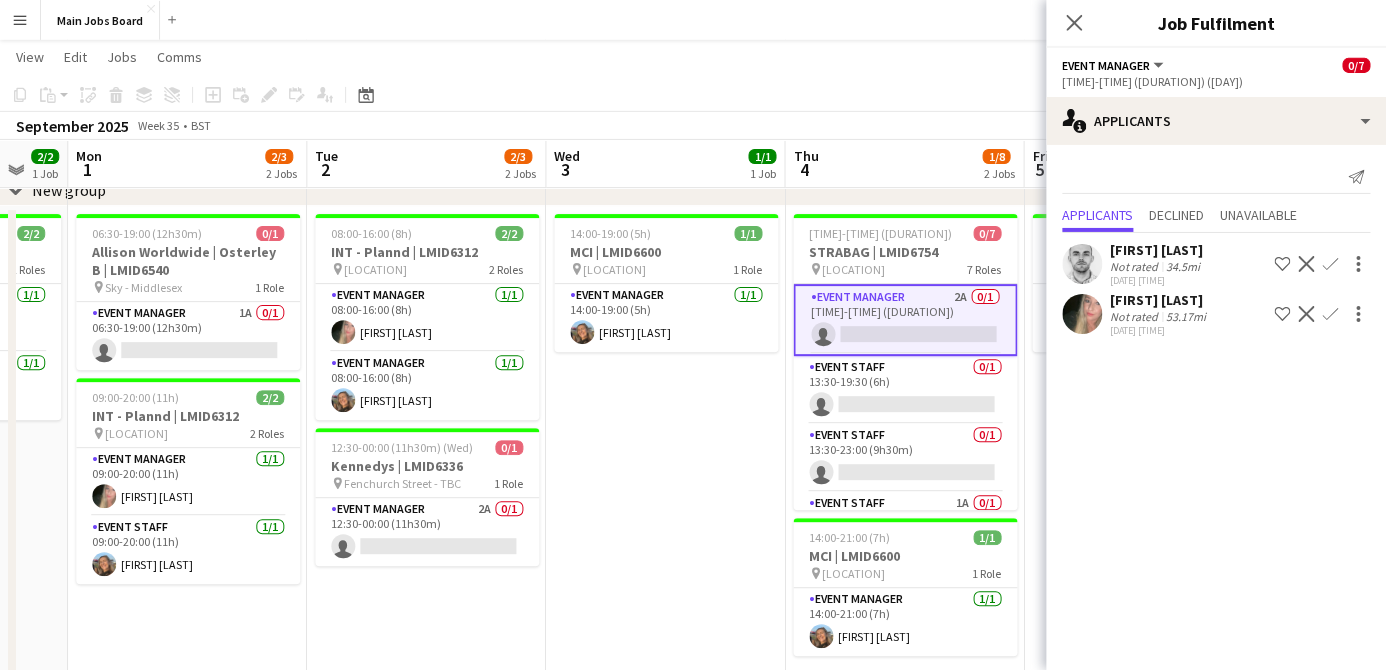 drag, startPoint x: 811, startPoint y: 454, endPoint x: 713, endPoint y: 455, distance: 98.005104 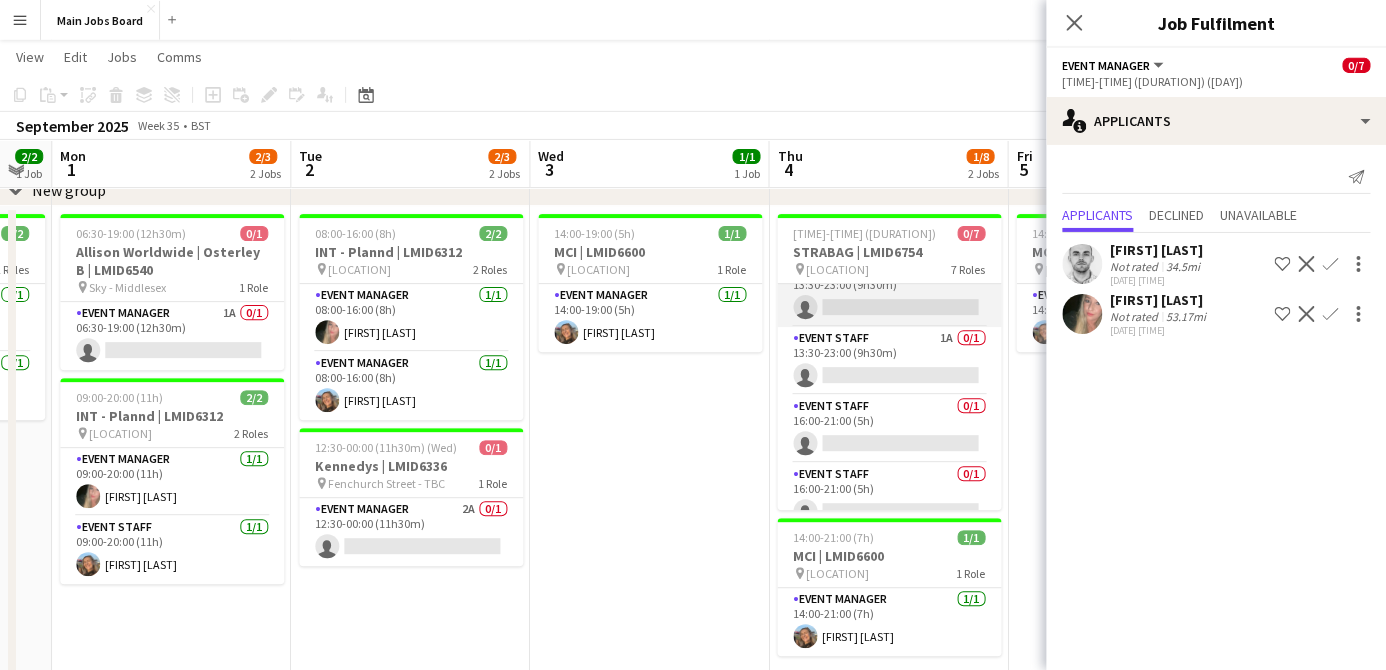 scroll, scrollTop: 0, scrollLeft: 0, axis: both 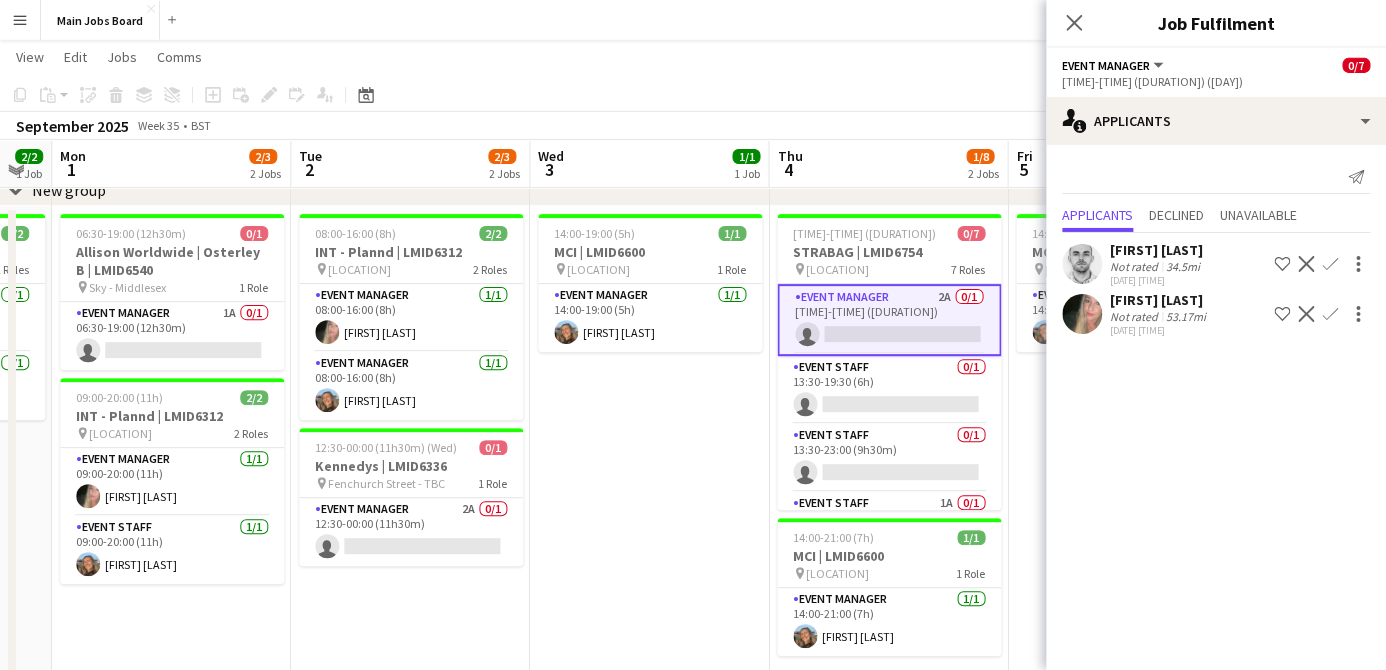 click on "Confirm" 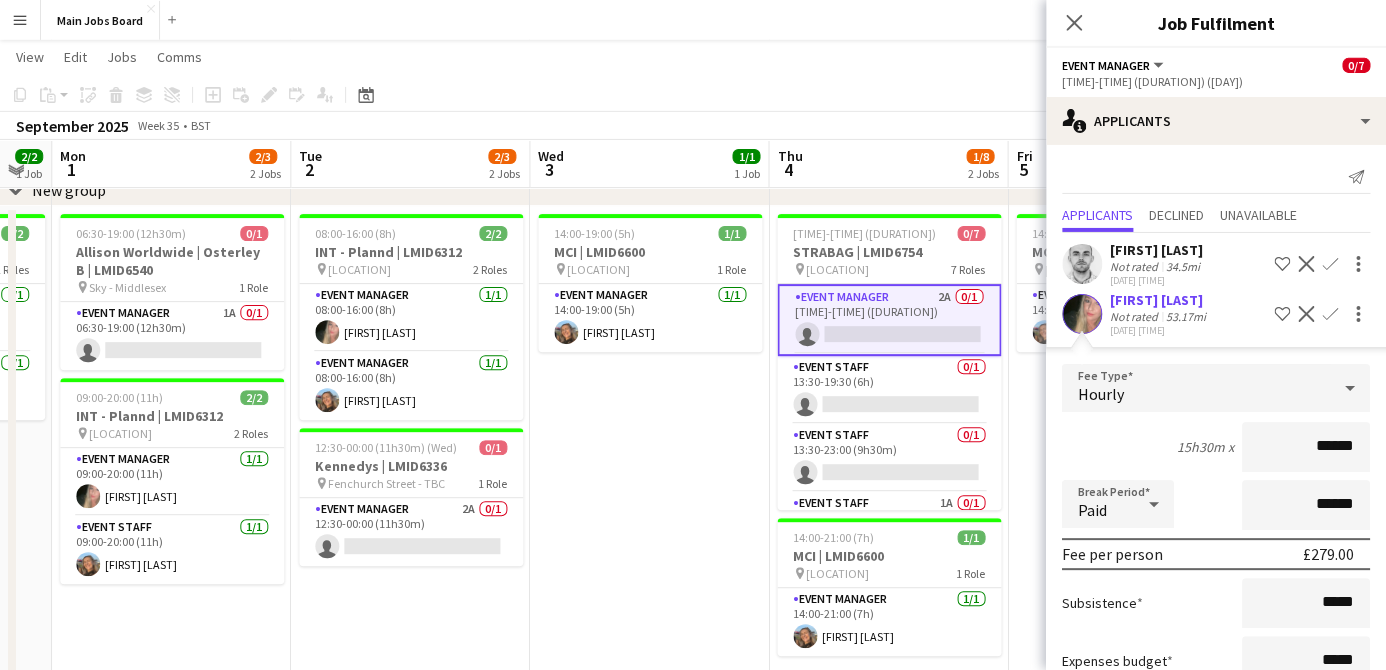 scroll, scrollTop: 144, scrollLeft: 0, axis: vertical 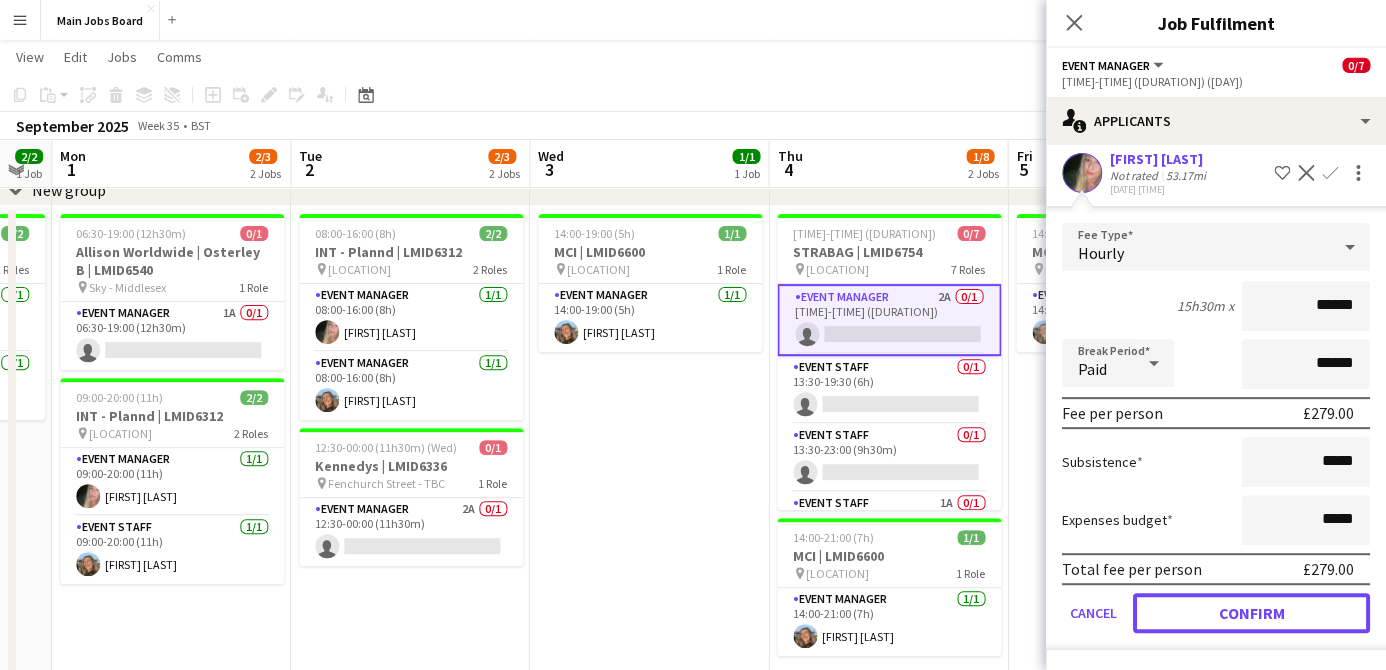 click on "Confirm" 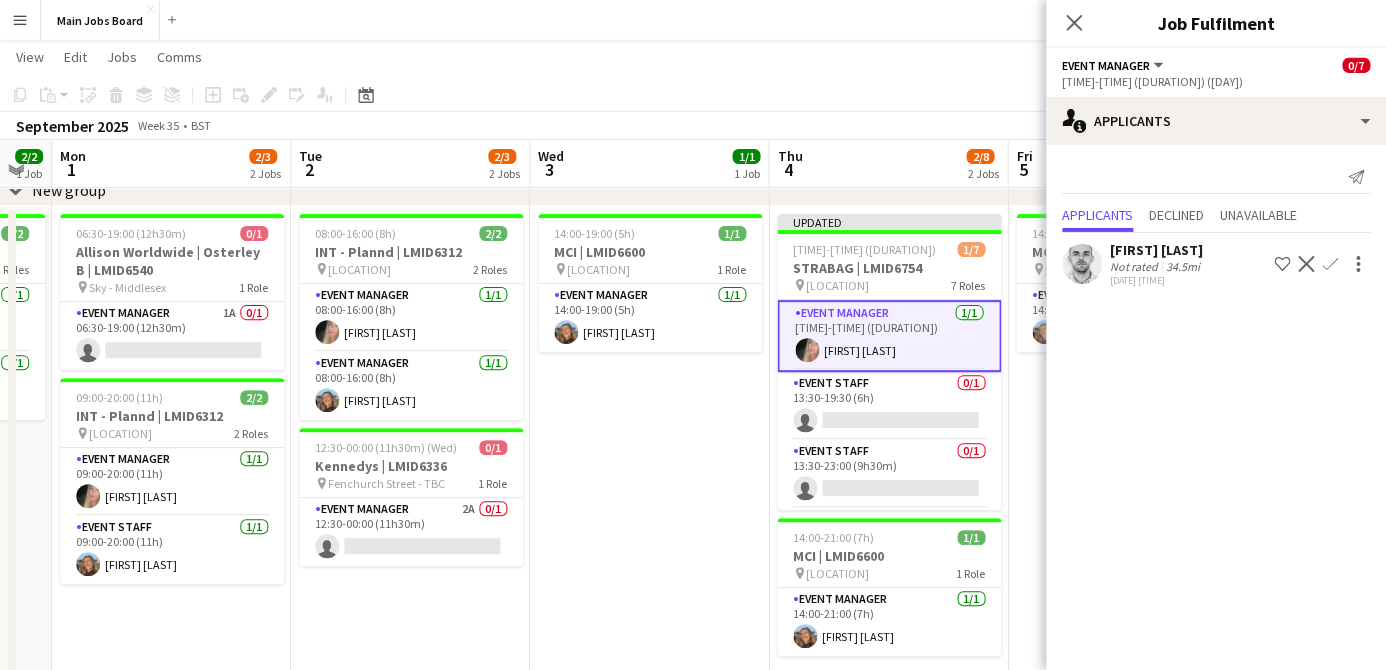 scroll, scrollTop: 0, scrollLeft: 0, axis: both 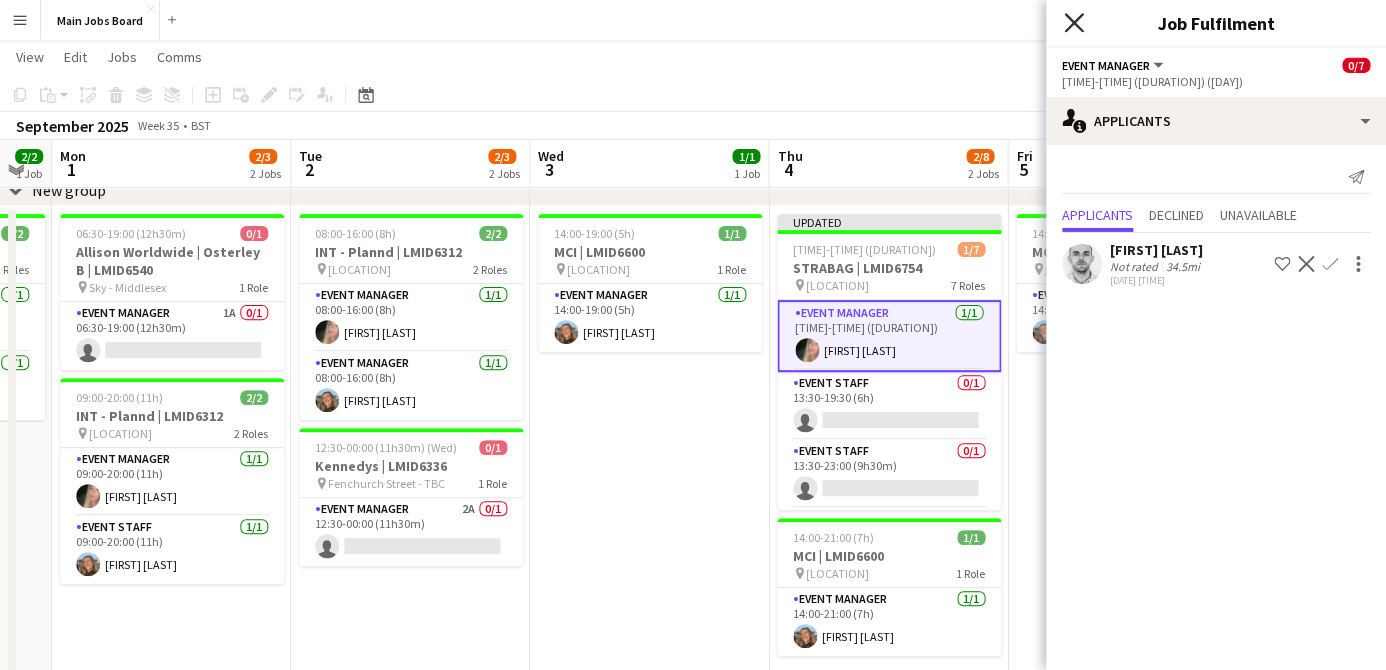 click 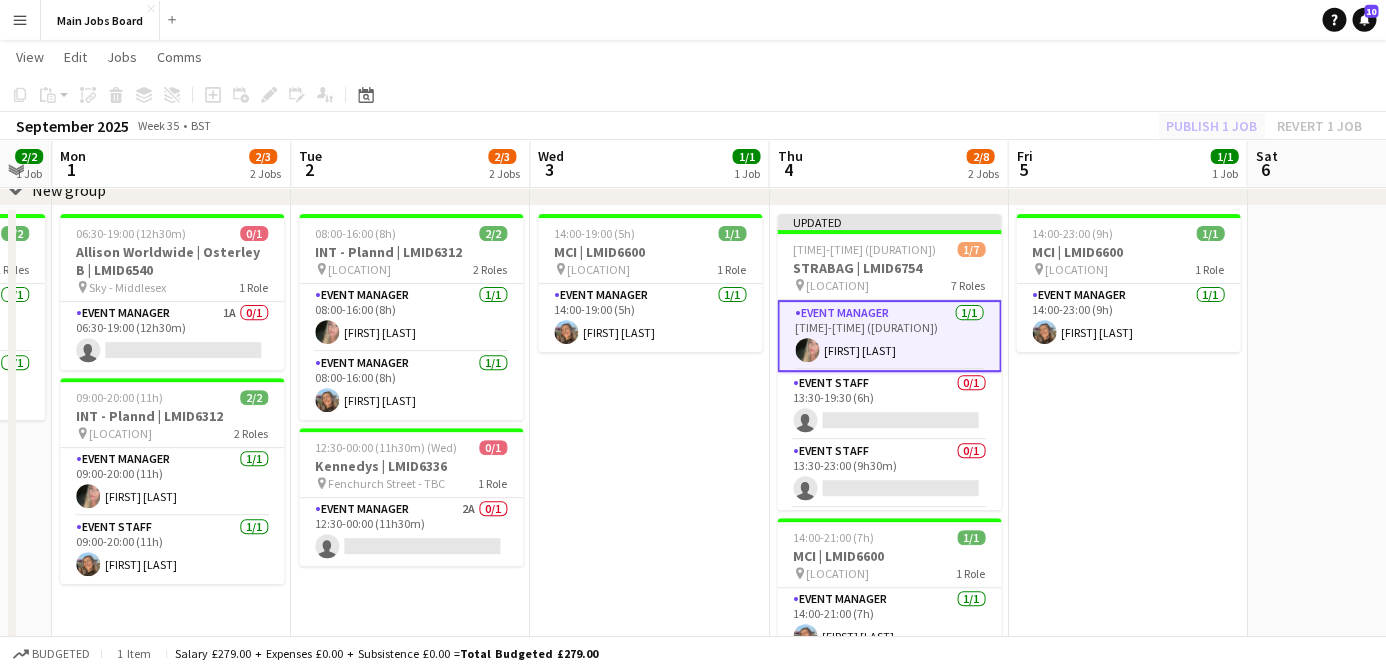 click on "Publish 1 job   Revert 1 job" 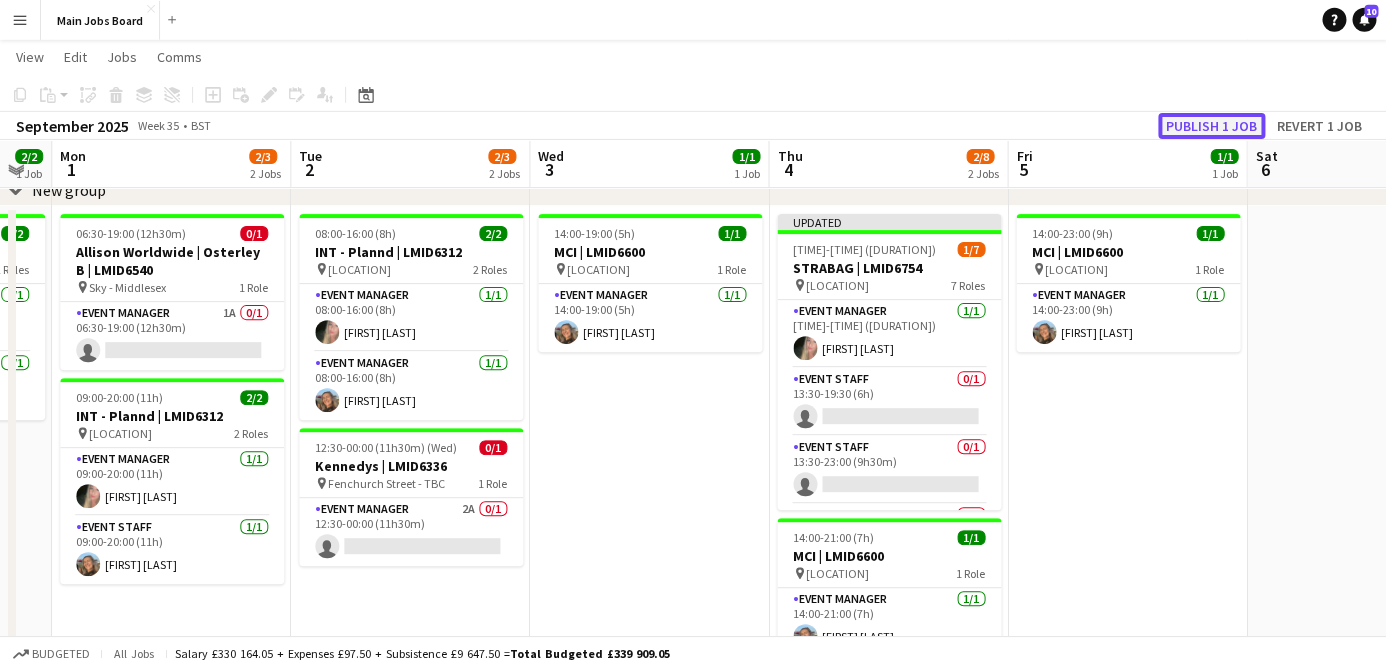 click on "Publish 1 job" 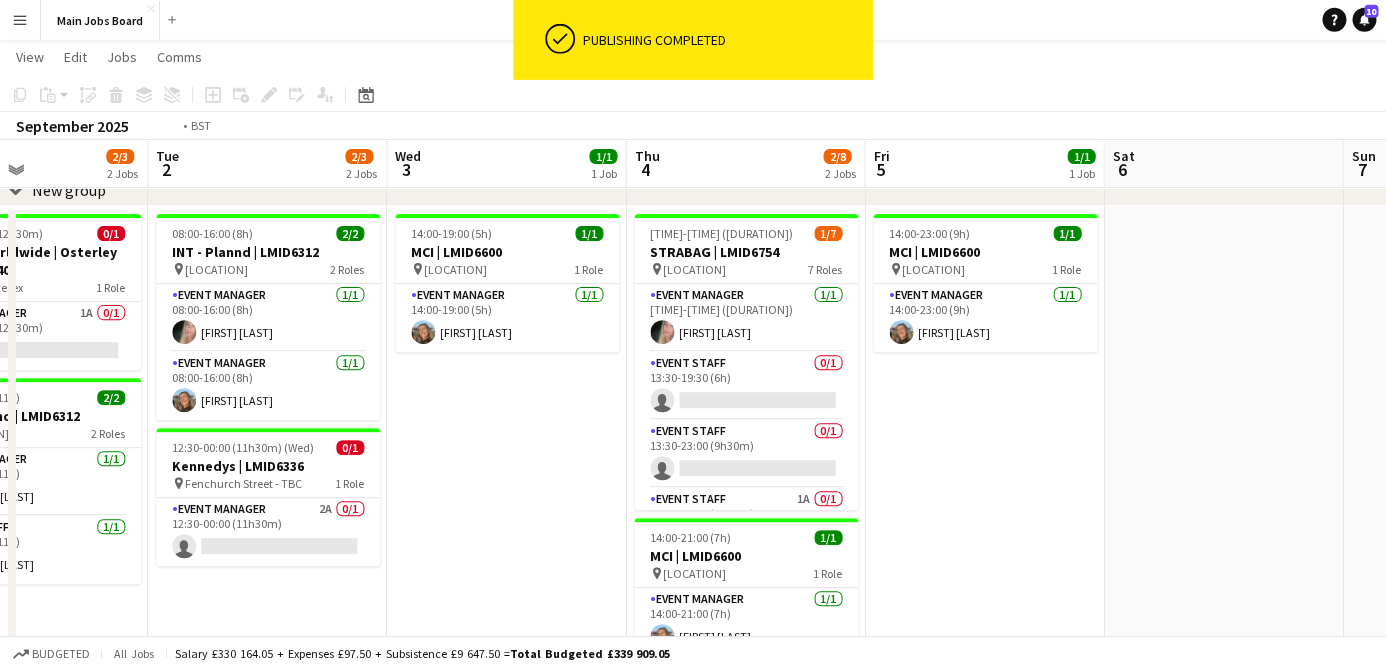 drag, startPoint x: 1087, startPoint y: 474, endPoint x: 925, endPoint y: 449, distance: 163.91766 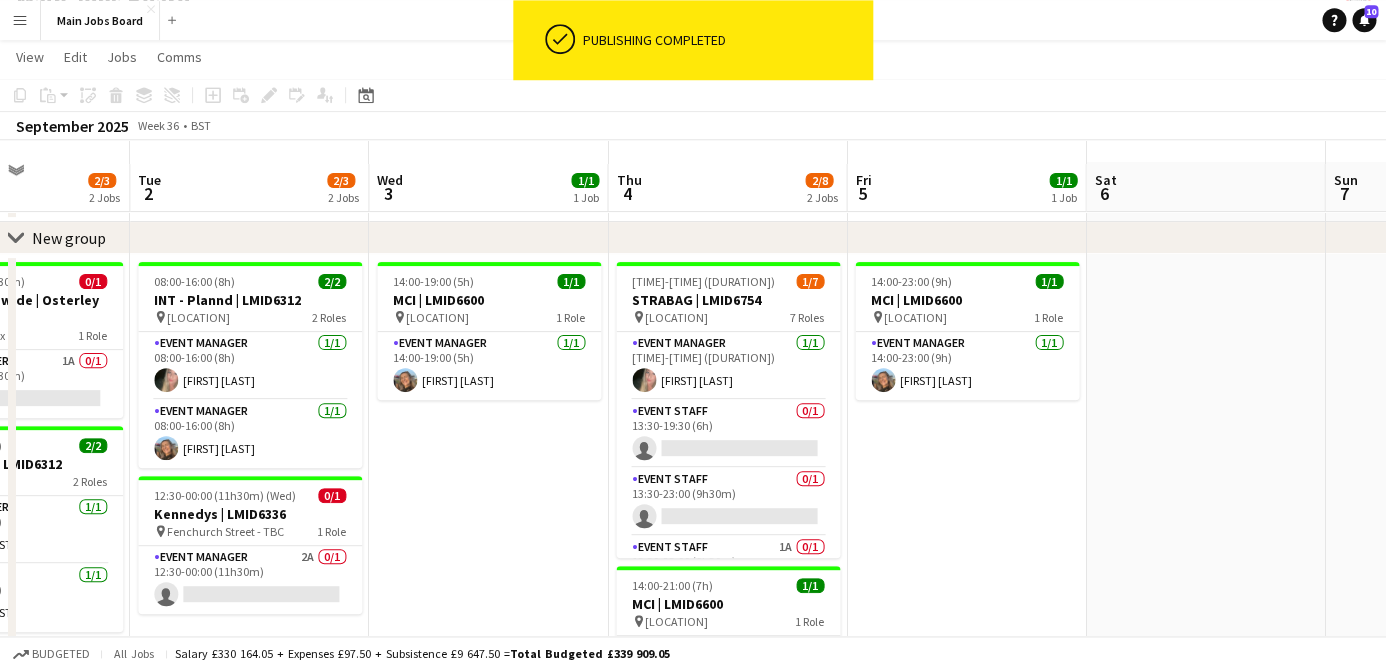 scroll, scrollTop: 6, scrollLeft: 0, axis: vertical 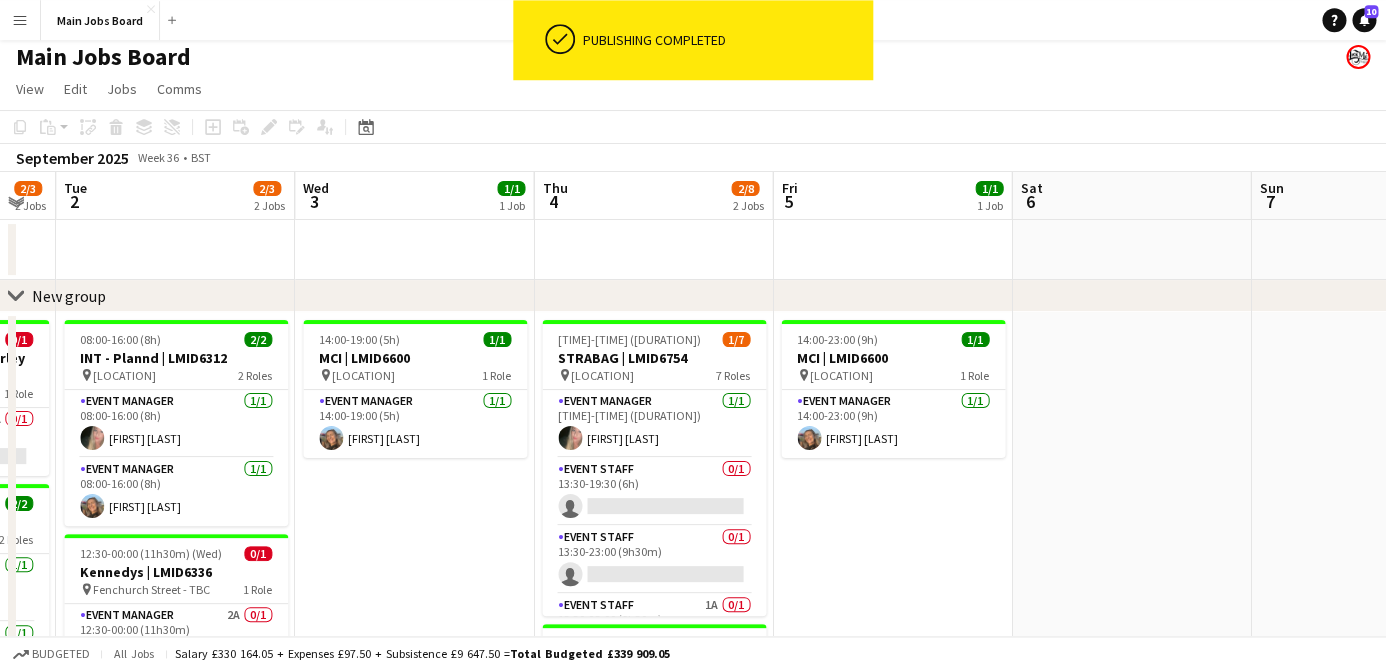 drag, startPoint x: 894, startPoint y: 495, endPoint x: 610, endPoint y: 473, distance: 284.85083 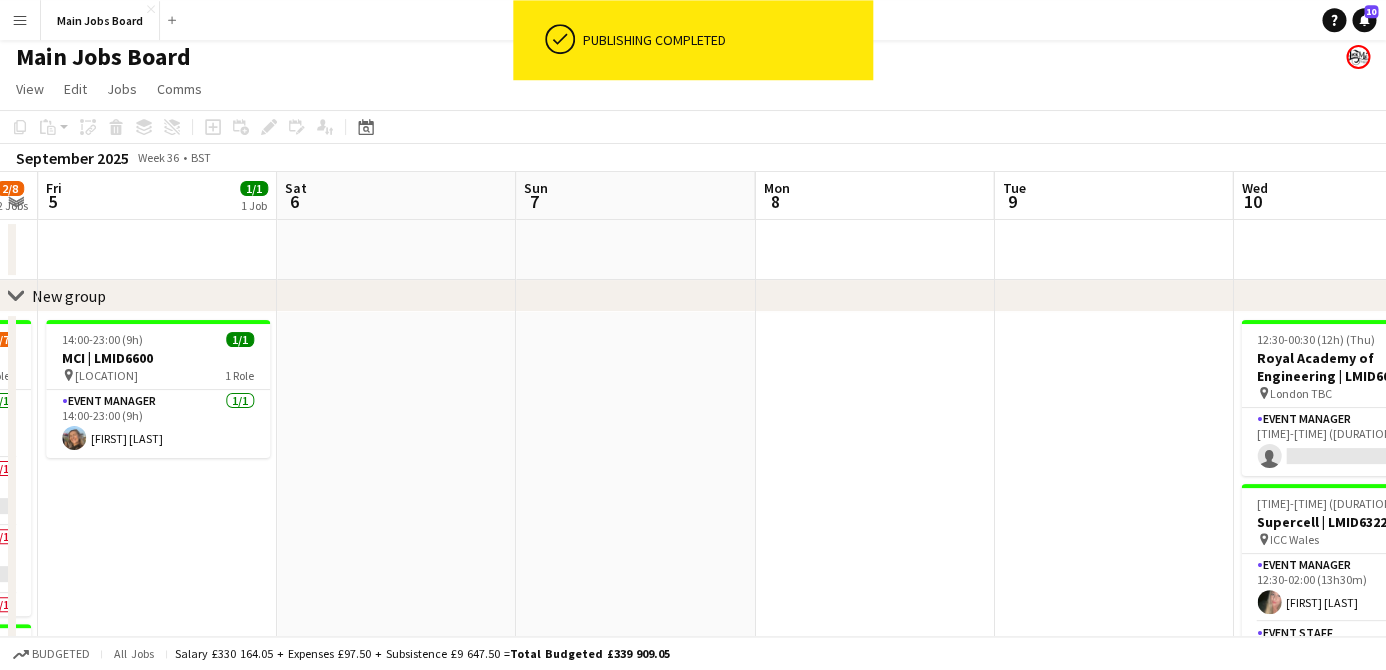 drag, startPoint x: 853, startPoint y: 469, endPoint x: 452, endPoint y: 466, distance: 401.01123 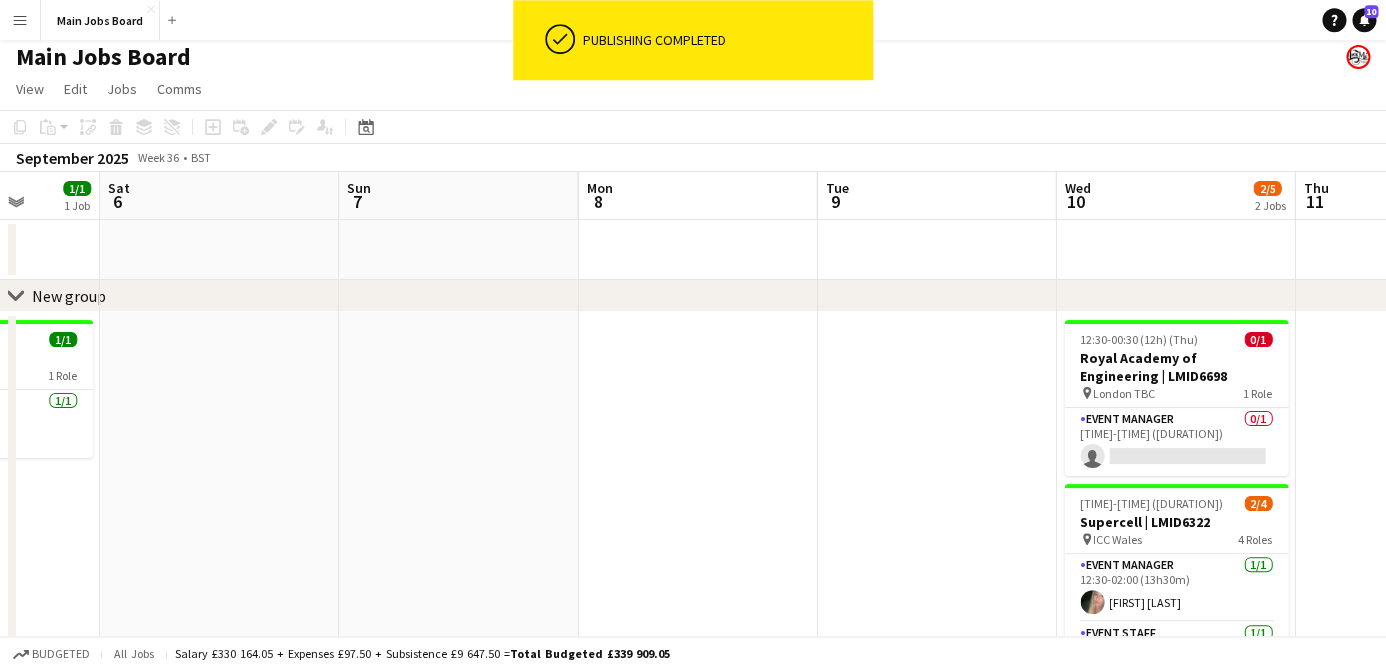 drag, startPoint x: 650, startPoint y: 462, endPoint x: 471, endPoint y: 452, distance: 179.27911 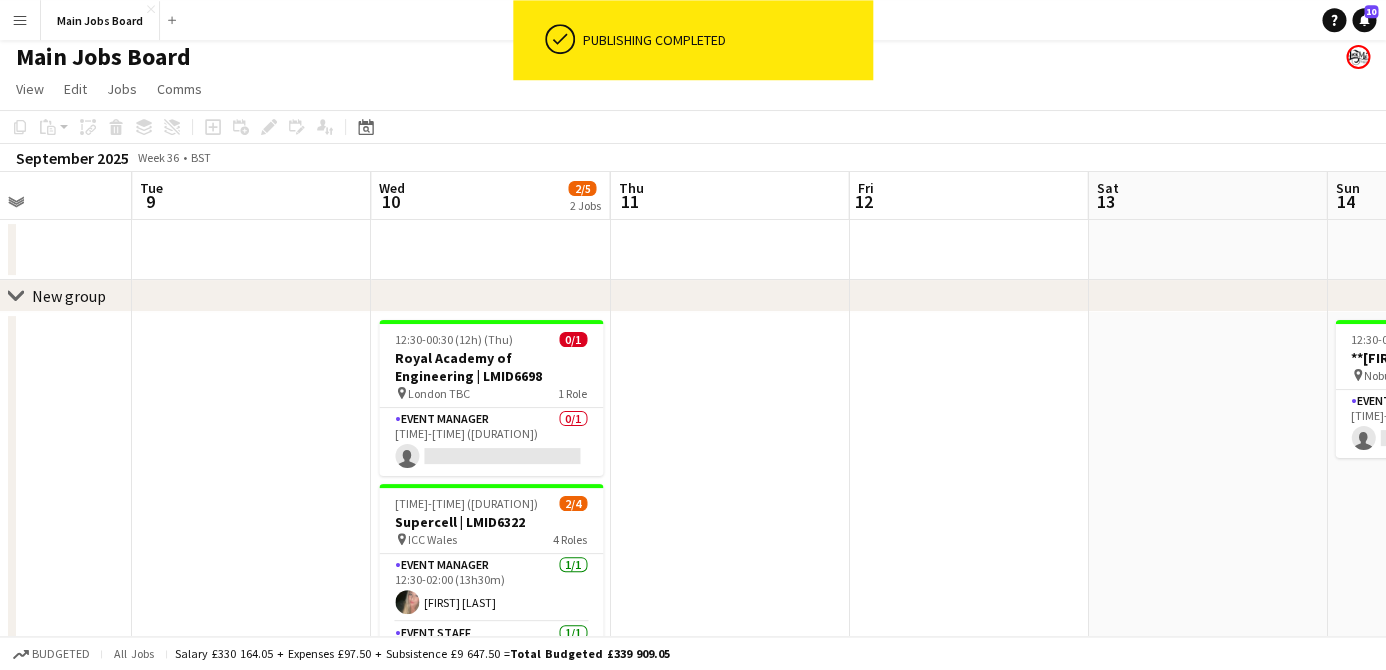 drag, startPoint x: 713, startPoint y: 485, endPoint x: 417, endPoint y: 451, distance: 297.9463 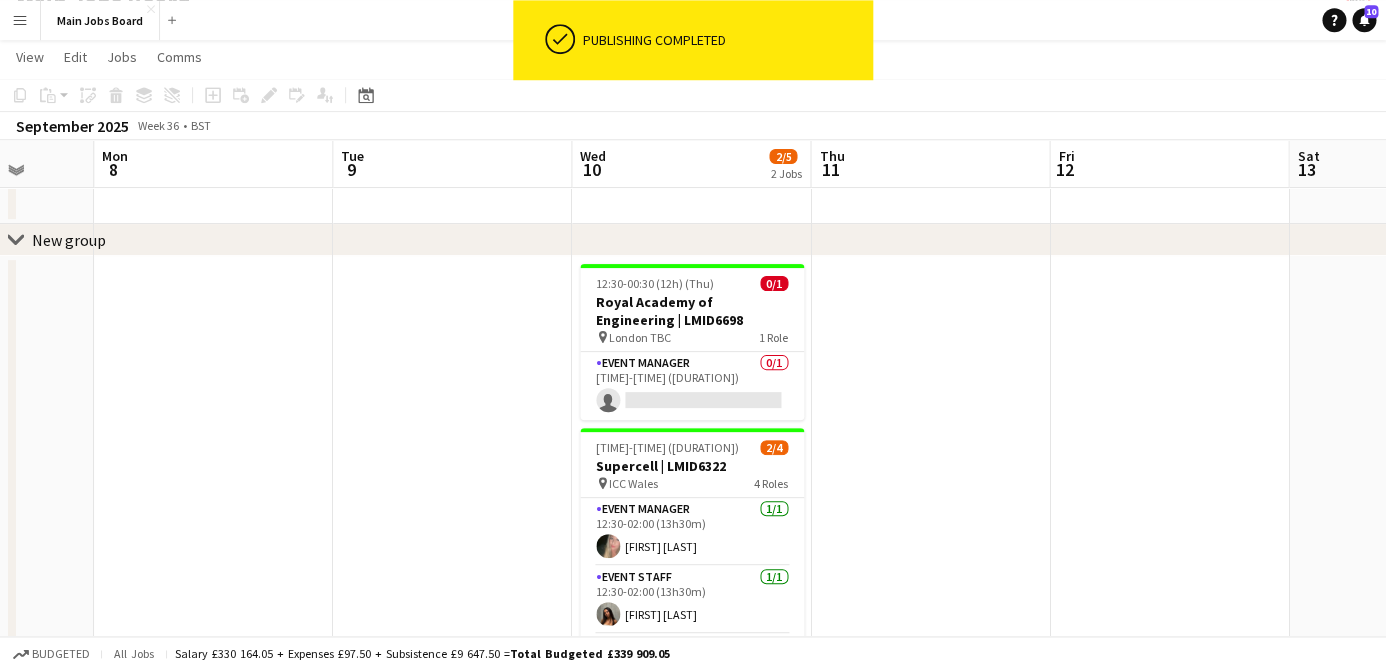 scroll, scrollTop: 113, scrollLeft: 0, axis: vertical 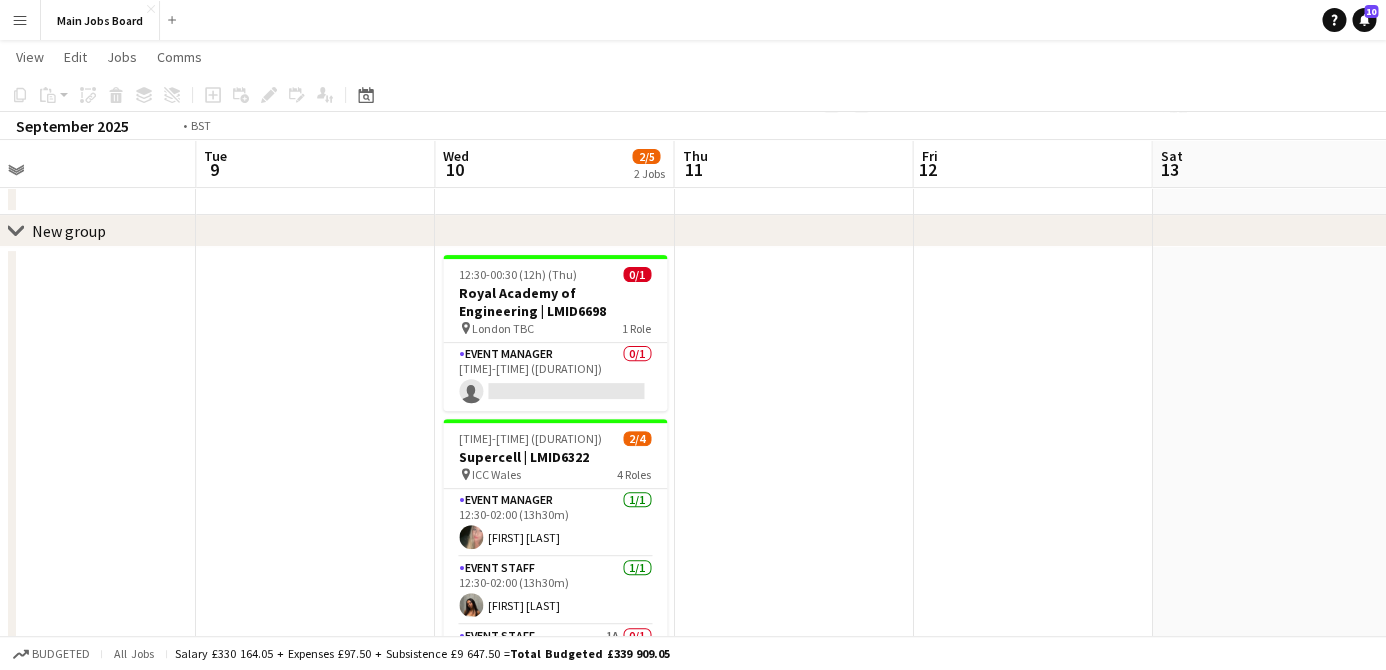 drag, startPoint x: 1029, startPoint y: 505, endPoint x: 399, endPoint y: 508, distance: 630.00714 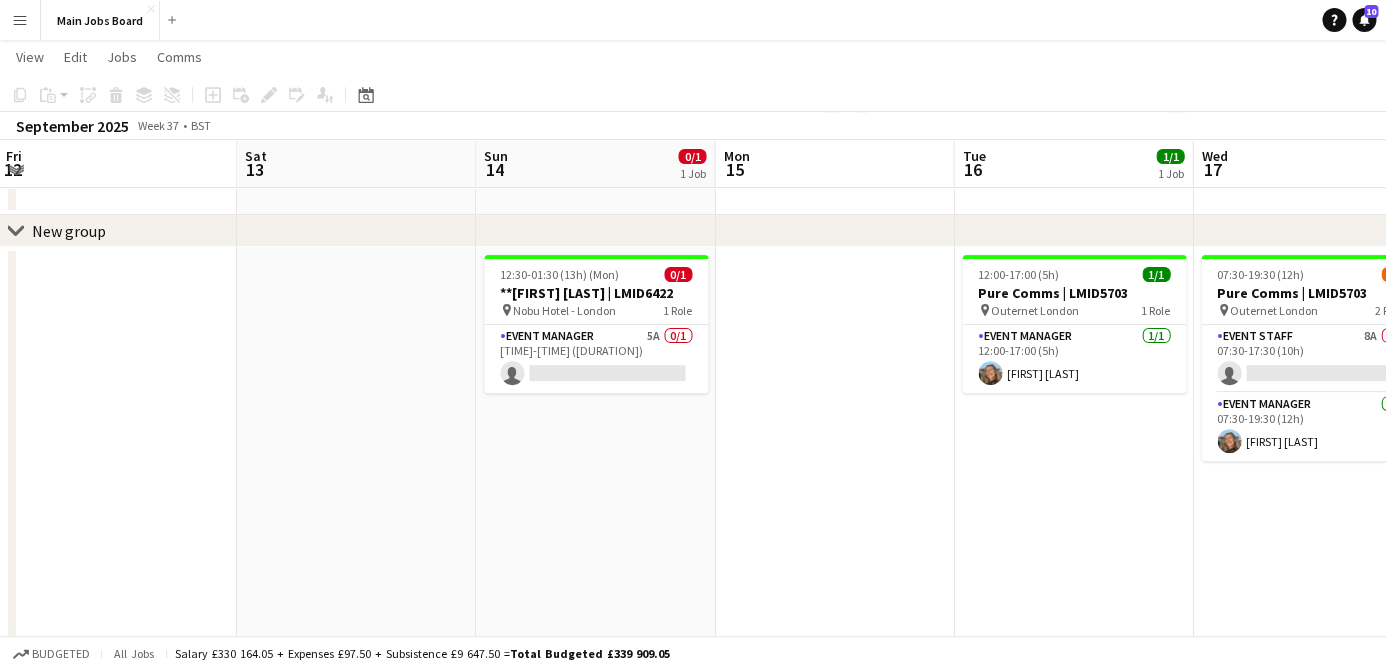 drag, startPoint x: 983, startPoint y: 486, endPoint x: 518, endPoint y: 474, distance: 465.15482 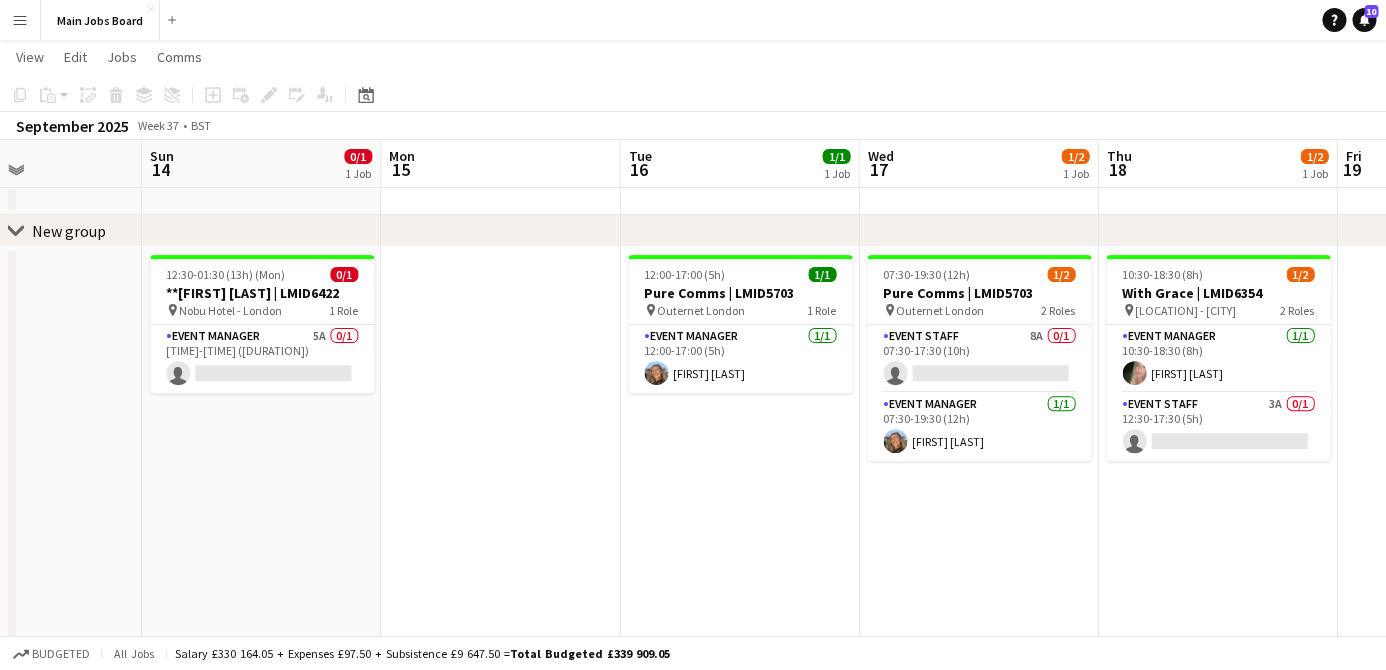 drag, startPoint x: 864, startPoint y: 421, endPoint x: 551, endPoint y: 416, distance: 313.03995 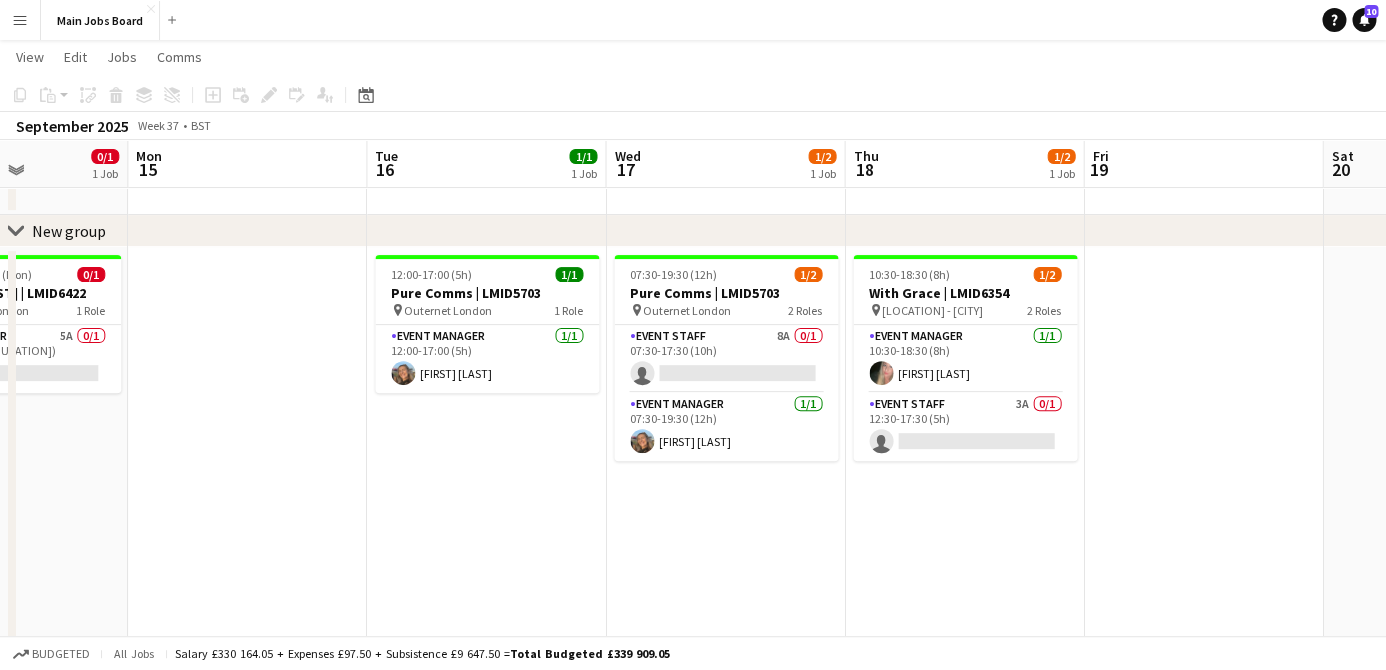drag, startPoint x: 798, startPoint y: 465, endPoint x: 545, endPoint y: 458, distance: 253.09682 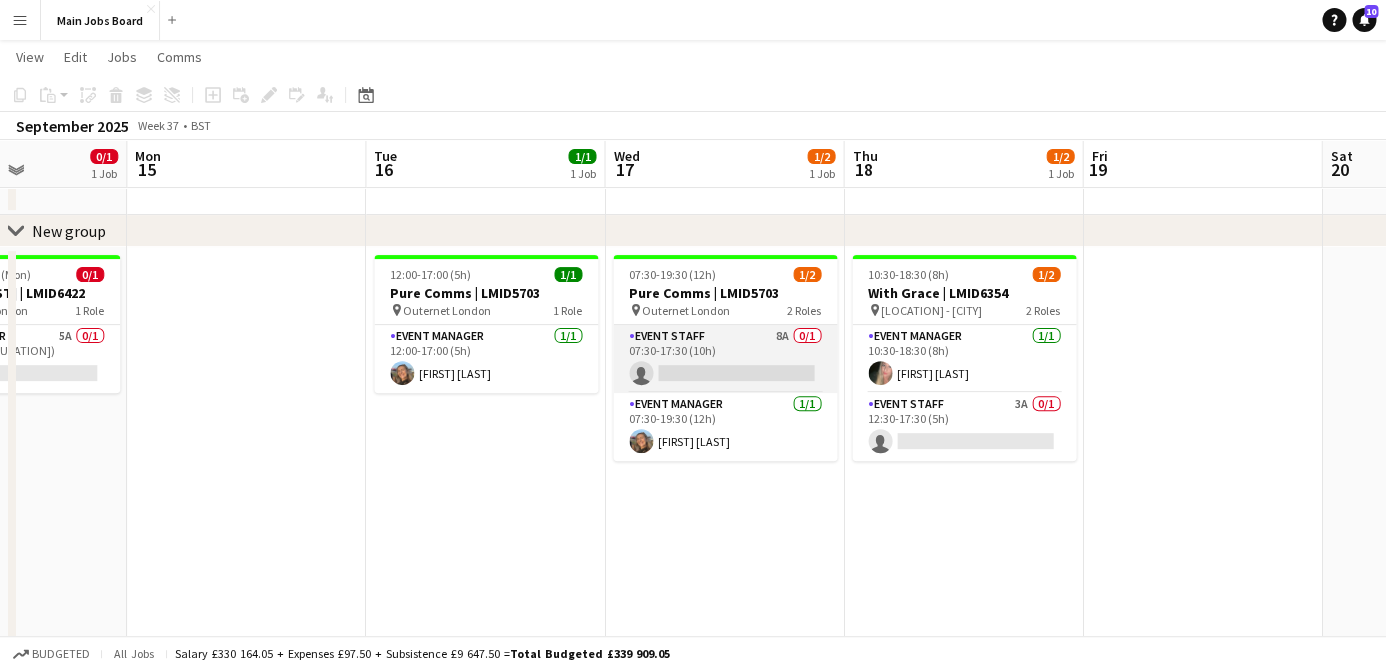 click on "Event Staff   8A   0/1   07:30-17:30 (10h)
single-neutral-actions" at bounding box center (725, 359) 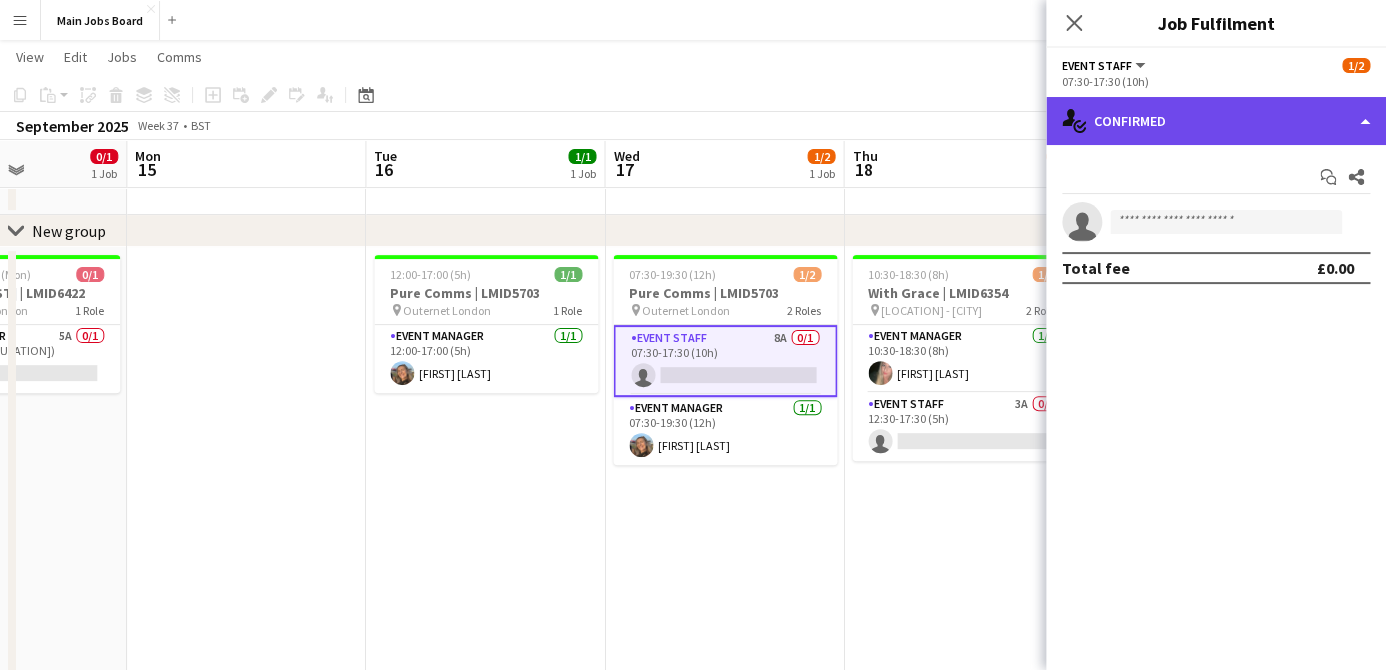 click on "single-neutral-actions-check-2
Confirmed" 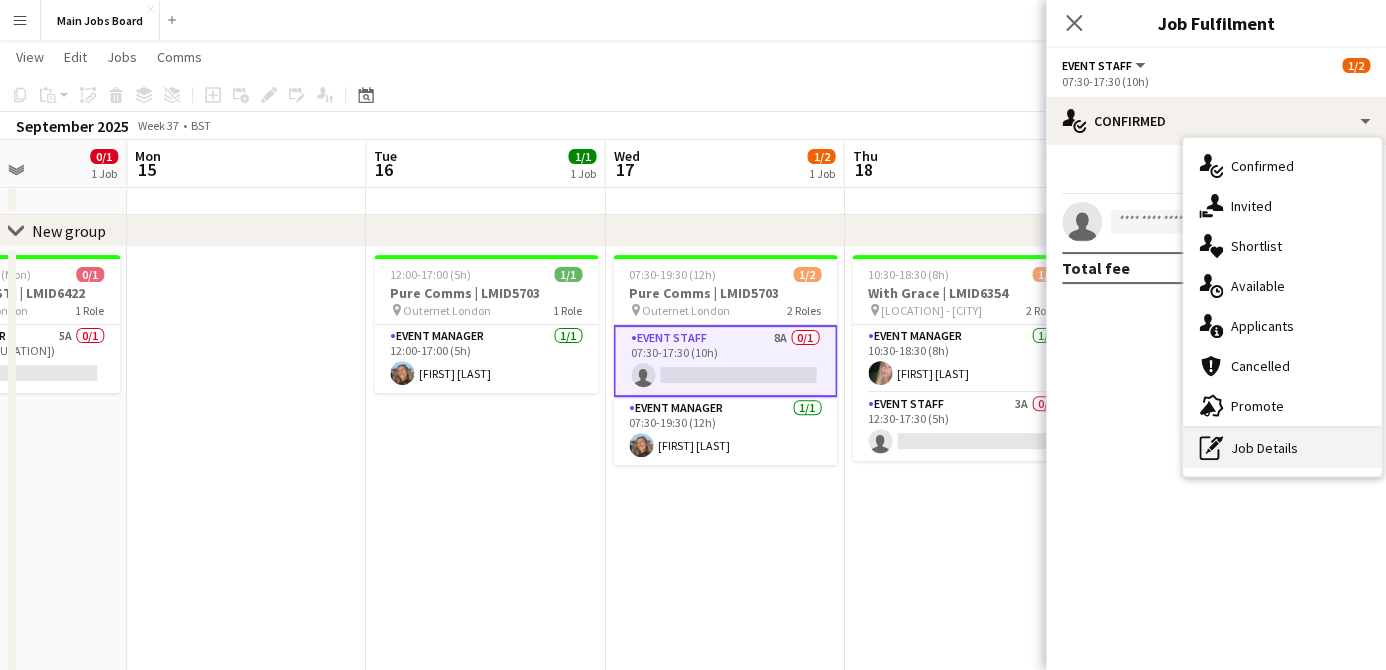 click on "pen-write
Job Details" at bounding box center (1282, 448) 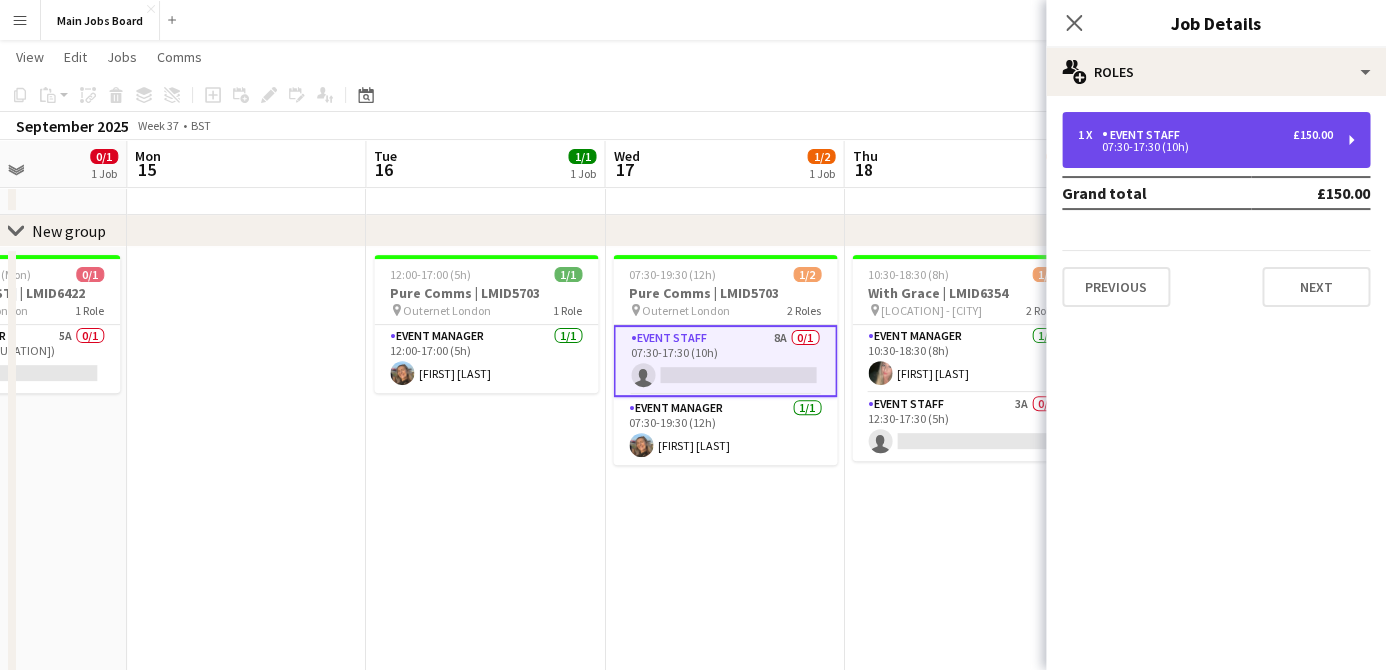 click on "07:30-17:30 (10h)" at bounding box center (1205, 147) 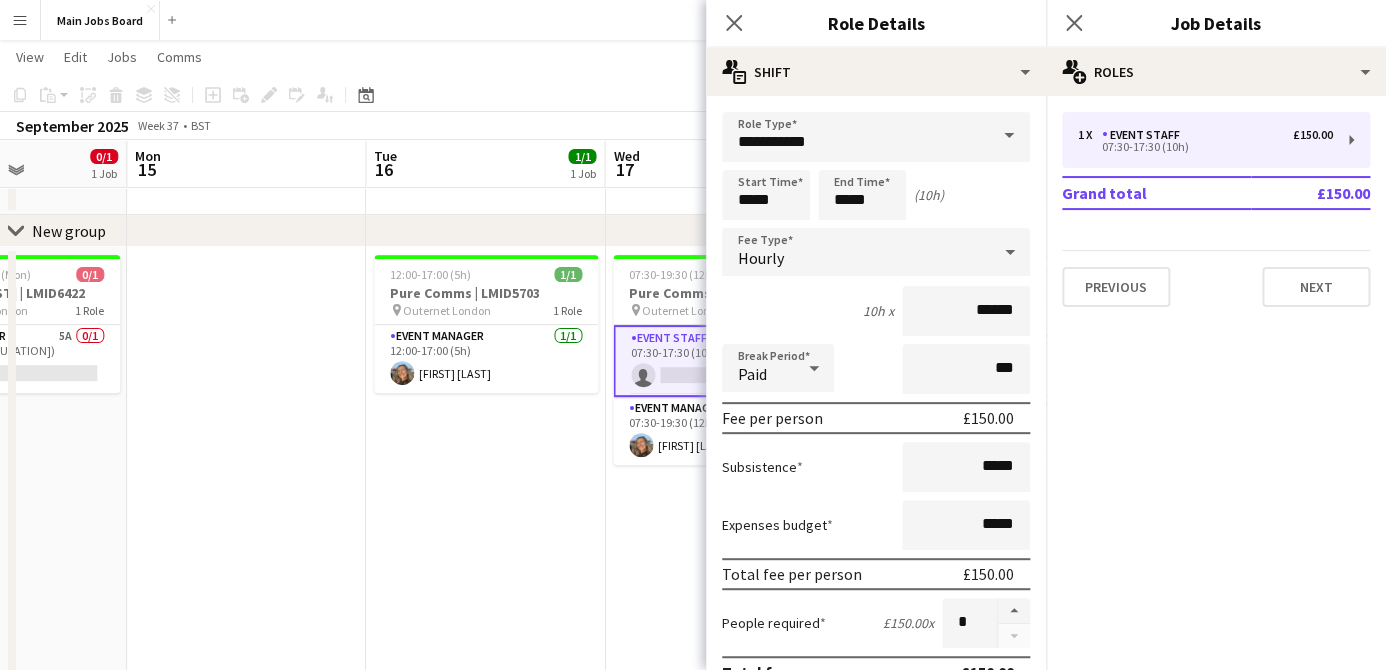 click on "1 x   Event Staff   £150.00   [TIME]-[TIME] ([DURATION])   Grand total   £150.00   Previous   Next" at bounding box center [1216, 209] 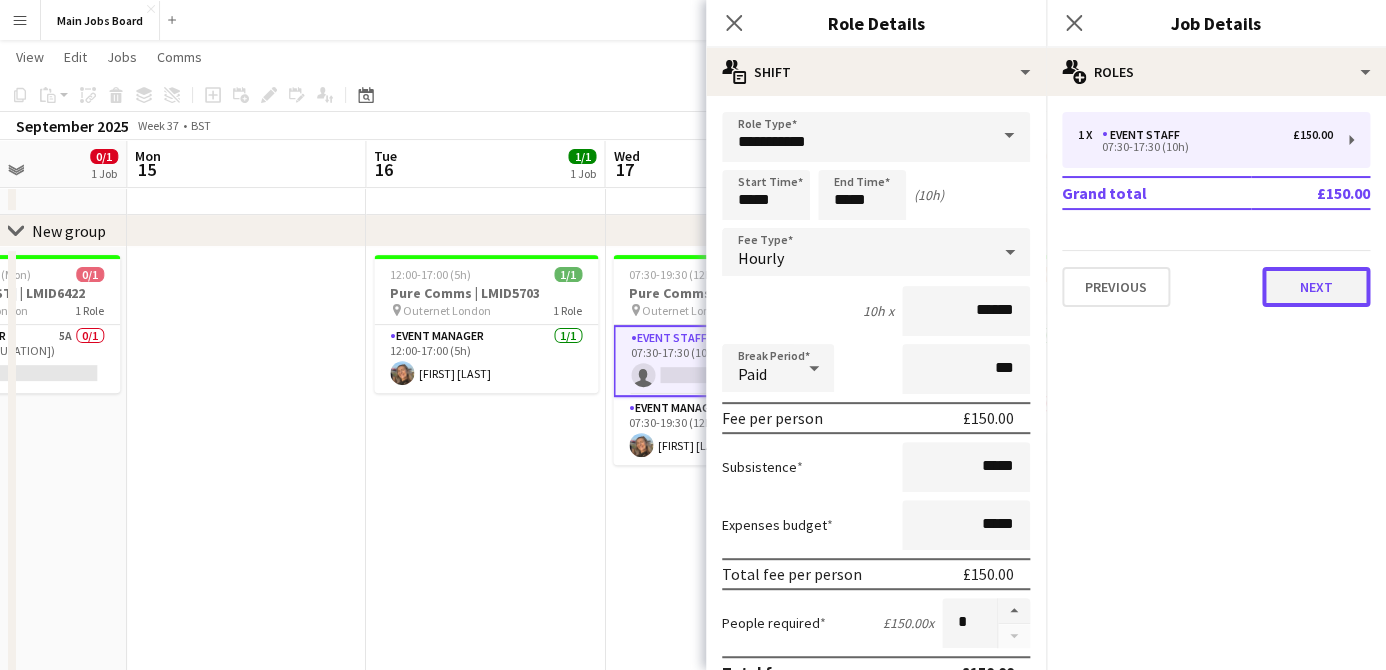 click on "Next" at bounding box center [1316, 287] 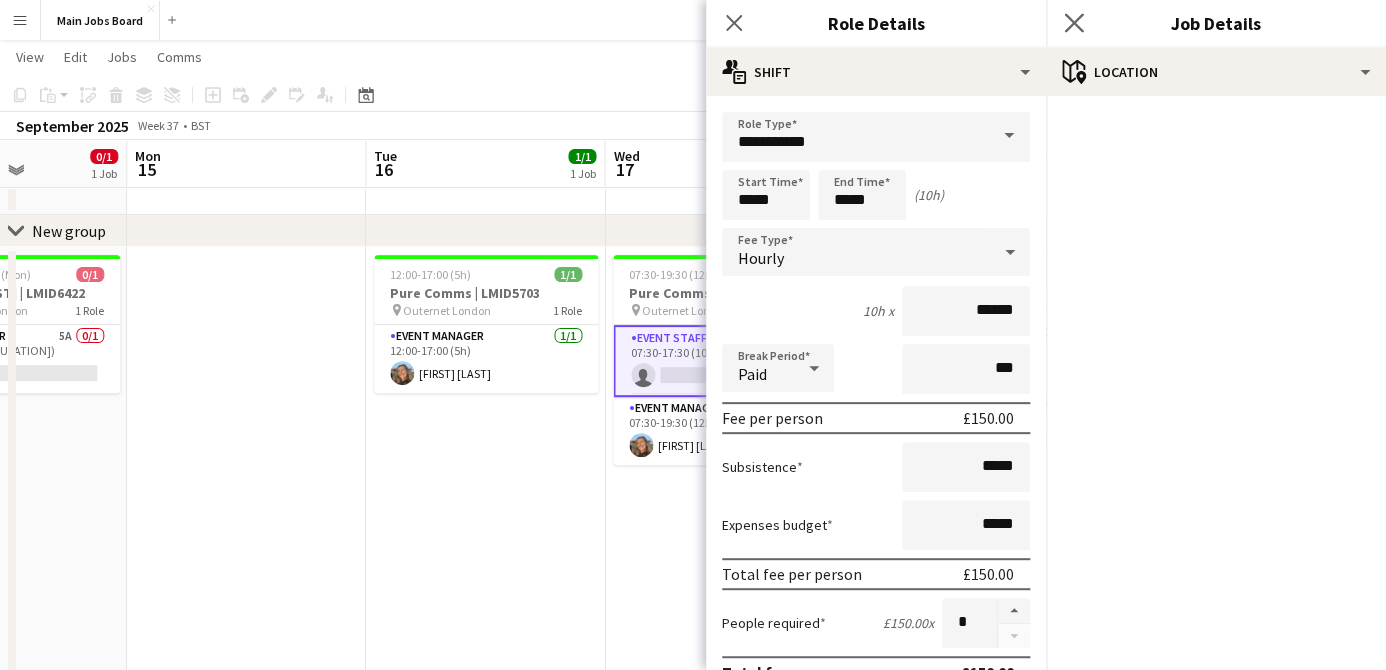 click on "Close pop-in" 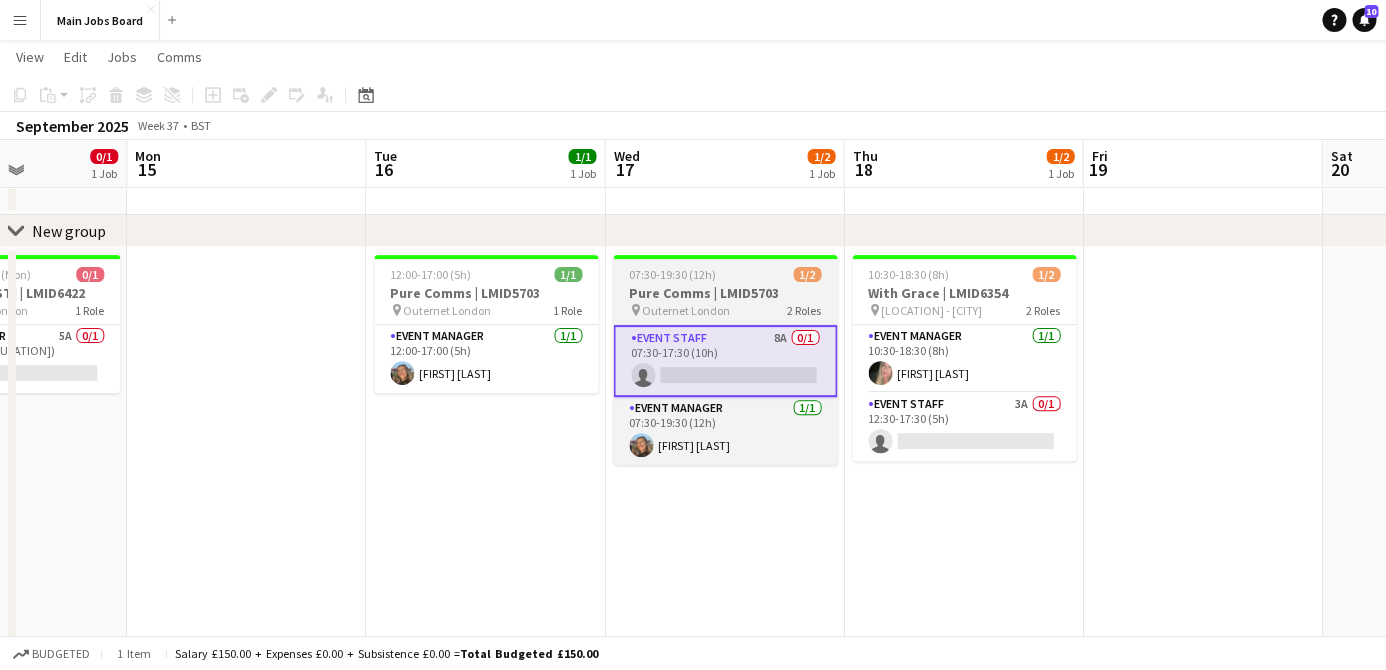 click on "07:30-19:30 (12h)" at bounding box center (672, 274) 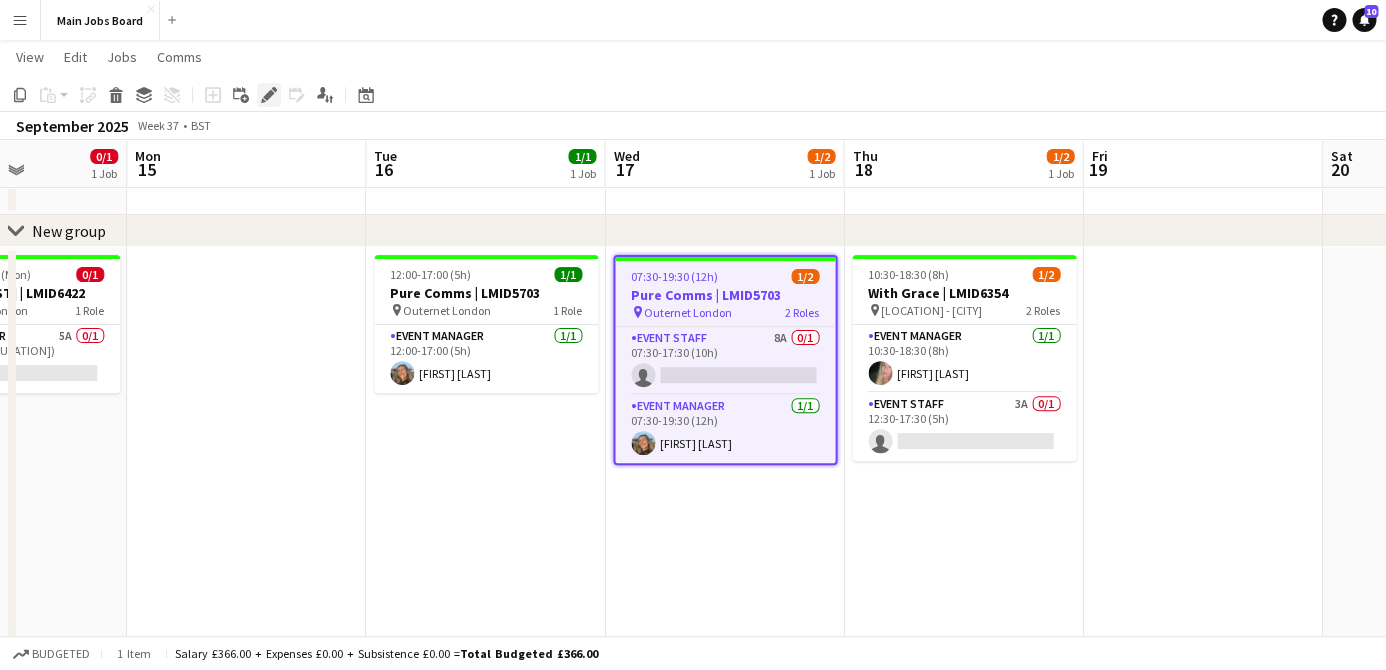 click 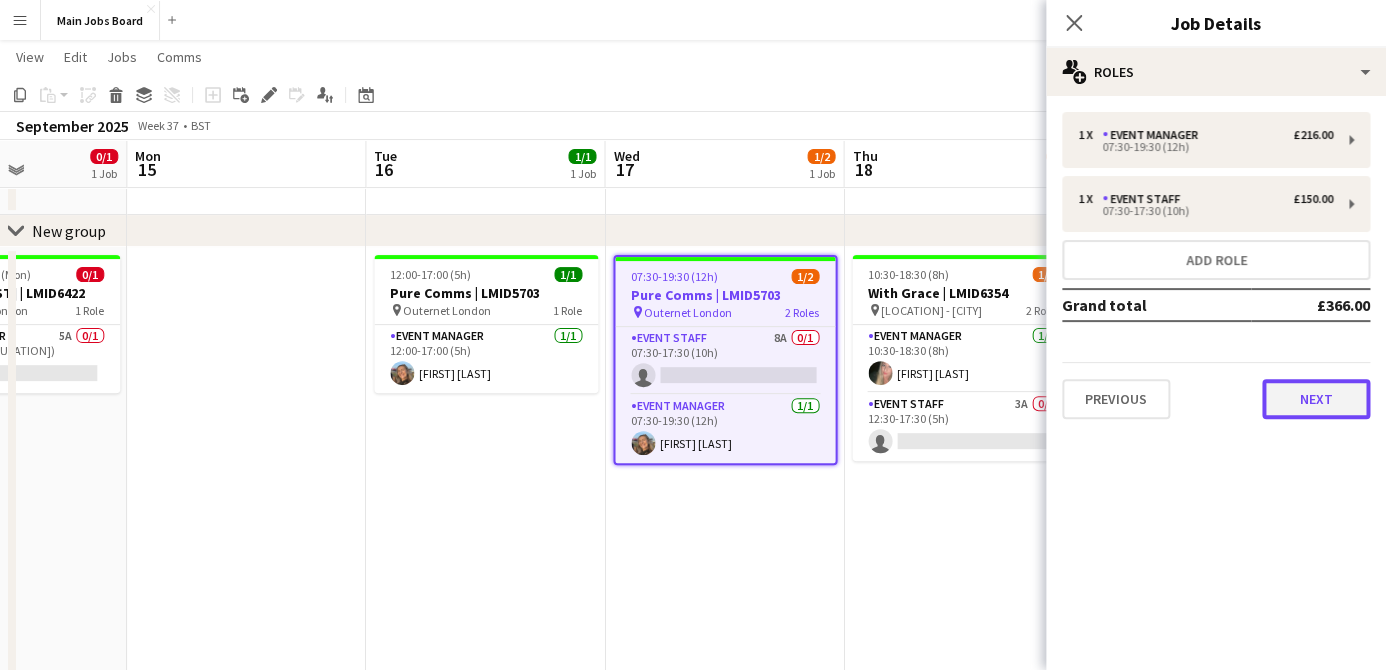 click on "Next" at bounding box center (1316, 399) 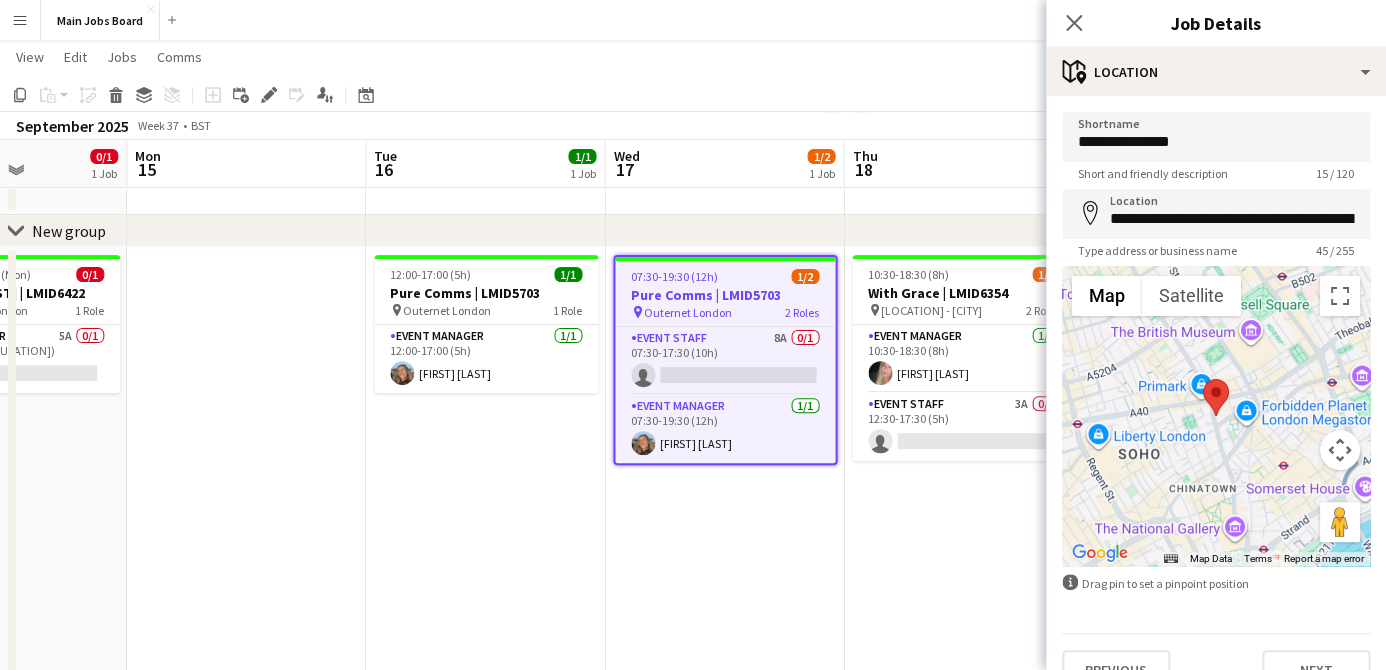 scroll, scrollTop: 38, scrollLeft: 0, axis: vertical 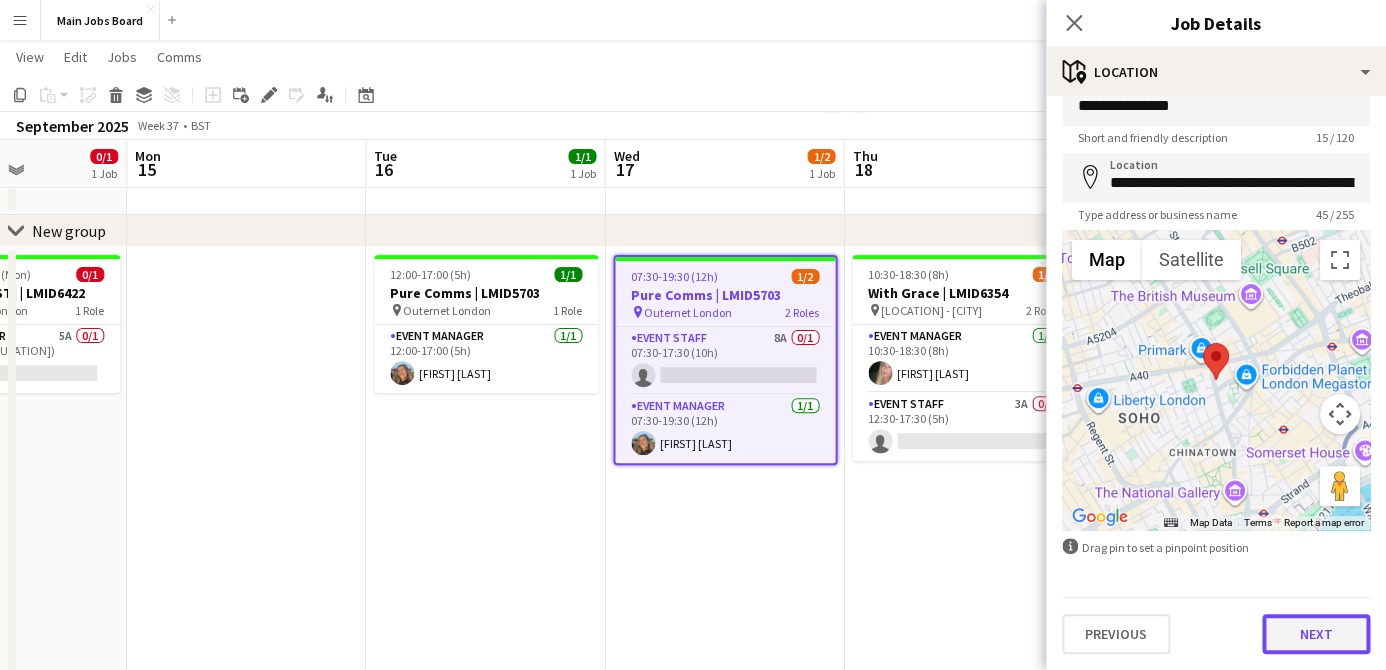click on "Next" at bounding box center (1316, 634) 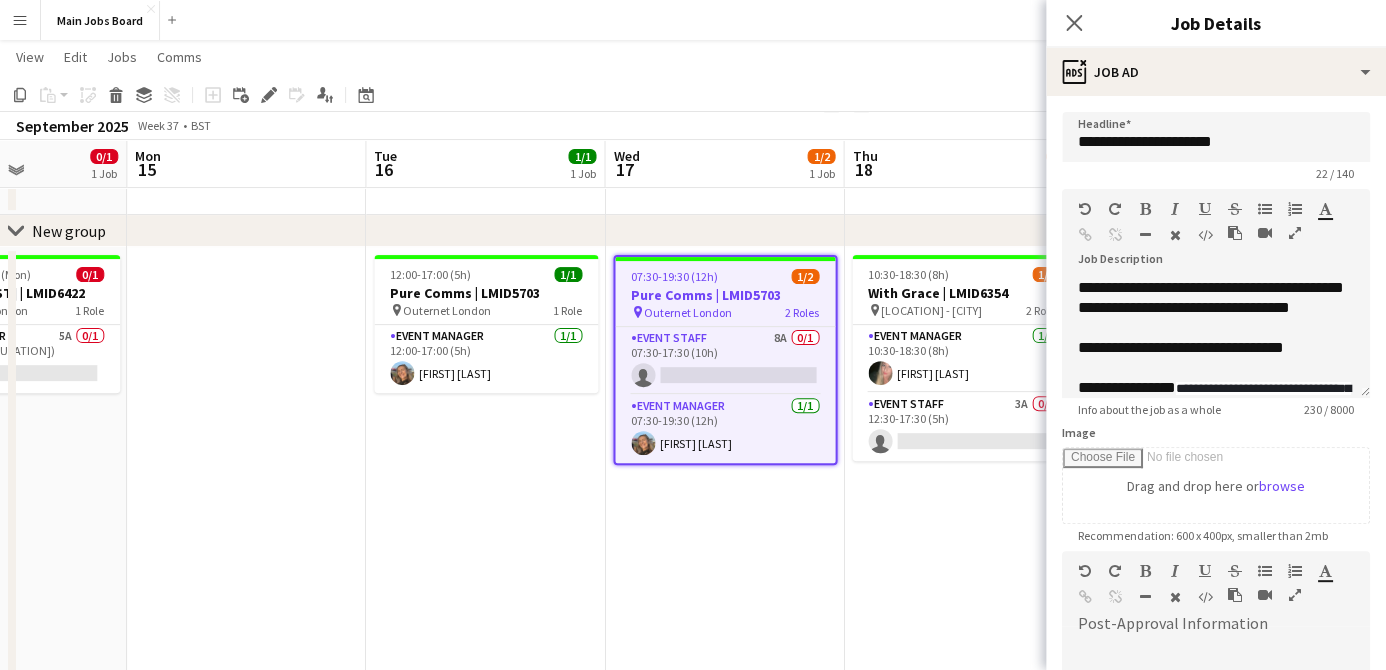 scroll, scrollTop: 0, scrollLeft: 0, axis: both 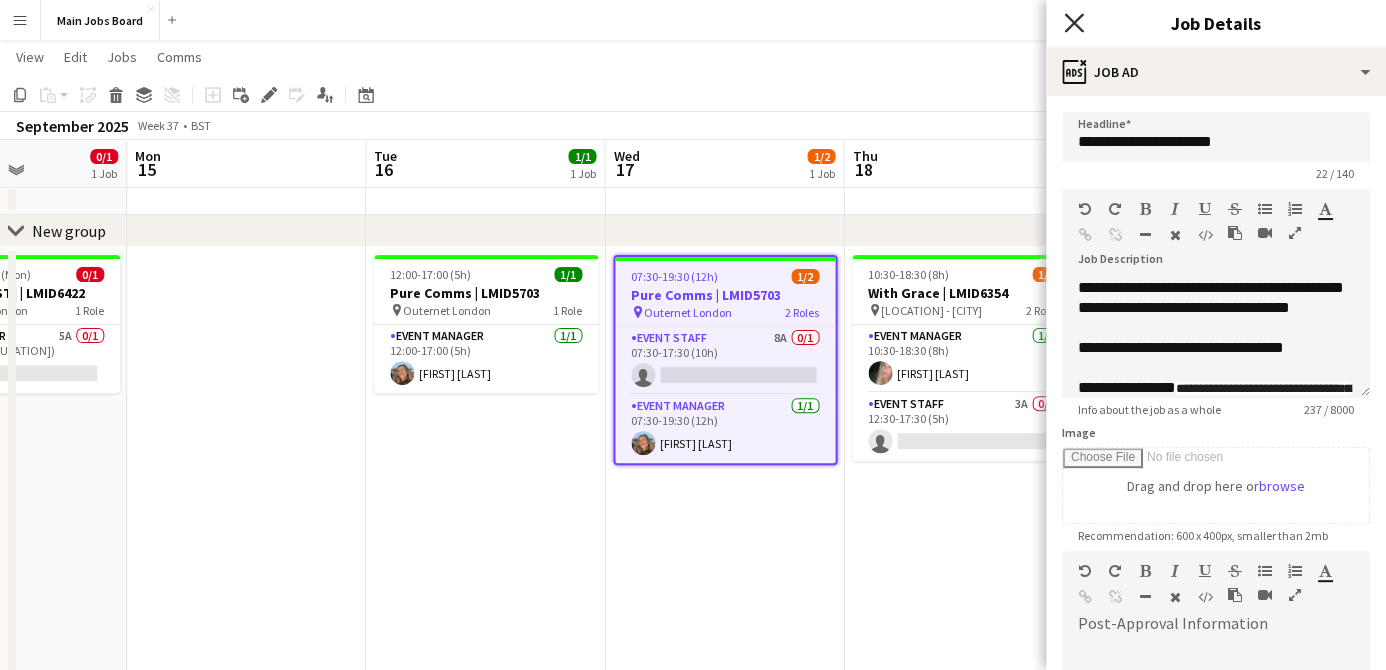 click 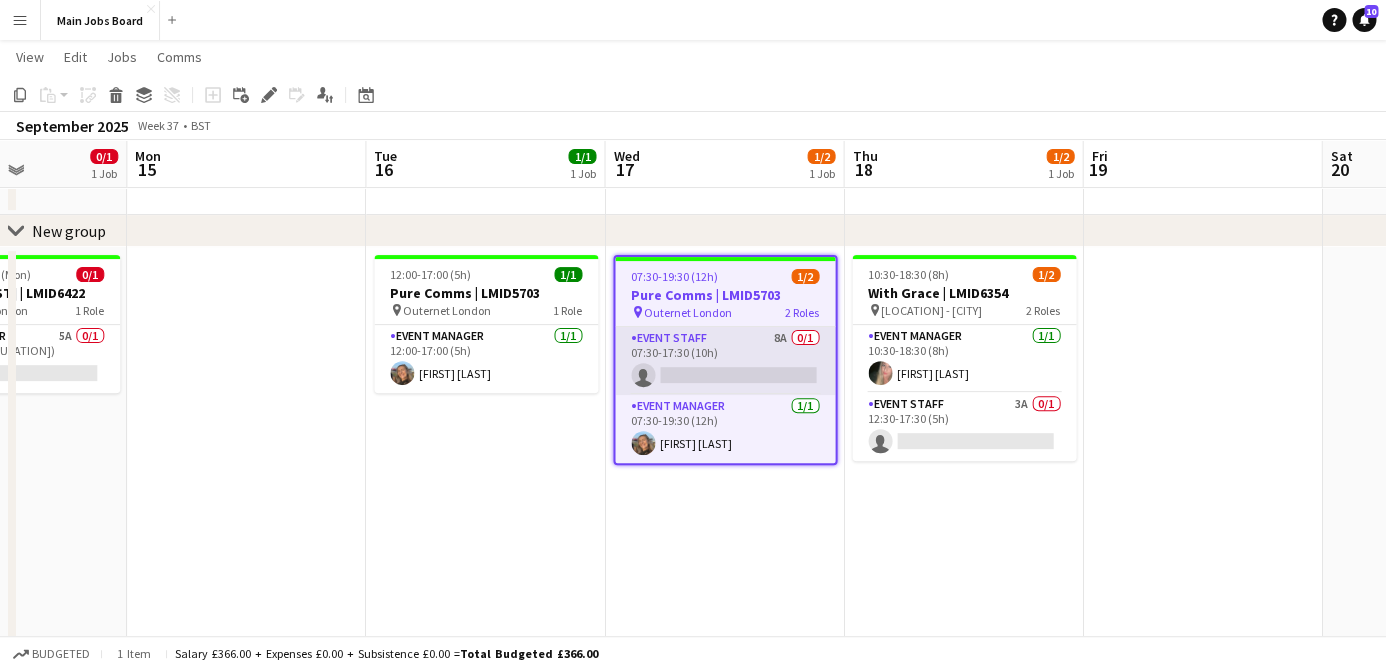 click on "Event Staff   8A   0/1   07:30-17:30 (10h)
single-neutral-actions" at bounding box center (725, 361) 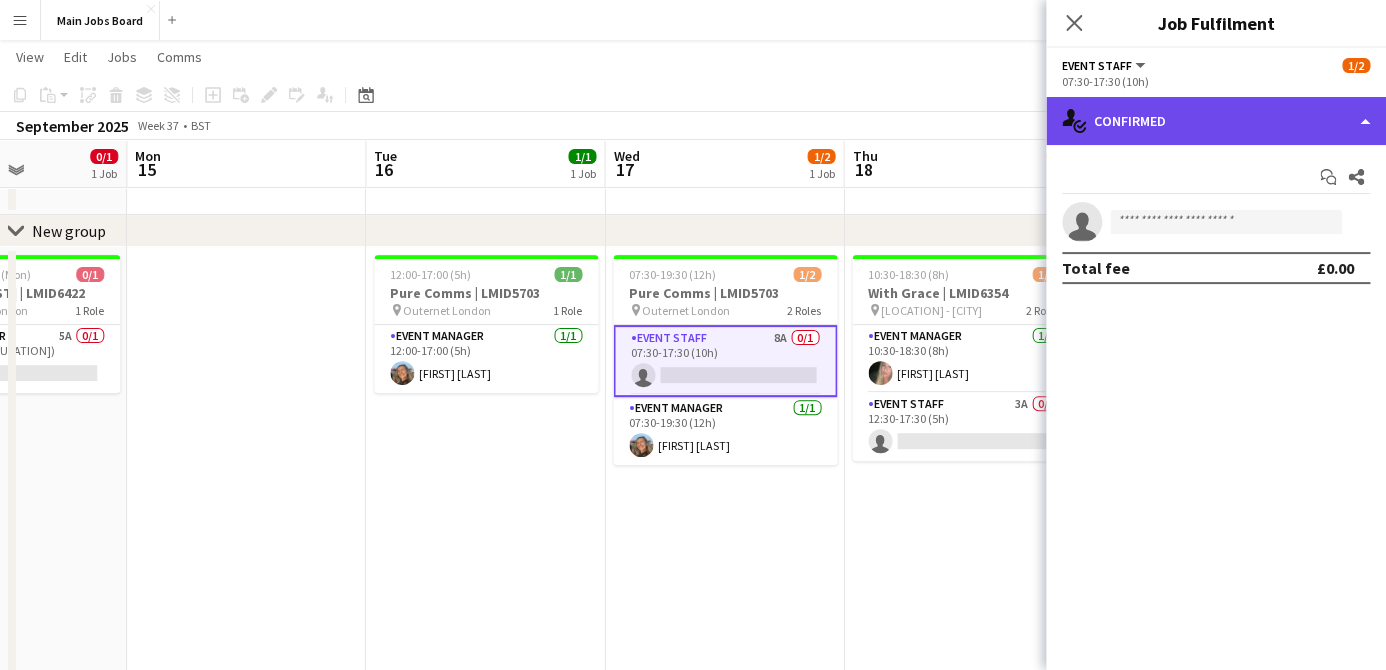 click on "single-neutral-actions-check-2
Confirmed" 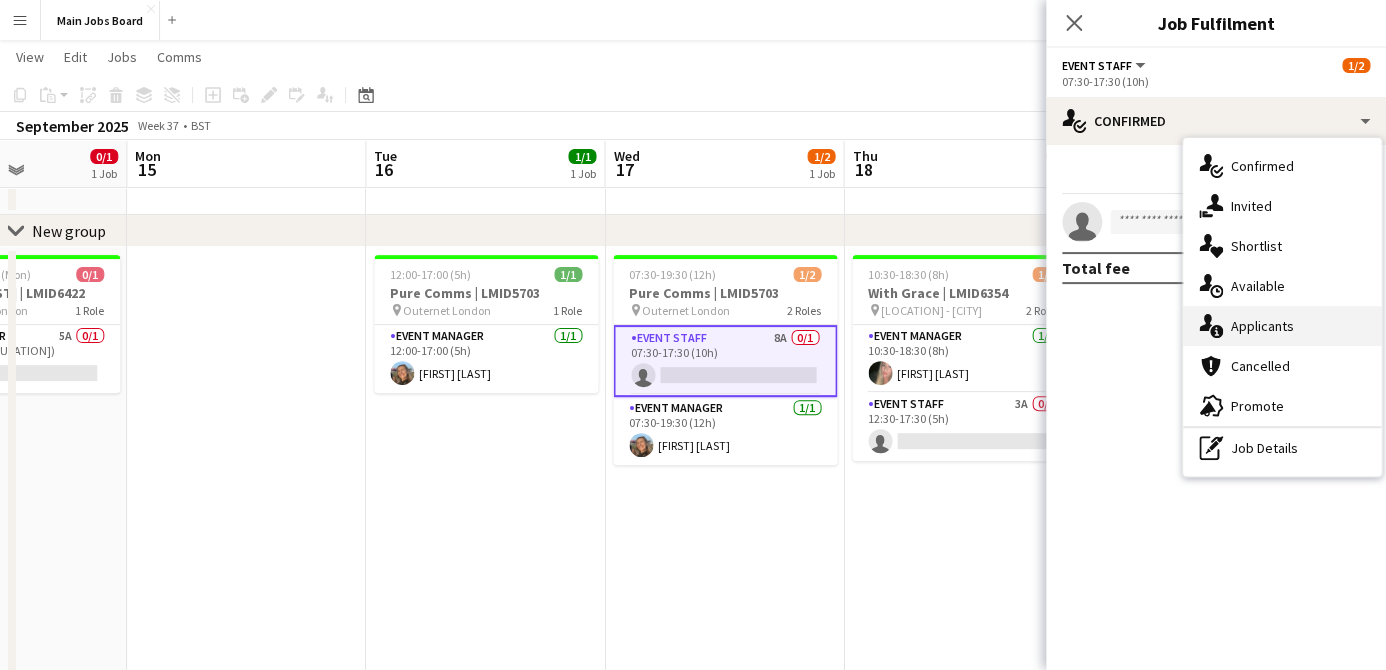 click on "single-neutral-actions-information
Applicants" at bounding box center (1282, 326) 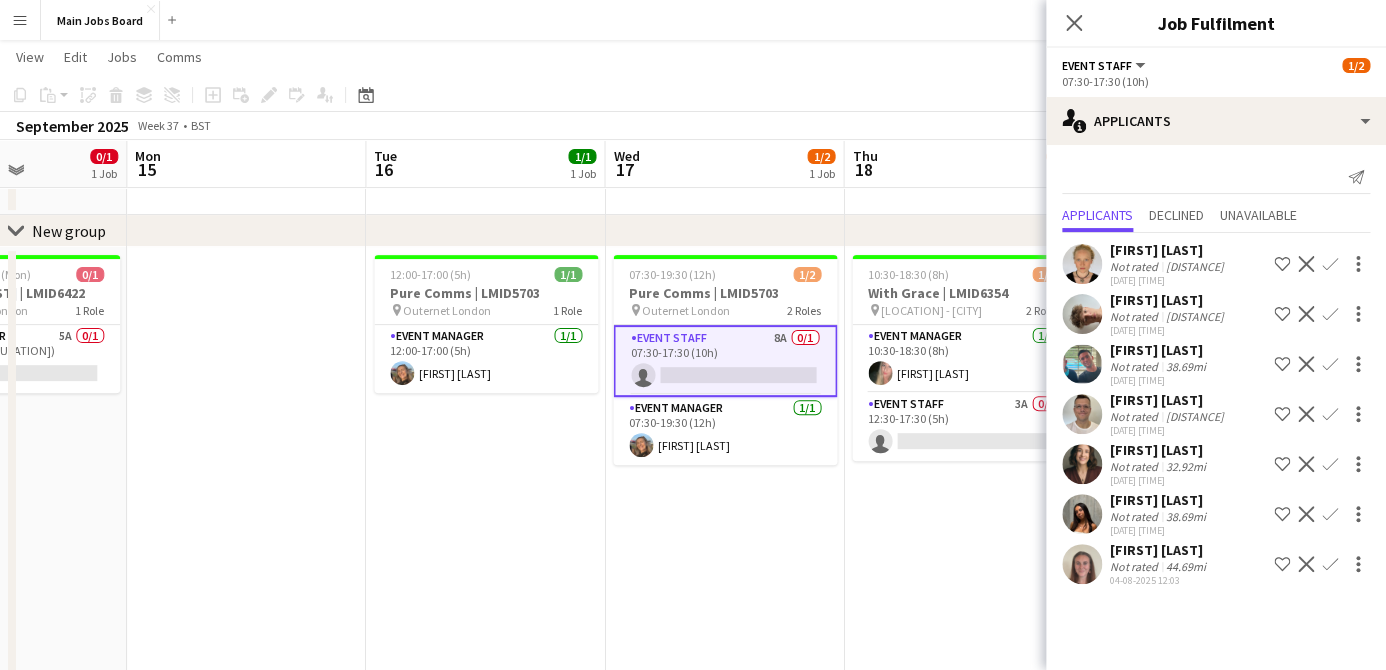 click on "Confirm" at bounding box center (1330, 464) 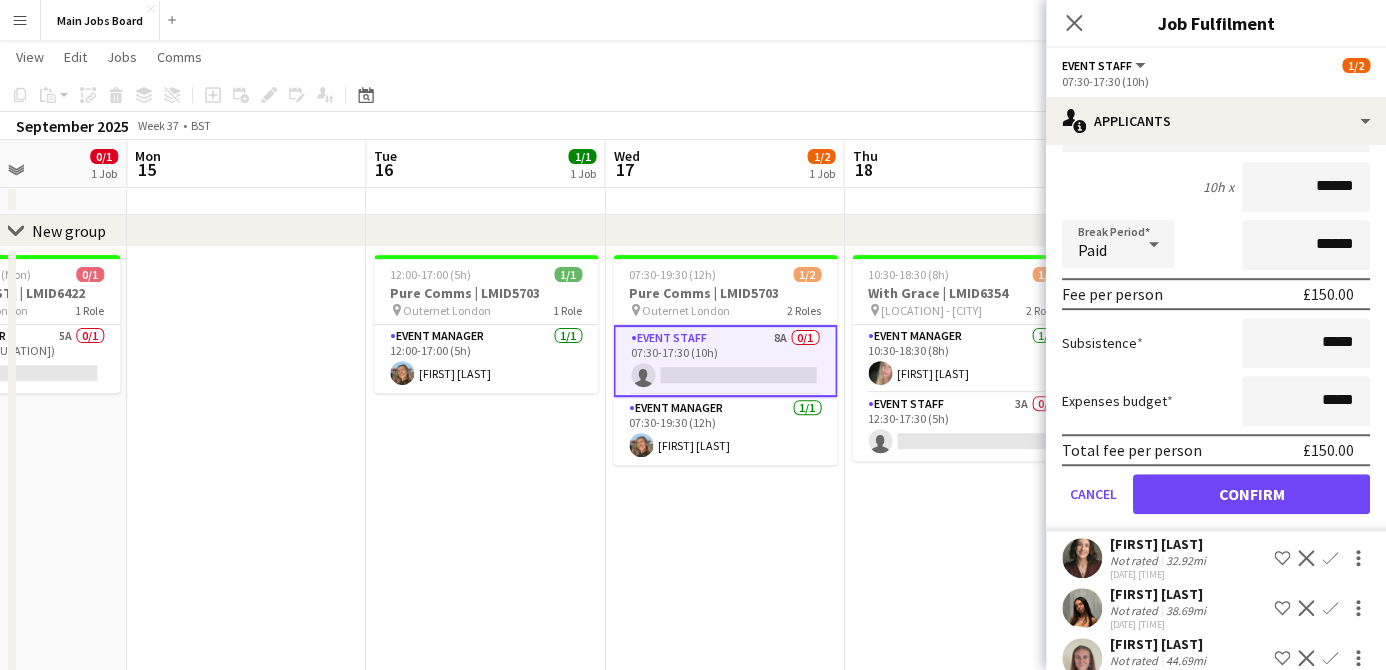 scroll, scrollTop: 394, scrollLeft: 0, axis: vertical 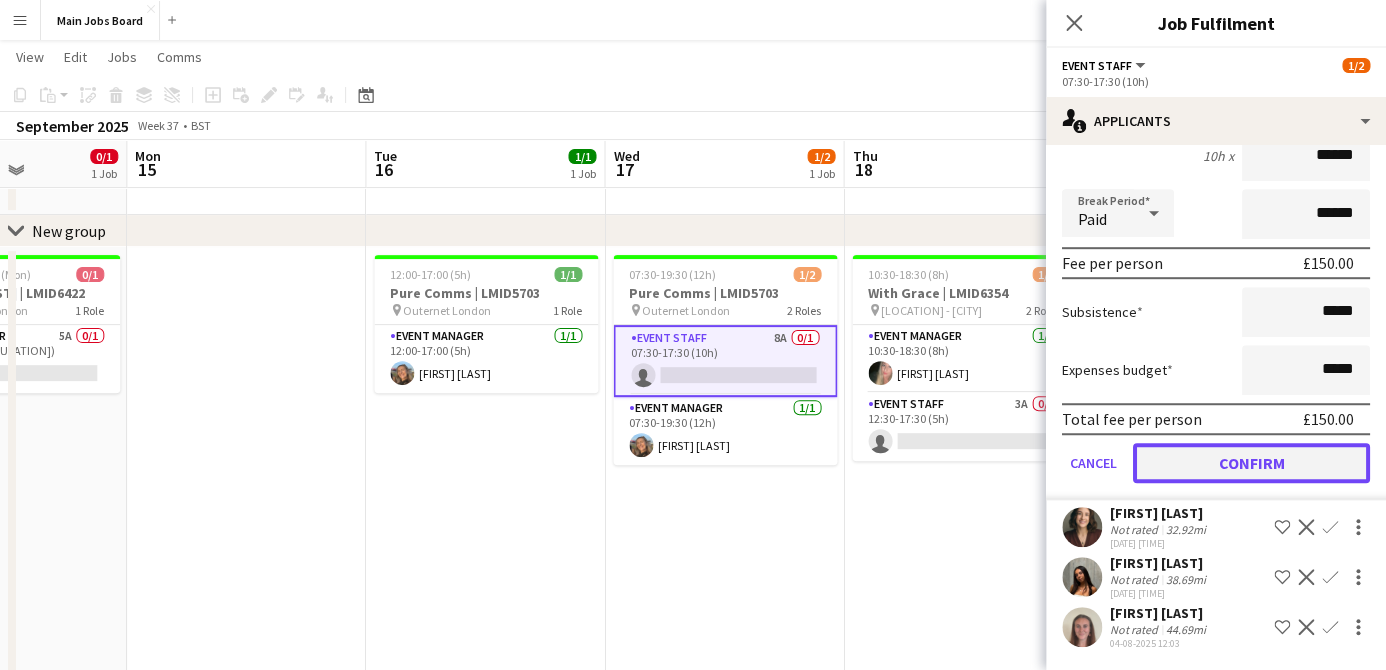 click on "Confirm" 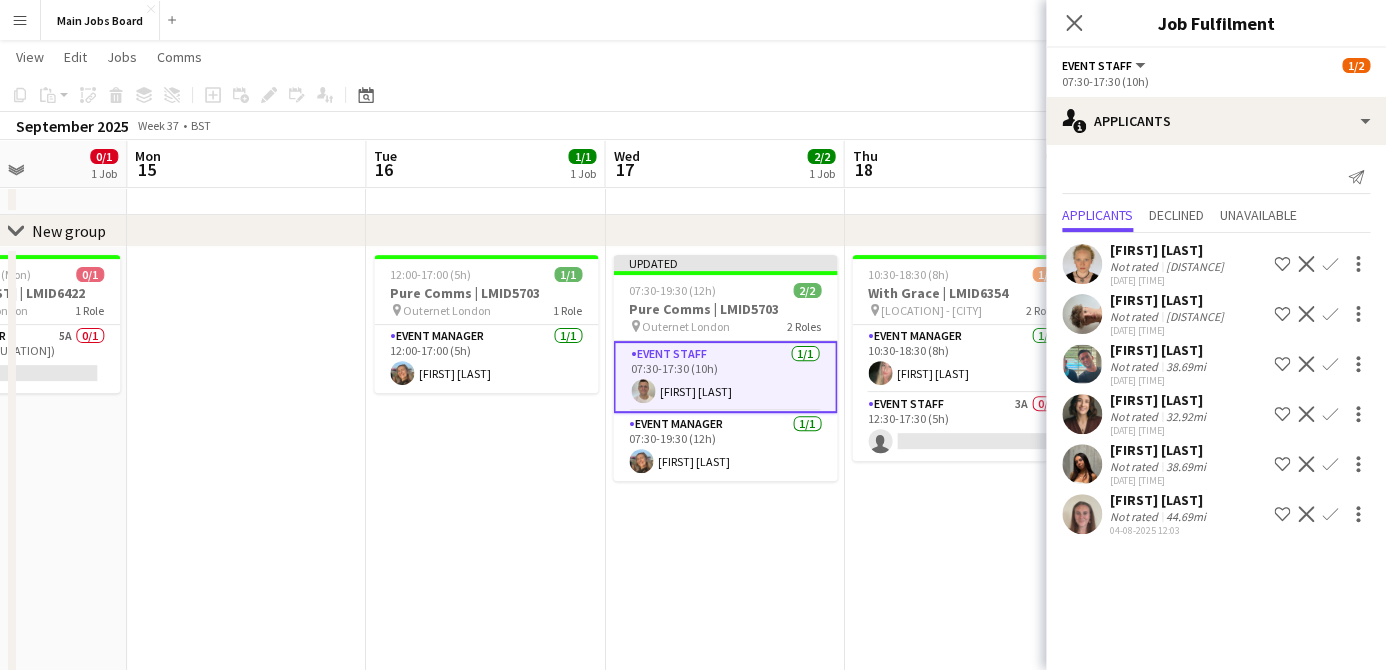 scroll, scrollTop: 0, scrollLeft: 0, axis: both 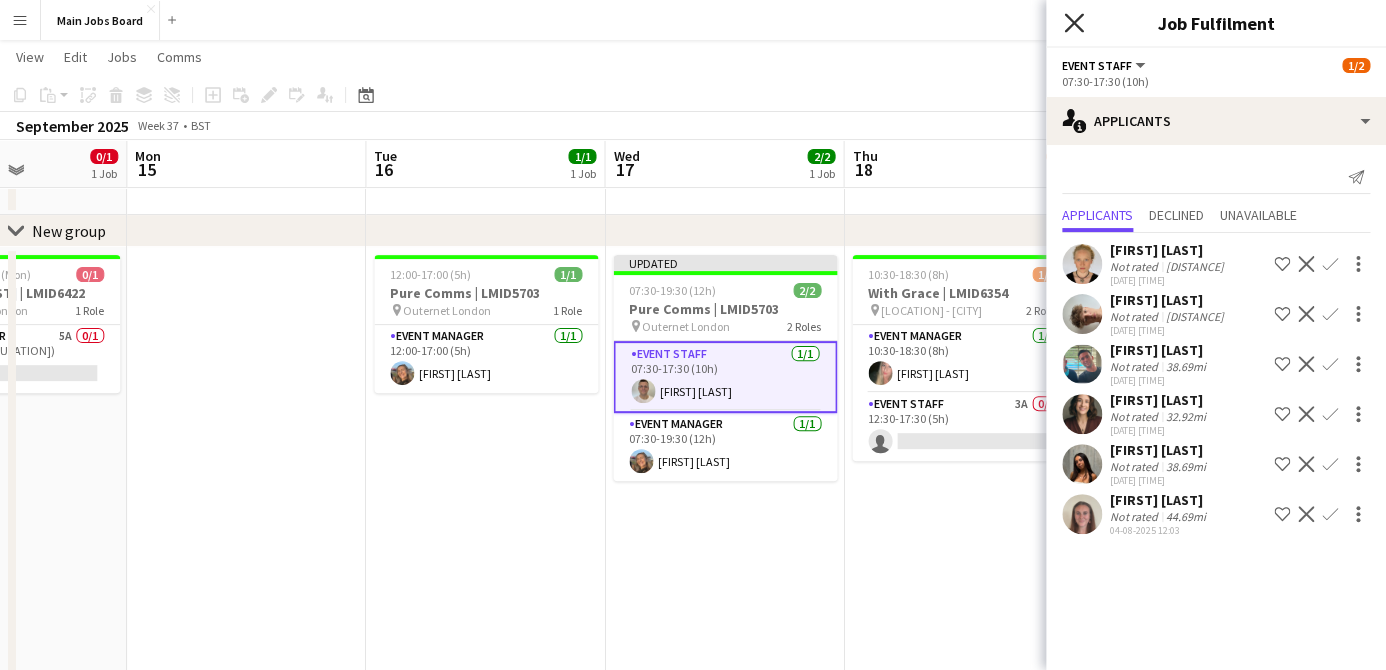 click on "Close pop-in" 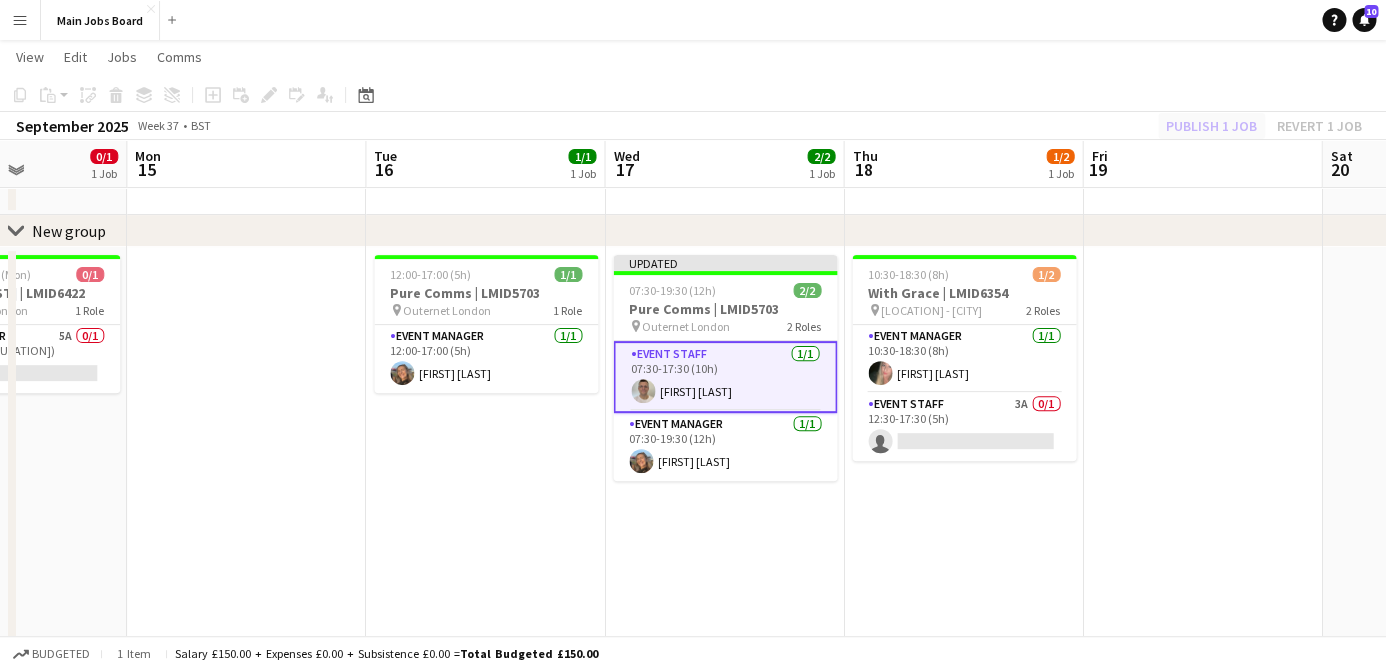 click on "Publish 1 job   Revert 1 job" 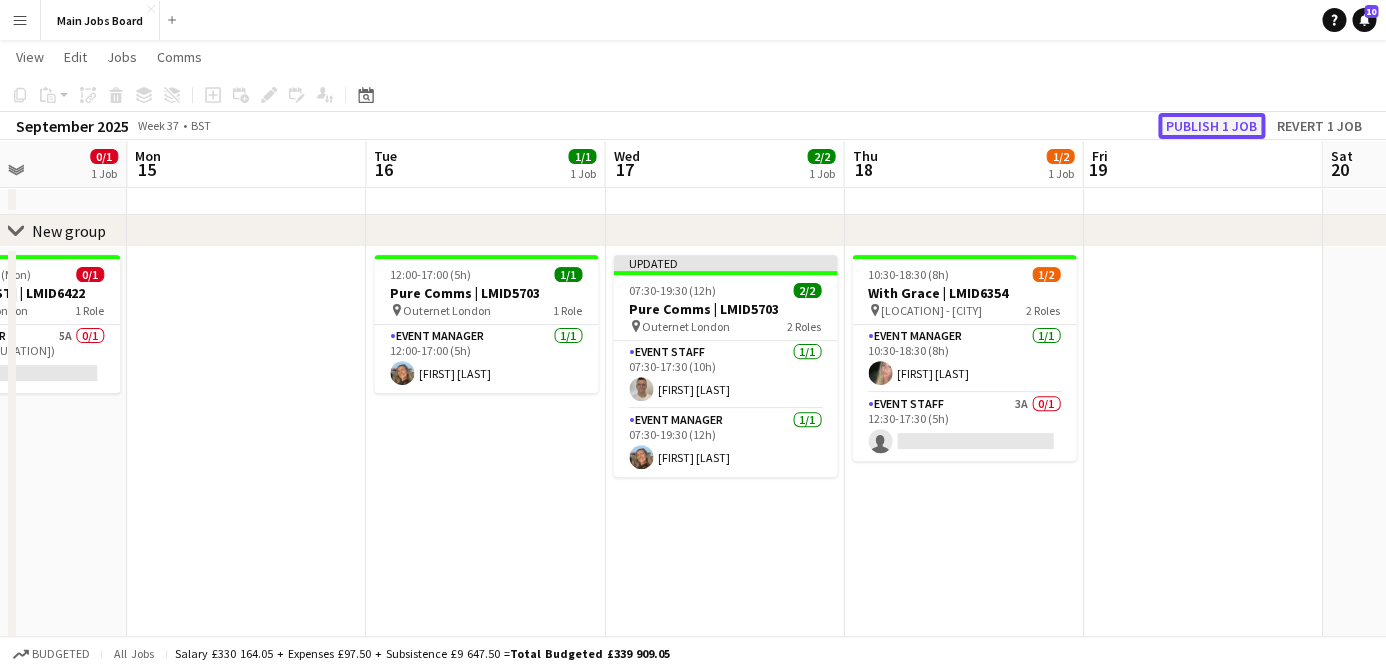 click on "Publish 1 job" 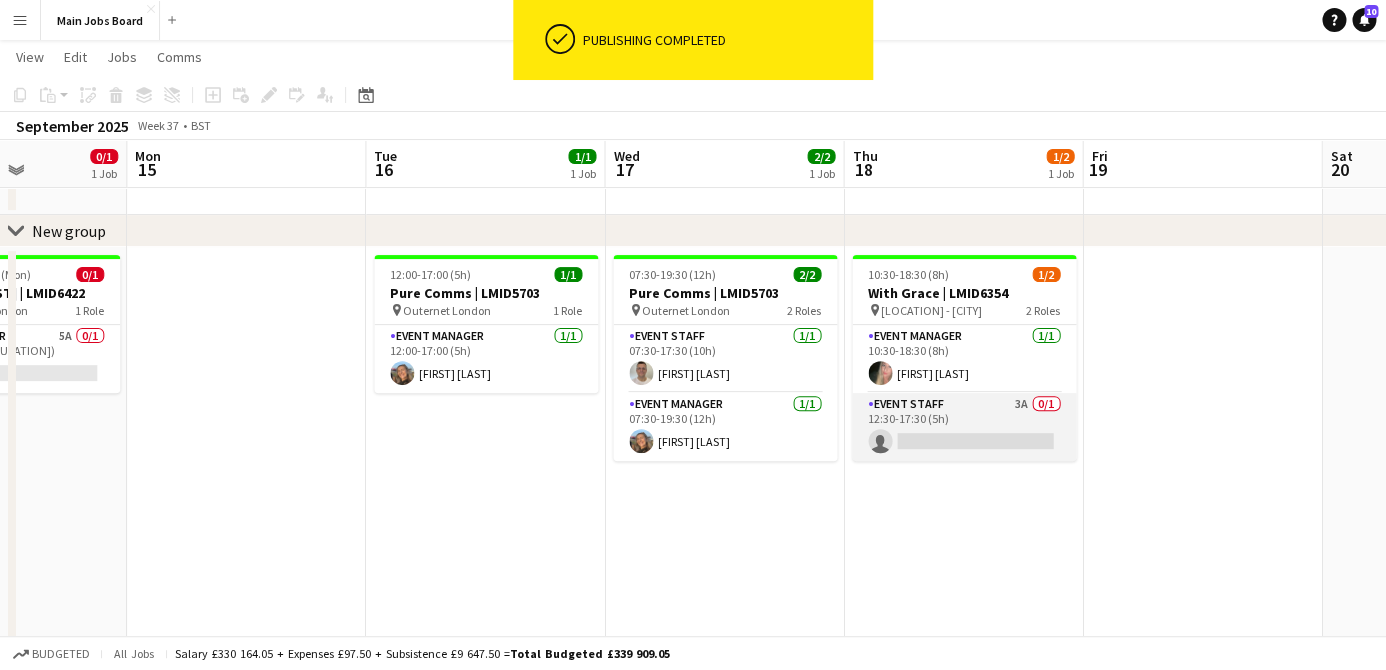 click on "Event Staff   3A   0/1   [TIME]-[TIME] ([DURATION])
single-neutral-actions" at bounding box center (964, 427) 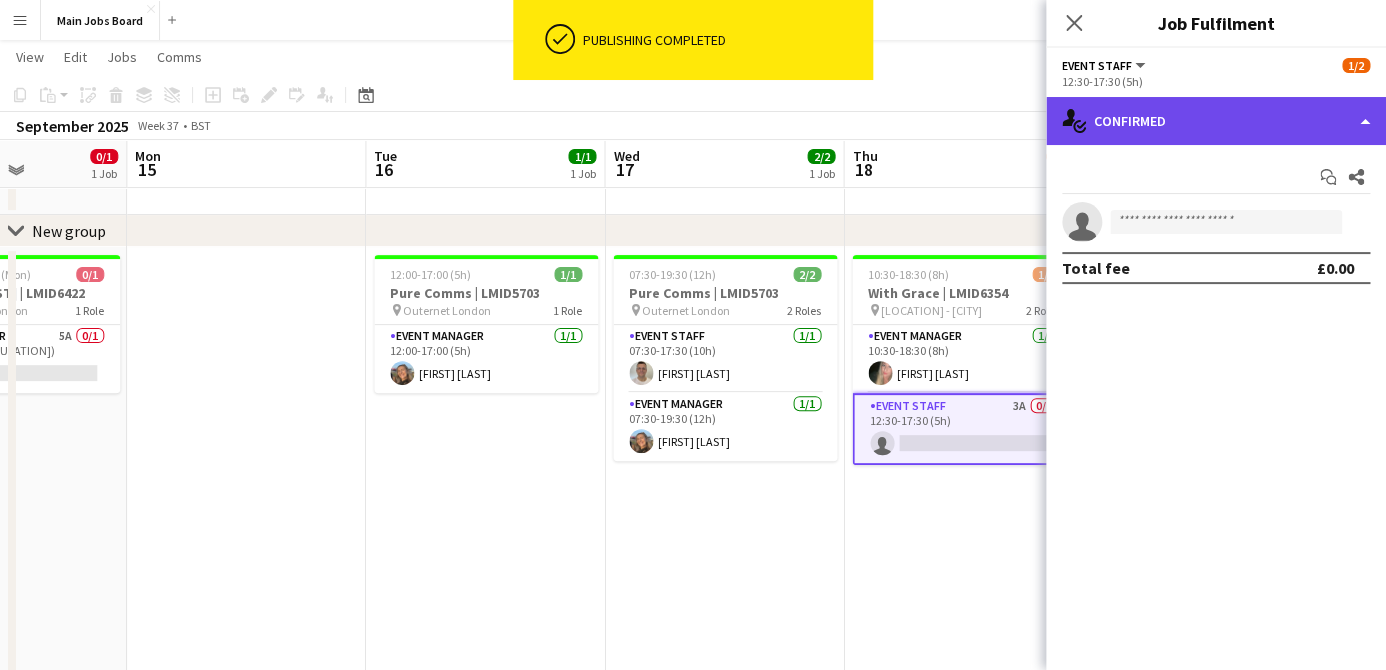 click on "single-neutral-actions-check-2
Confirmed" 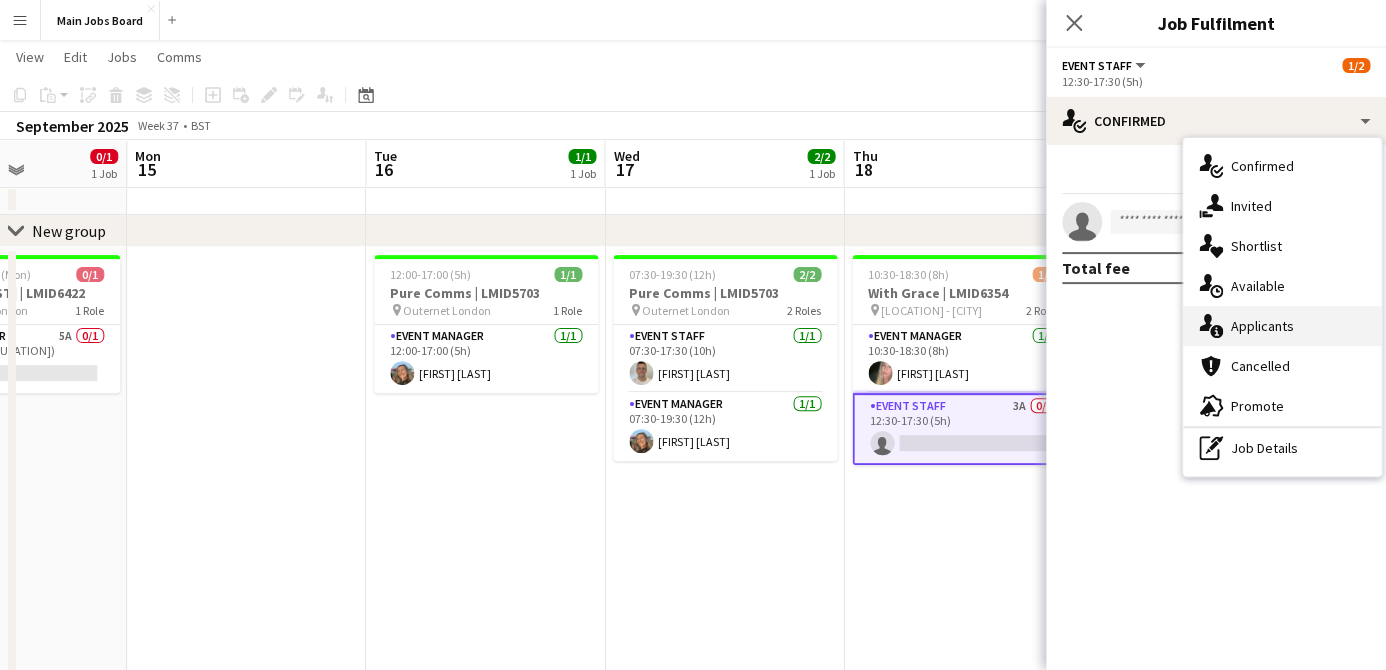 click on "single-neutral-actions-information
Applicants" at bounding box center [1282, 326] 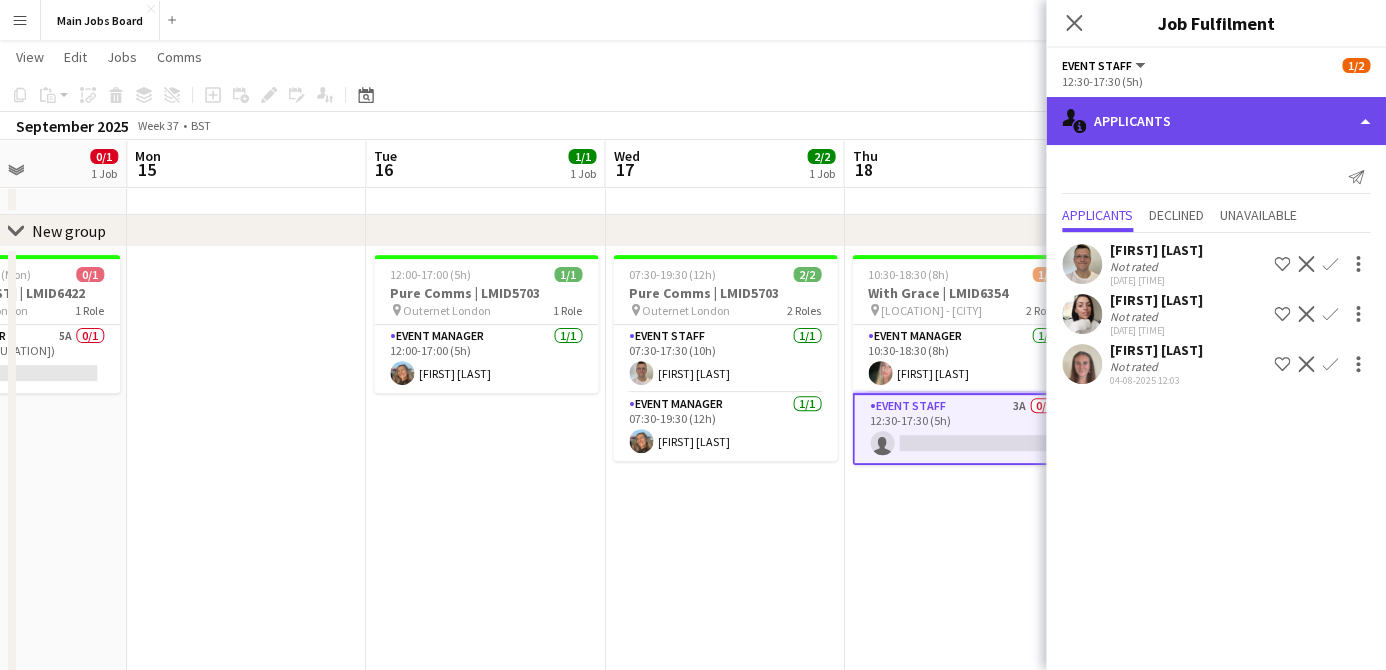 click on "single-neutral-actions-information
Applicants" 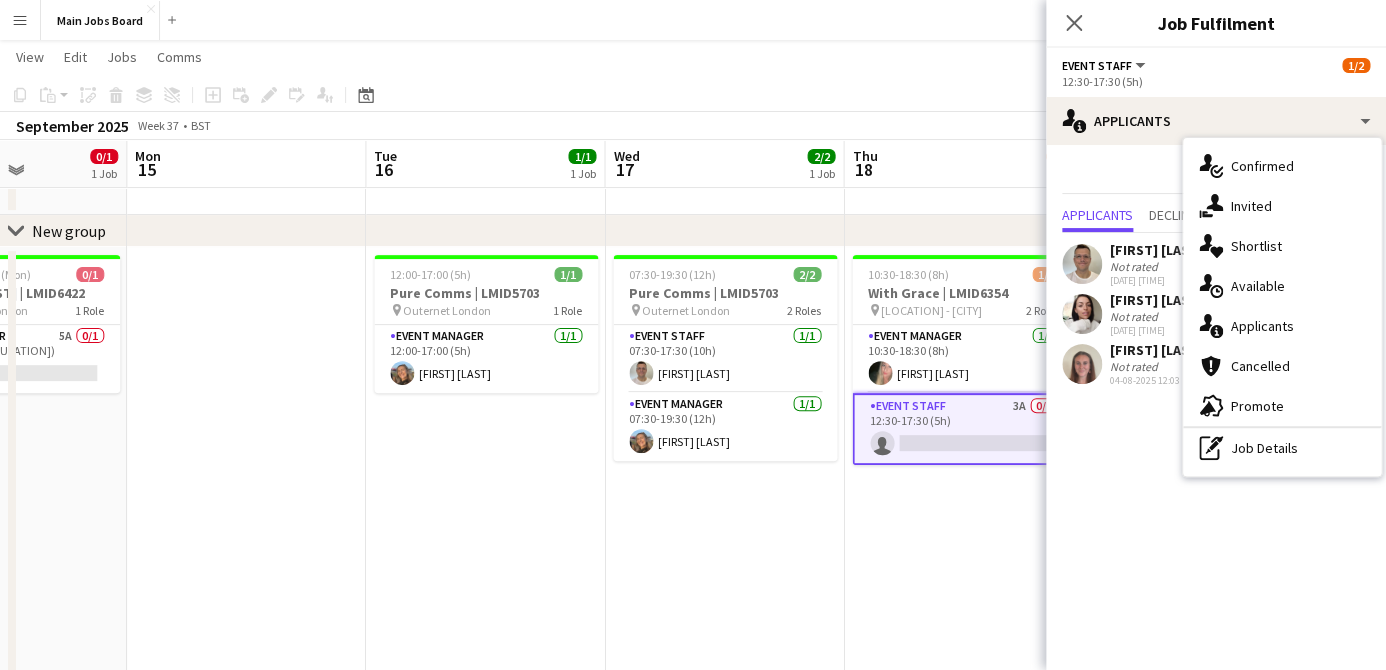 click on "pen-write
Job Details" at bounding box center (1282, 448) 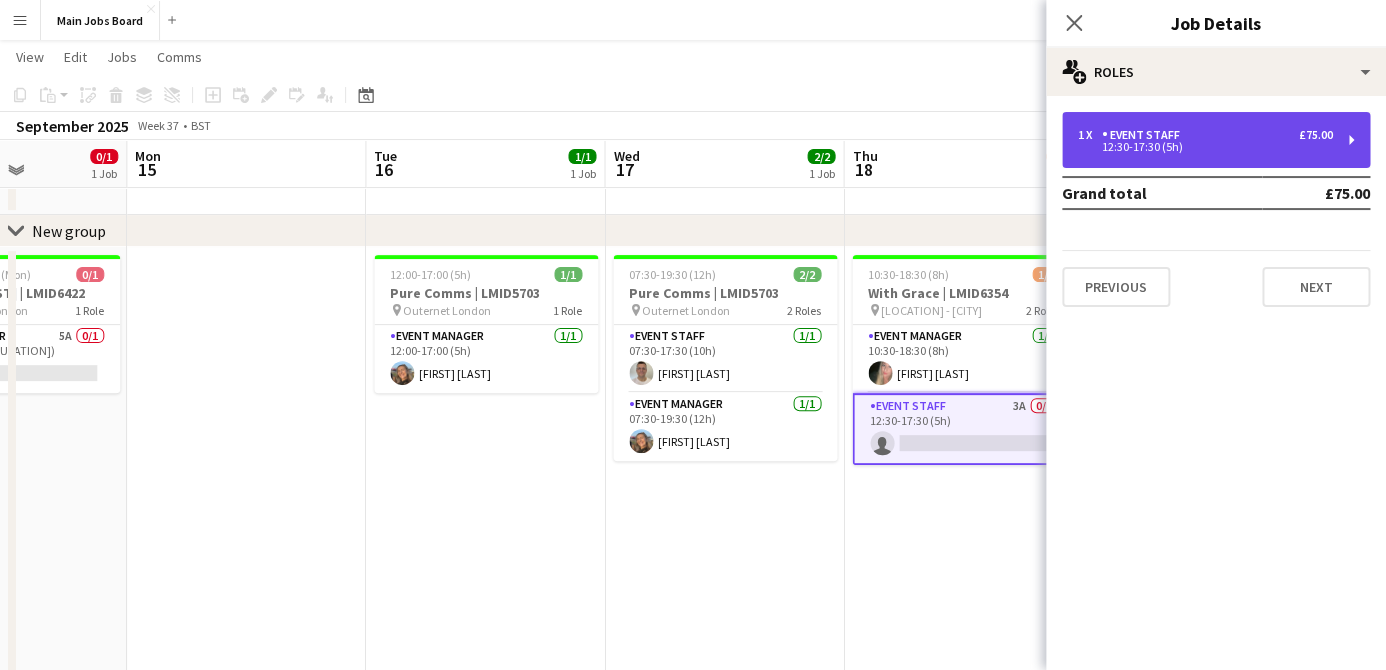 click on "1 x   Event Staff   £75.00   12:30-17:30 (5h)" at bounding box center [1216, 140] 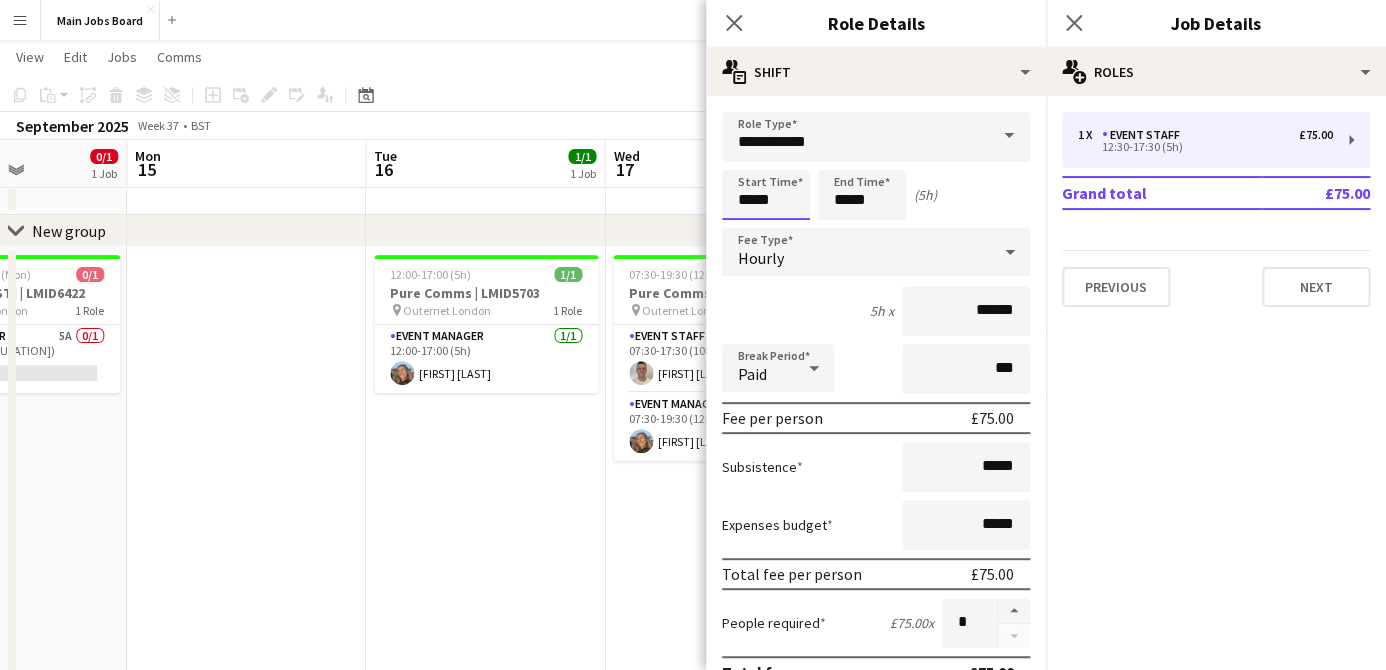 click on "*****" at bounding box center [766, 195] 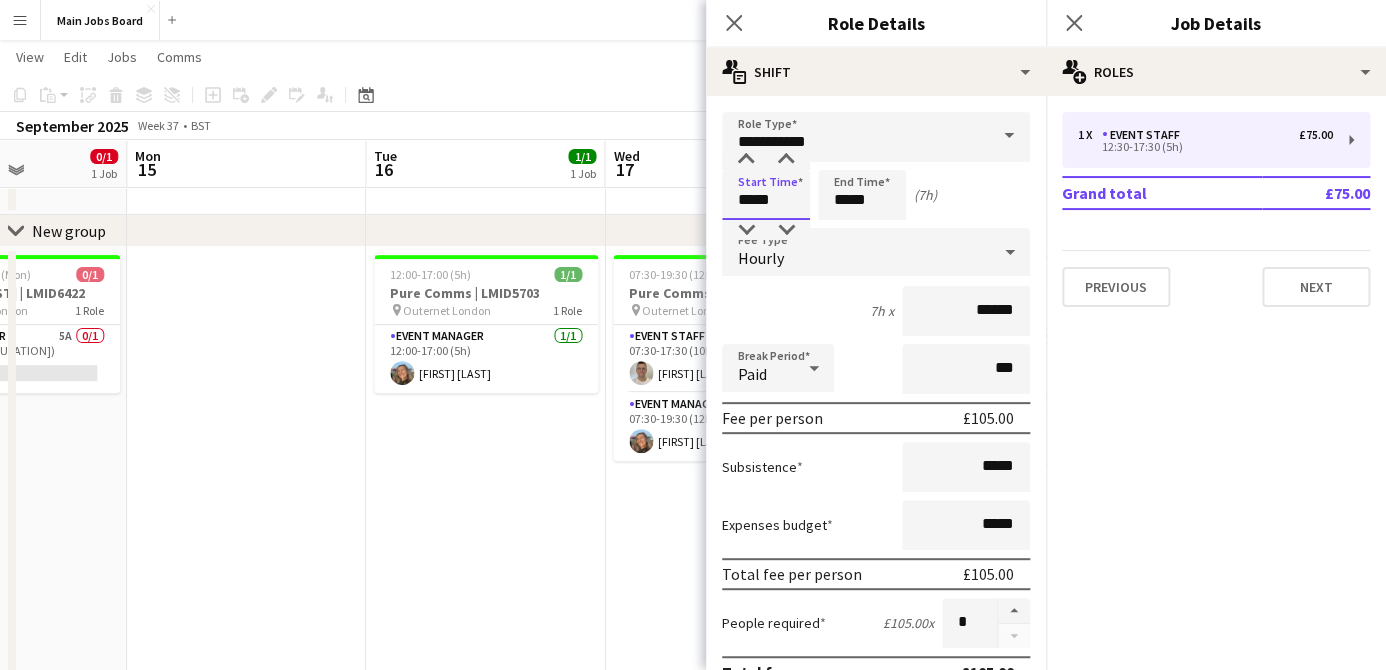 type on "*****" 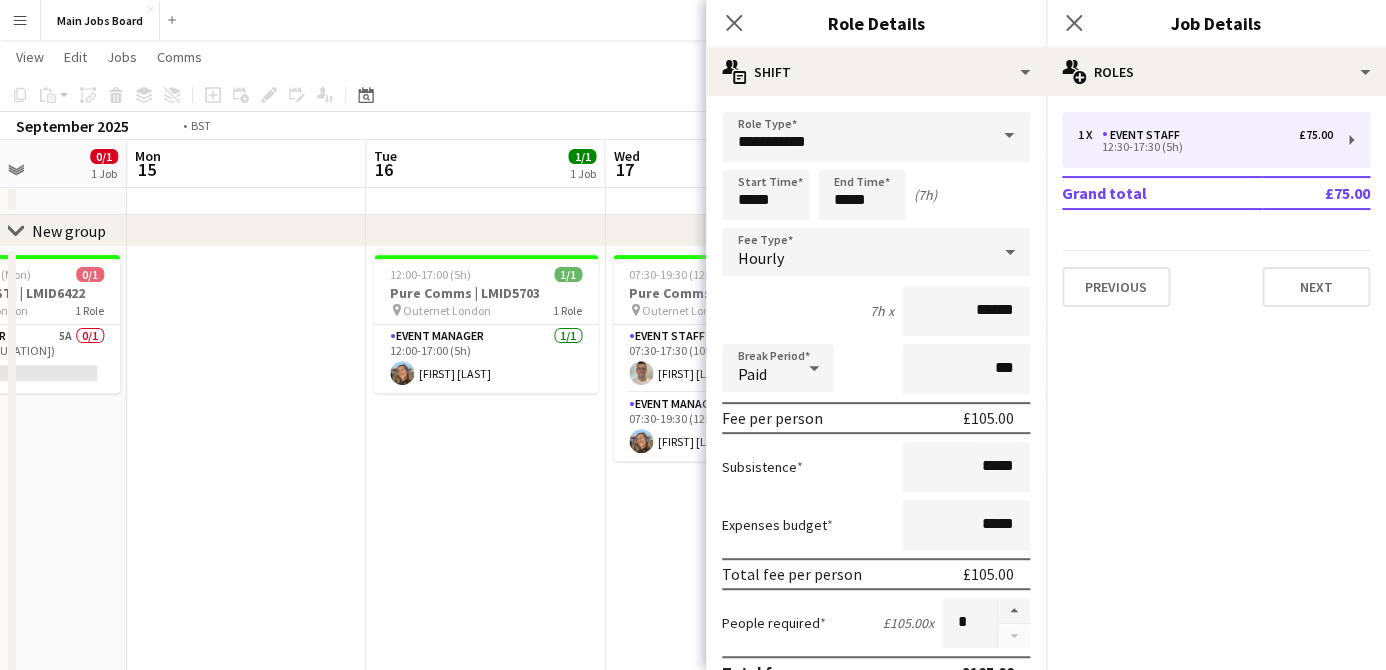 scroll, scrollTop: 0, scrollLeft: 517, axis: horizontal 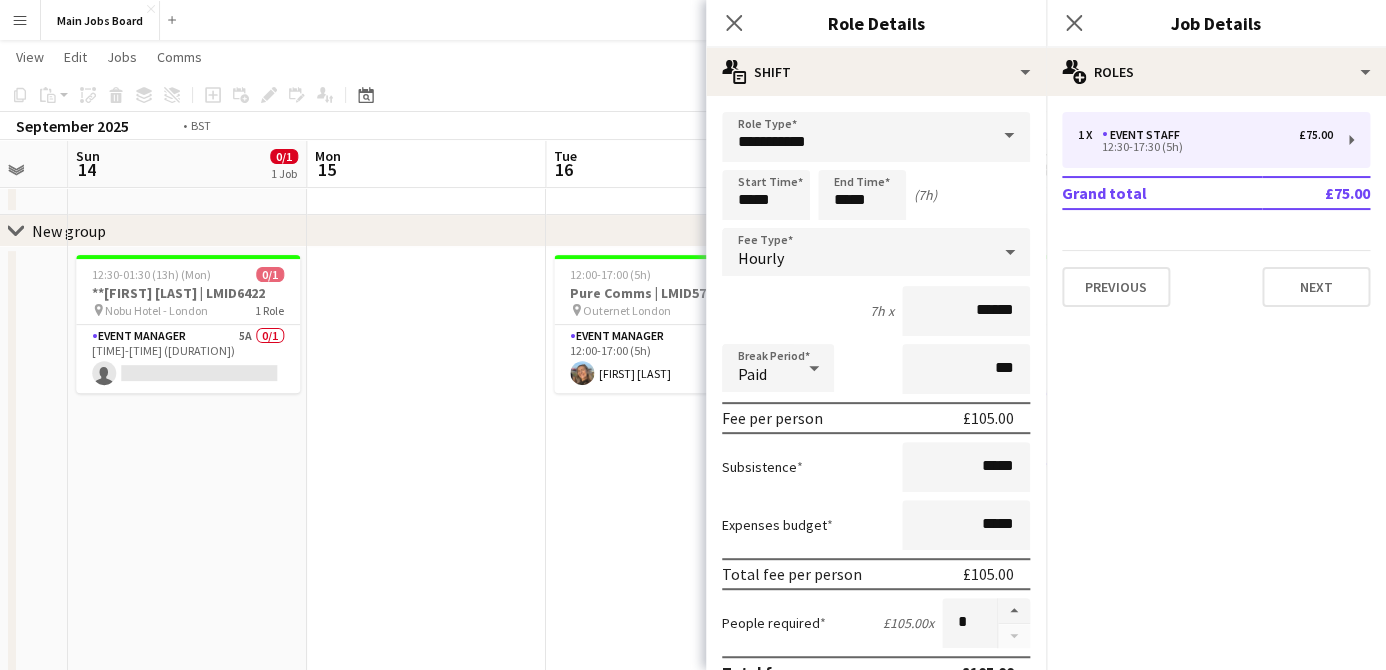 drag, startPoint x: 409, startPoint y: 559, endPoint x: -11, endPoint y: 557, distance: 420.00476 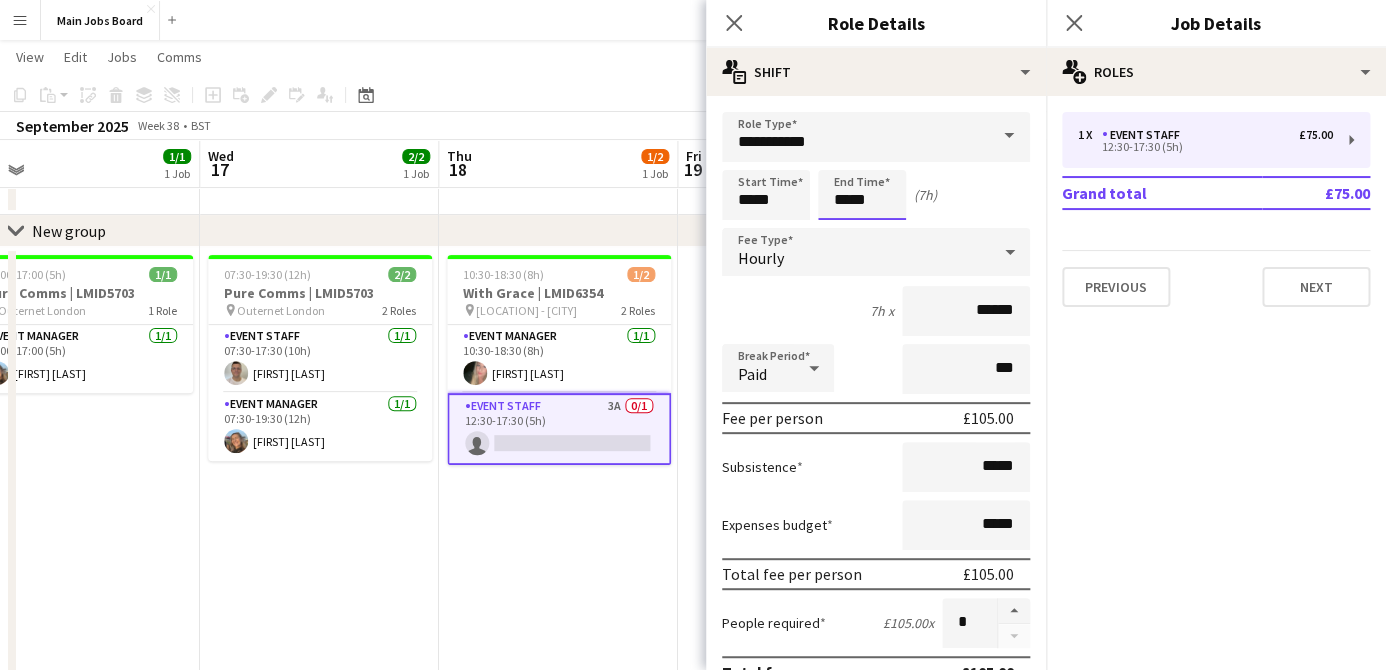click on "*****" at bounding box center (862, 195) 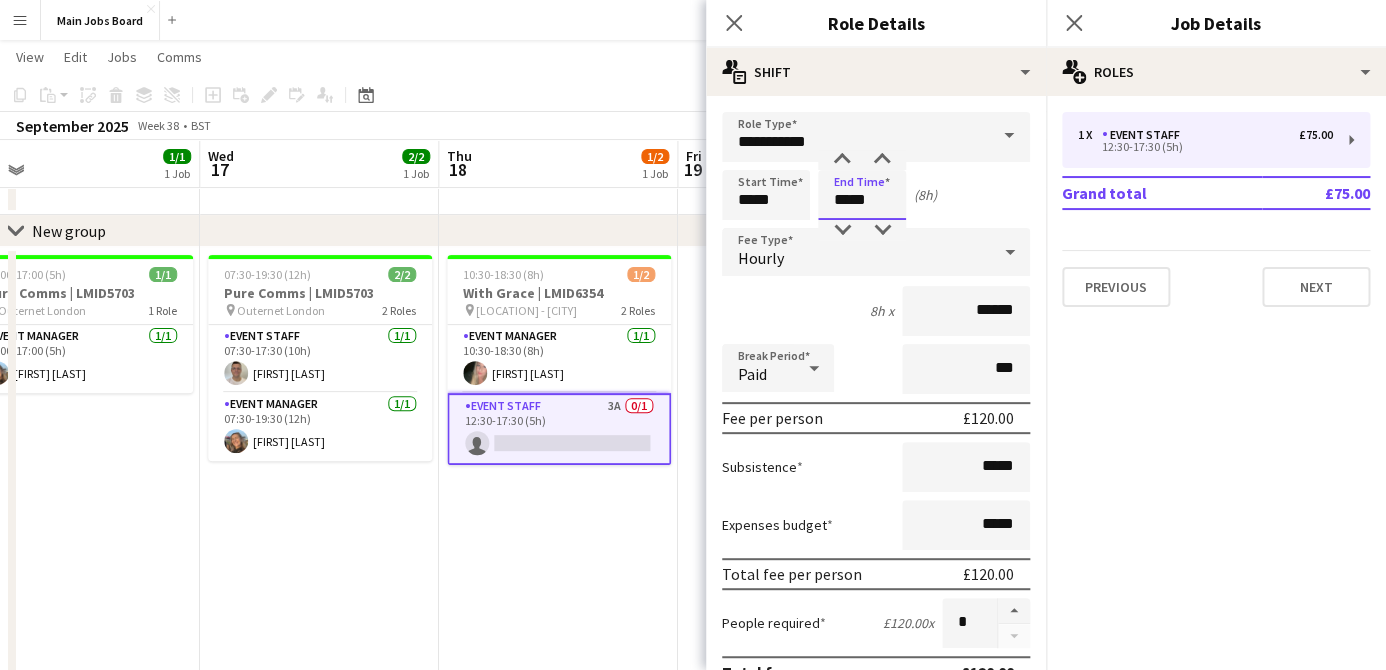 type on "*****" 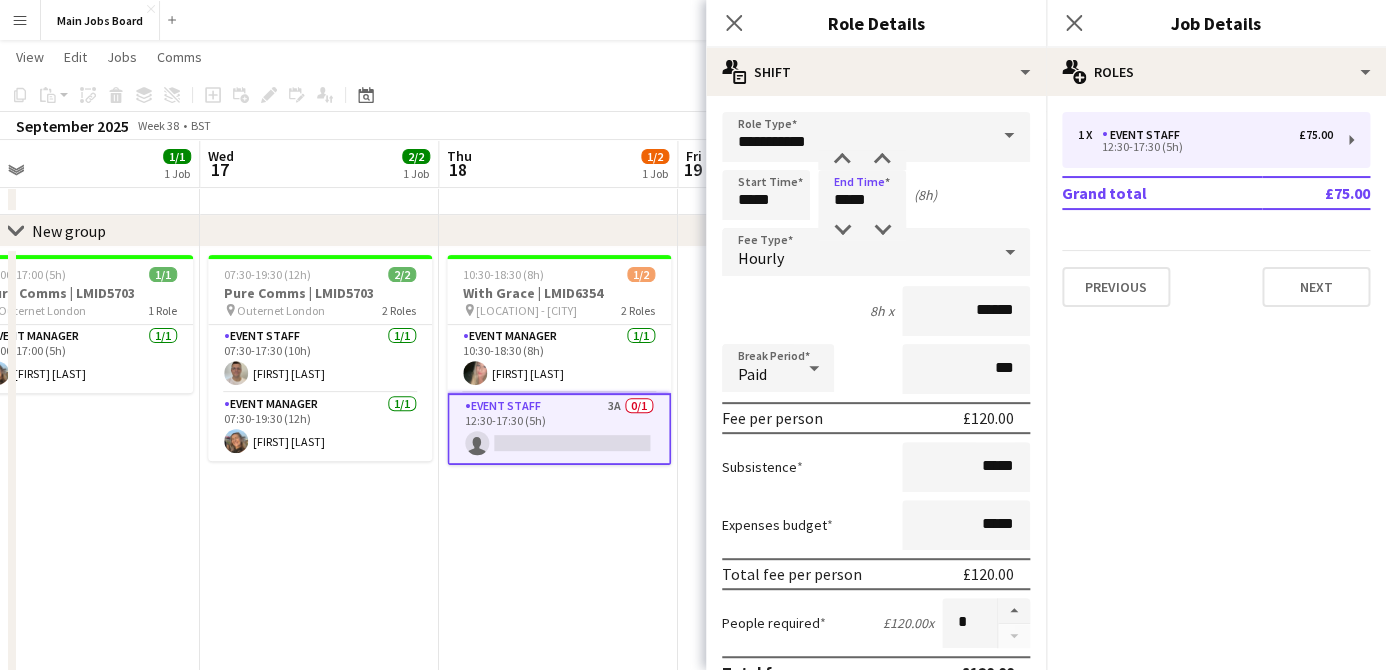 click on "Paid" at bounding box center [758, 368] 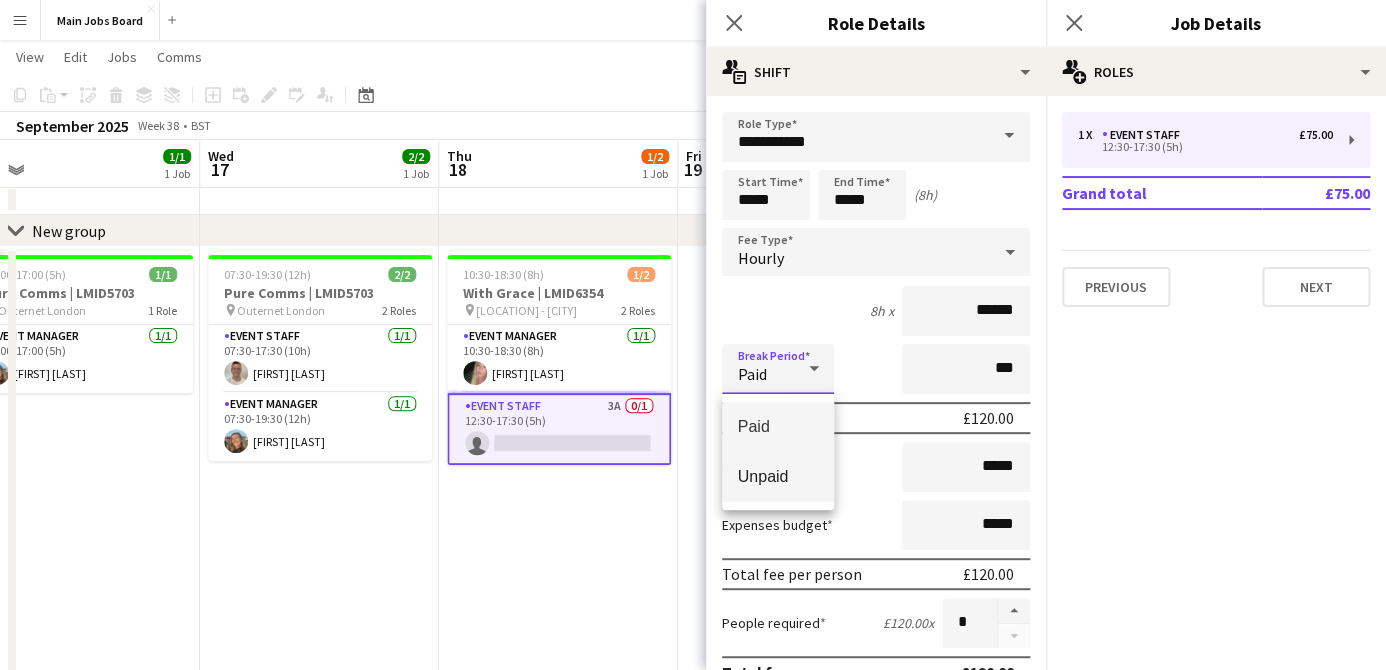 click on "Unpaid" at bounding box center [778, 477] 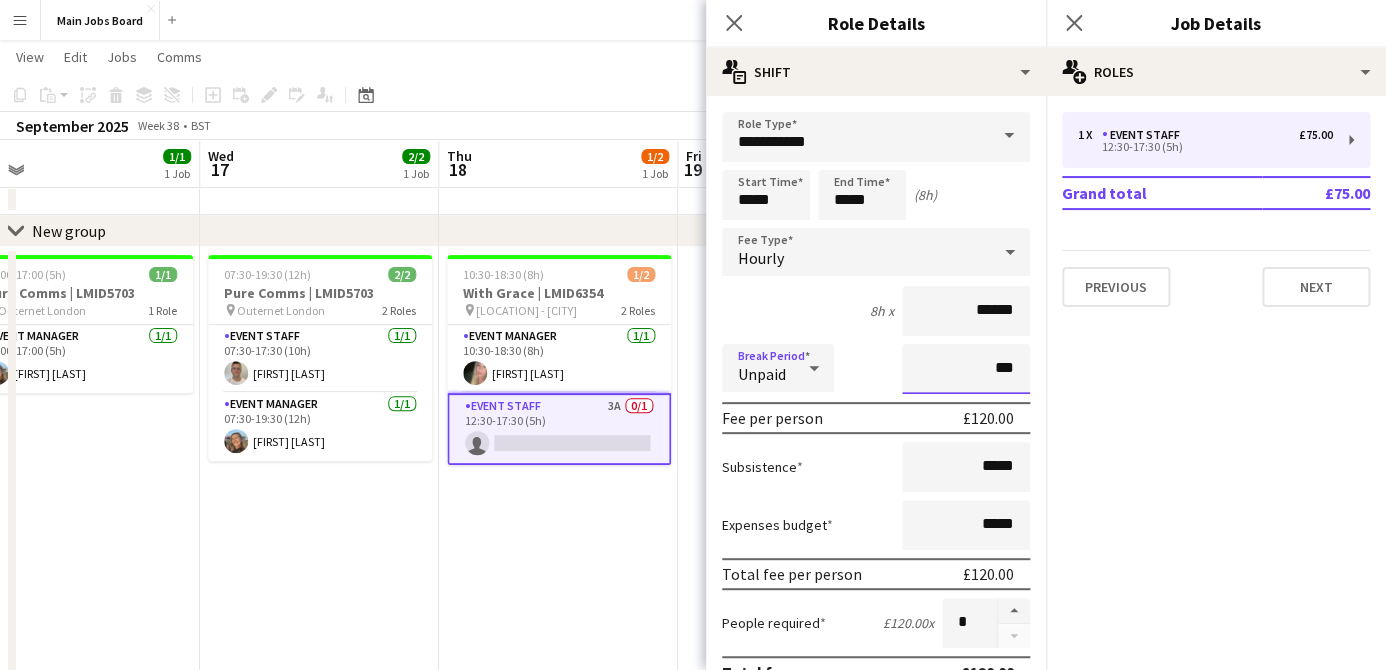 click on "***" at bounding box center [966, 369] 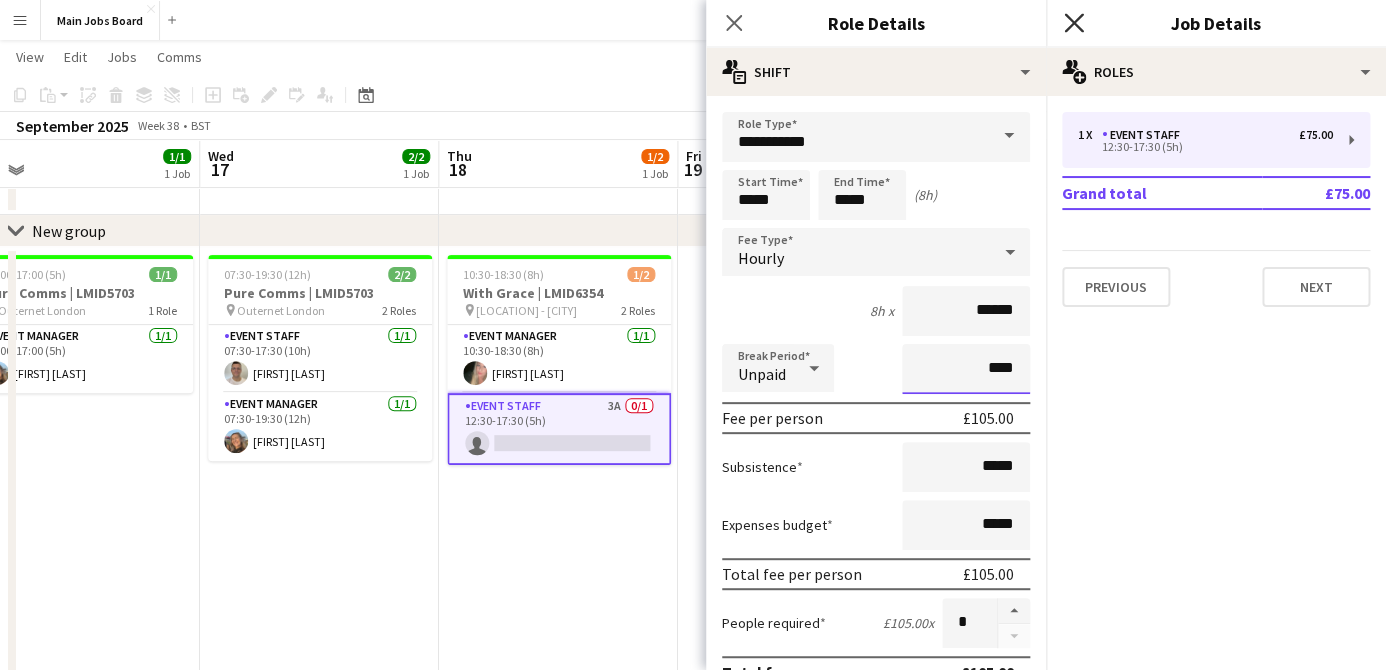 type on "****" 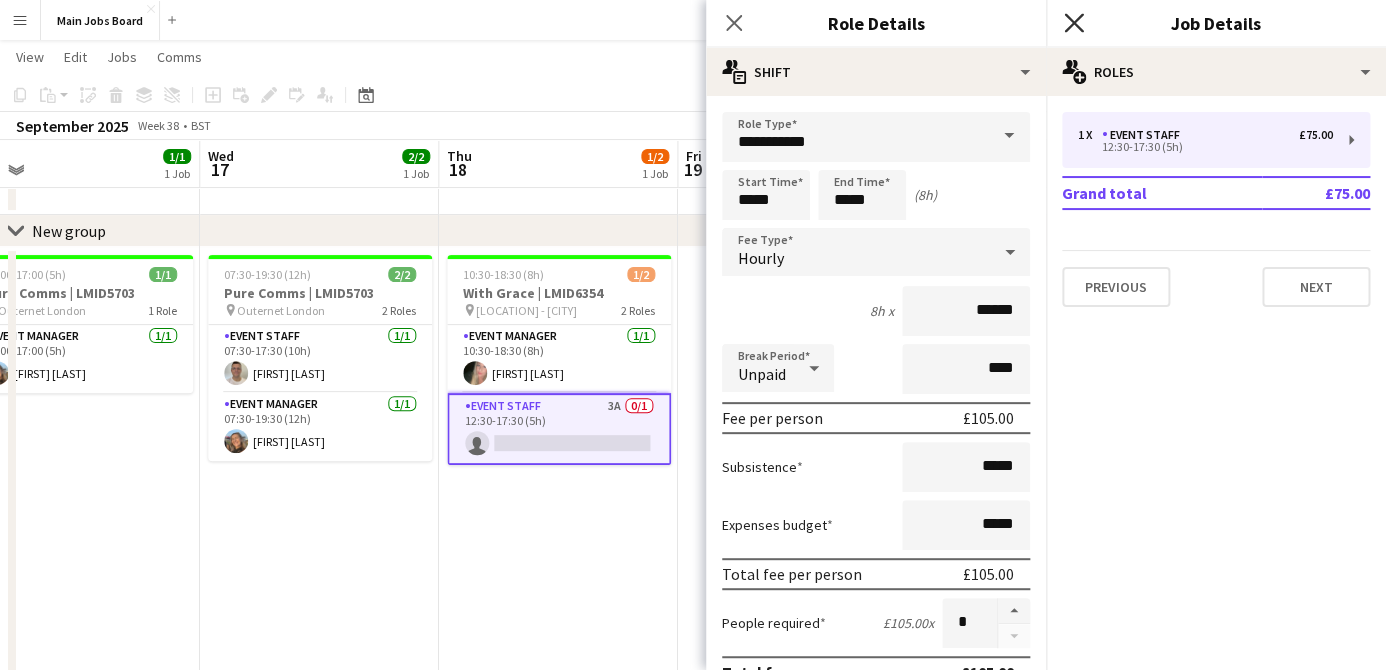 click on "Close pop-in" 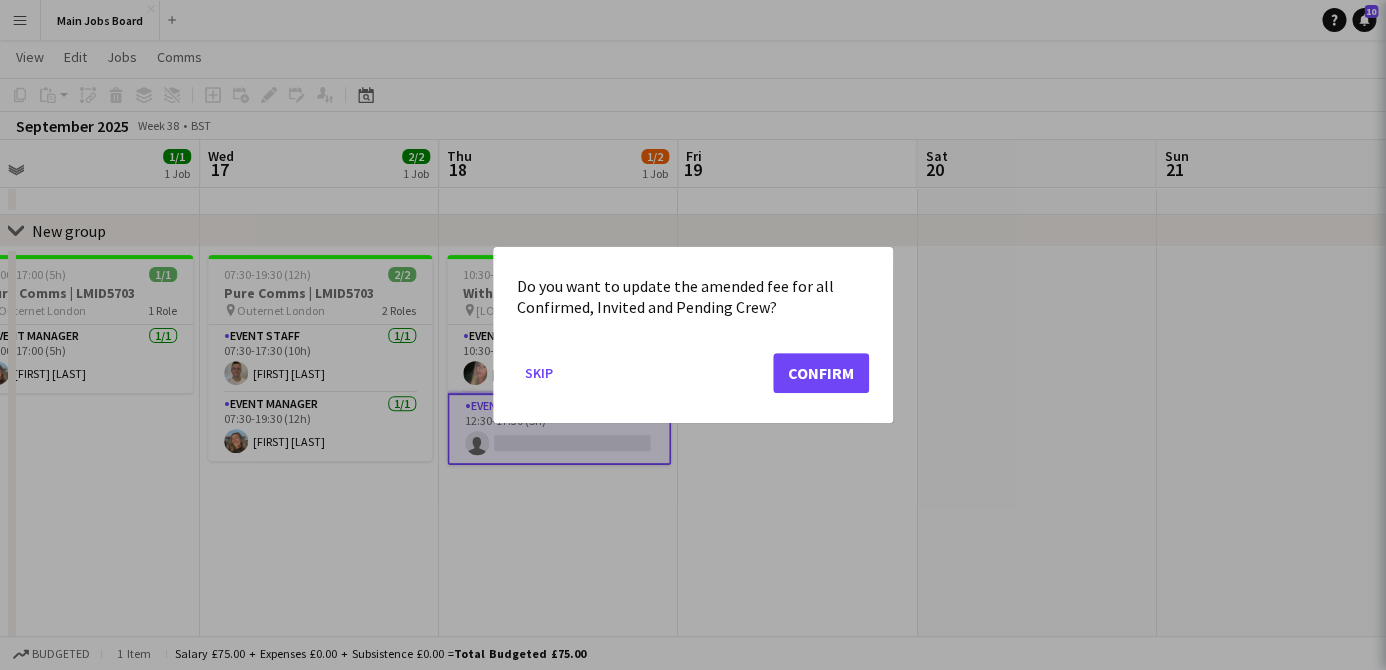 scroll, scrollTop: 0, scrollLeft: 0, axis: both 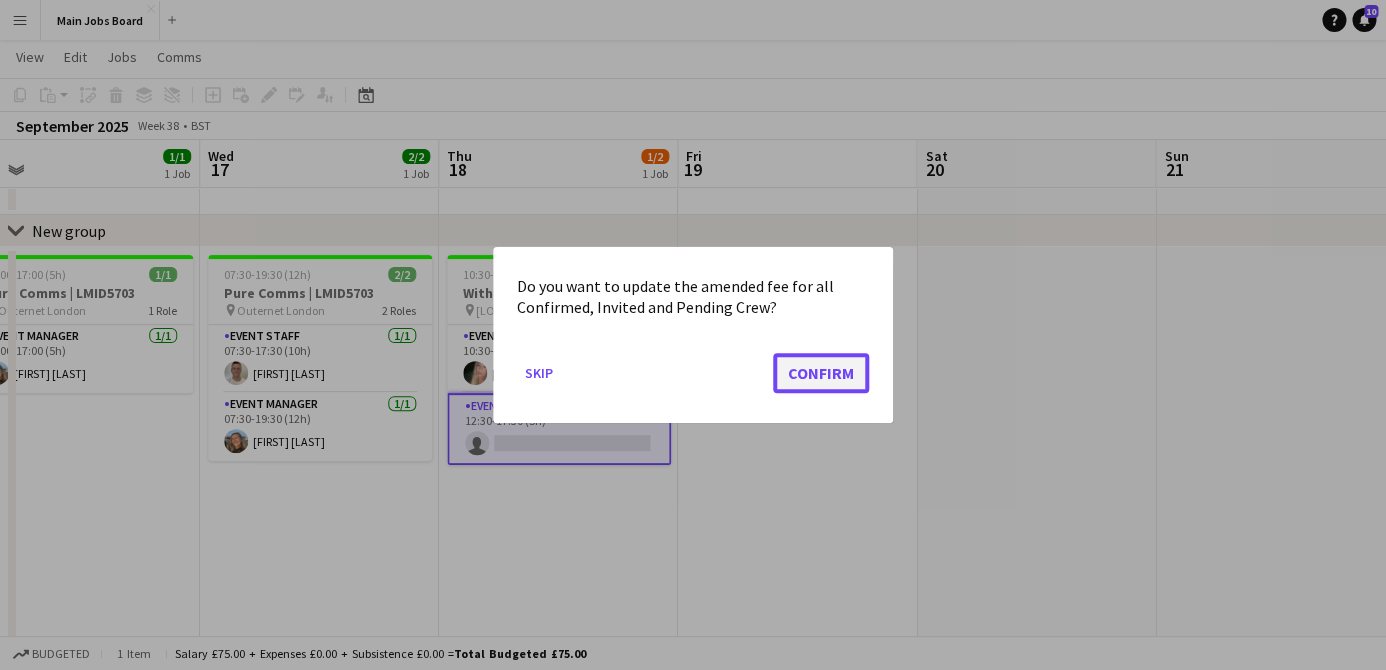 click on "Confirm" 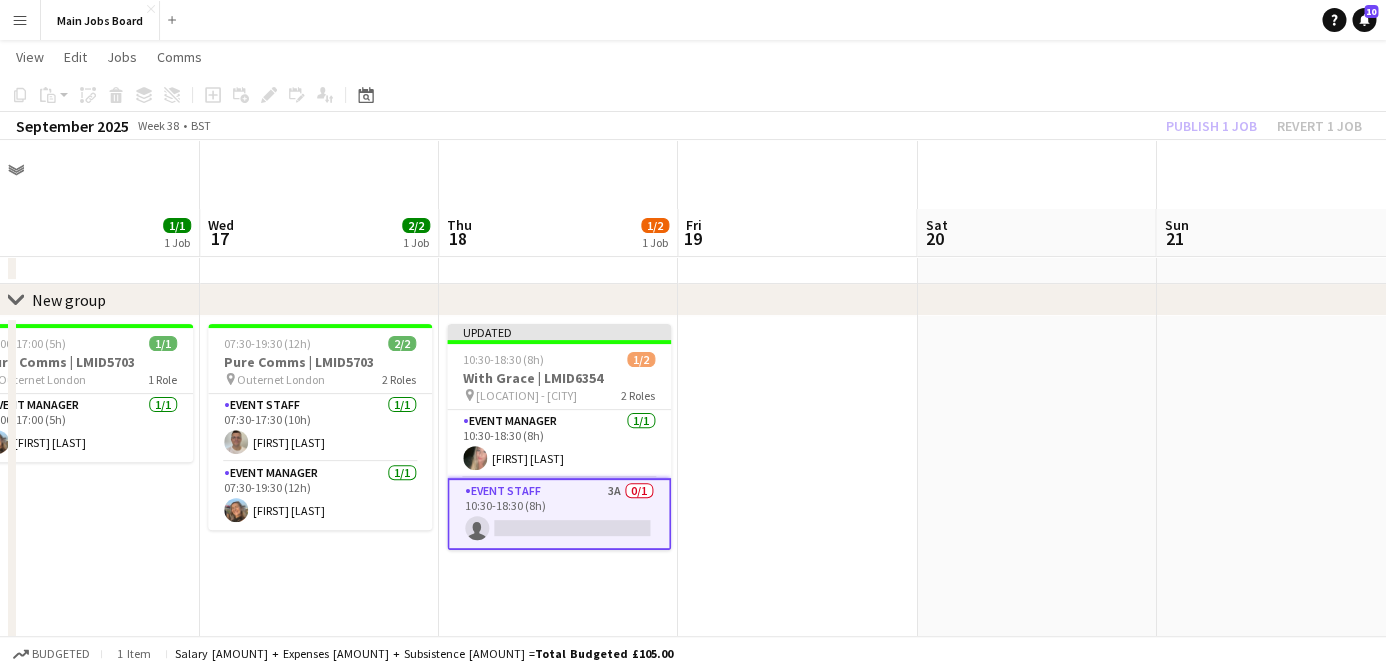 scroll, scrollTop: 69, scrollLeft: 0, axis: vertical 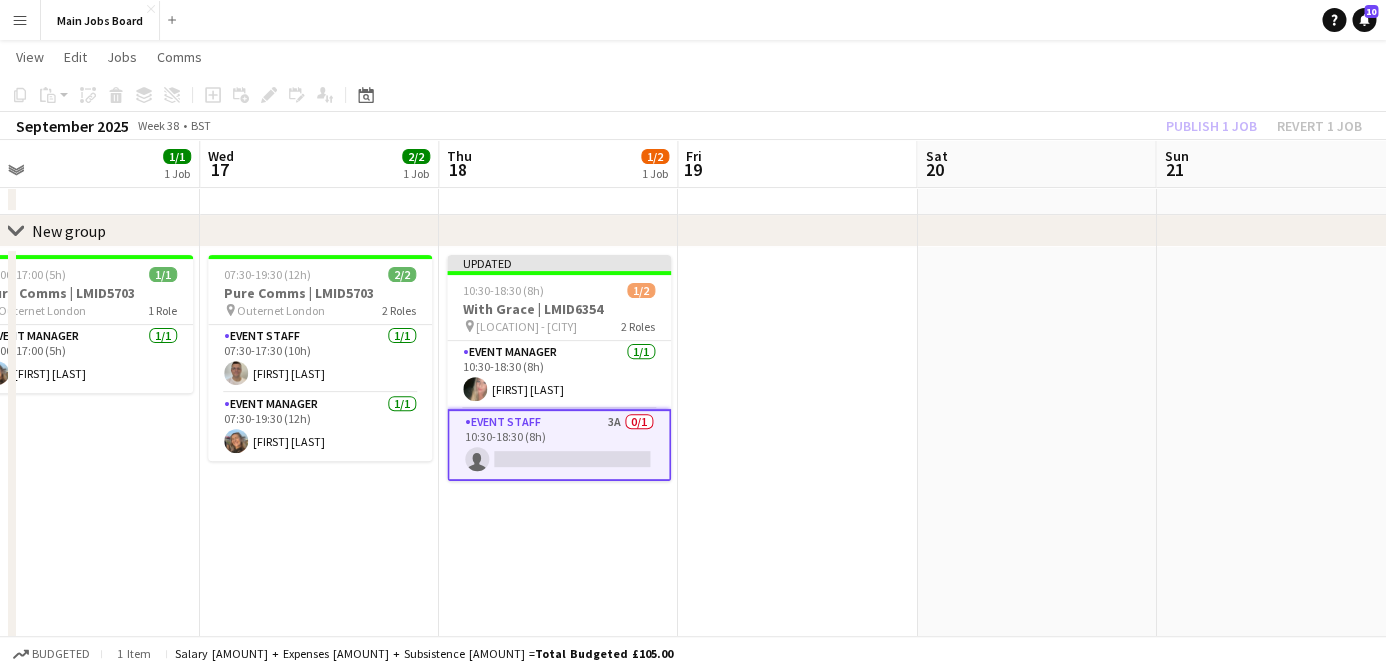 click on "Event Staff   3A   0/1   10:30-18:30 (8h)
single-neutral-actions" at bounding box center (559, 445) 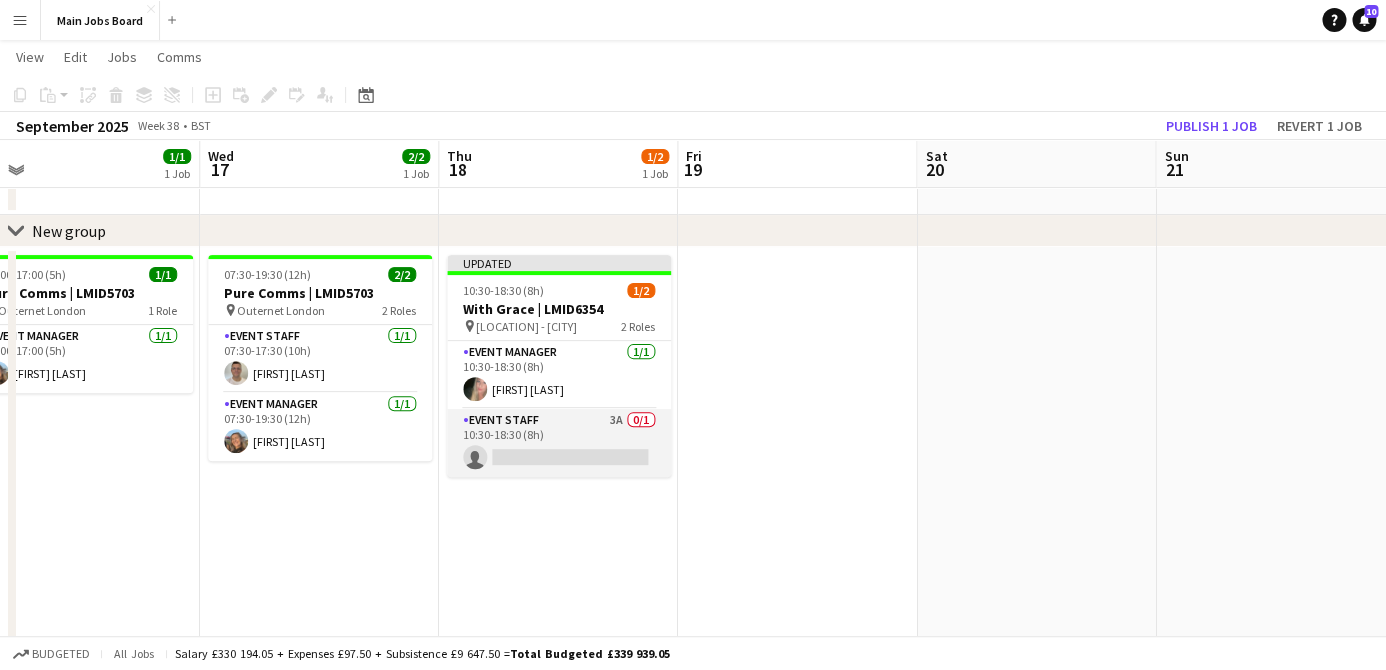 click on "Event Staff   3A   0/1   10:30-18:30 (8h)
single-neutral-actions" at bounding box center (559, 443) 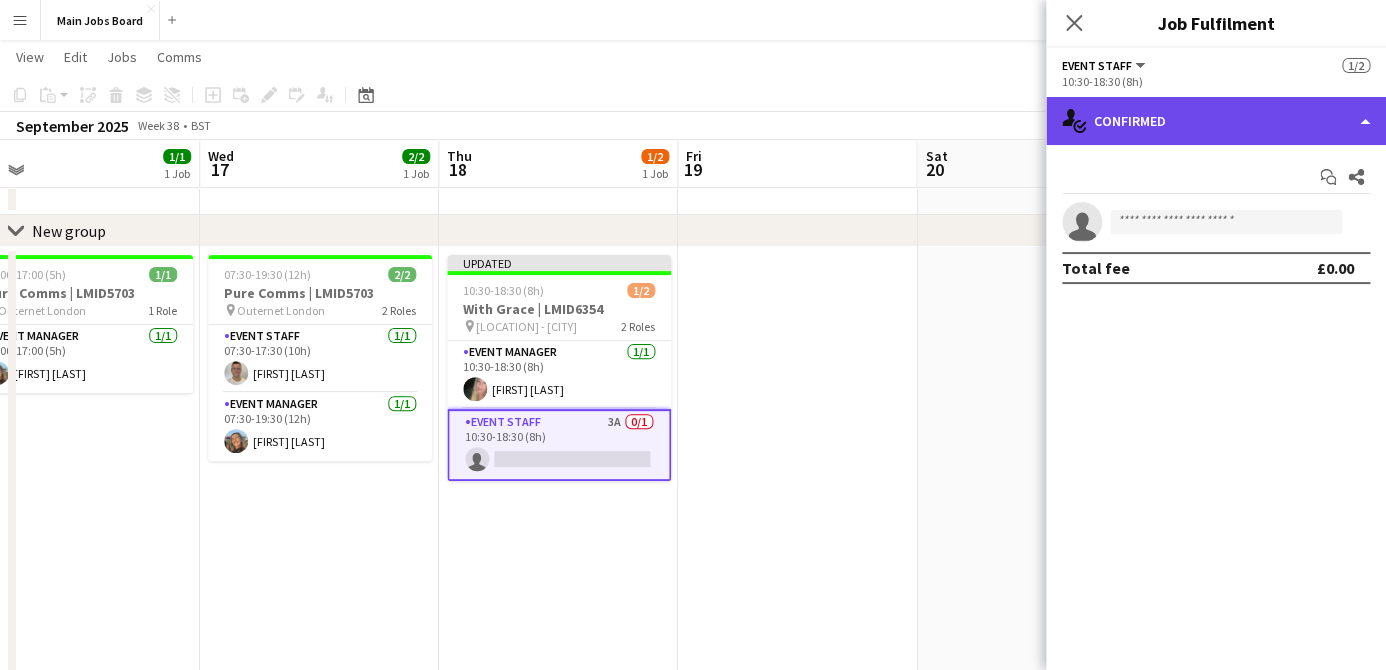 click on "single-neutral-actions-check-2
Confirmed" 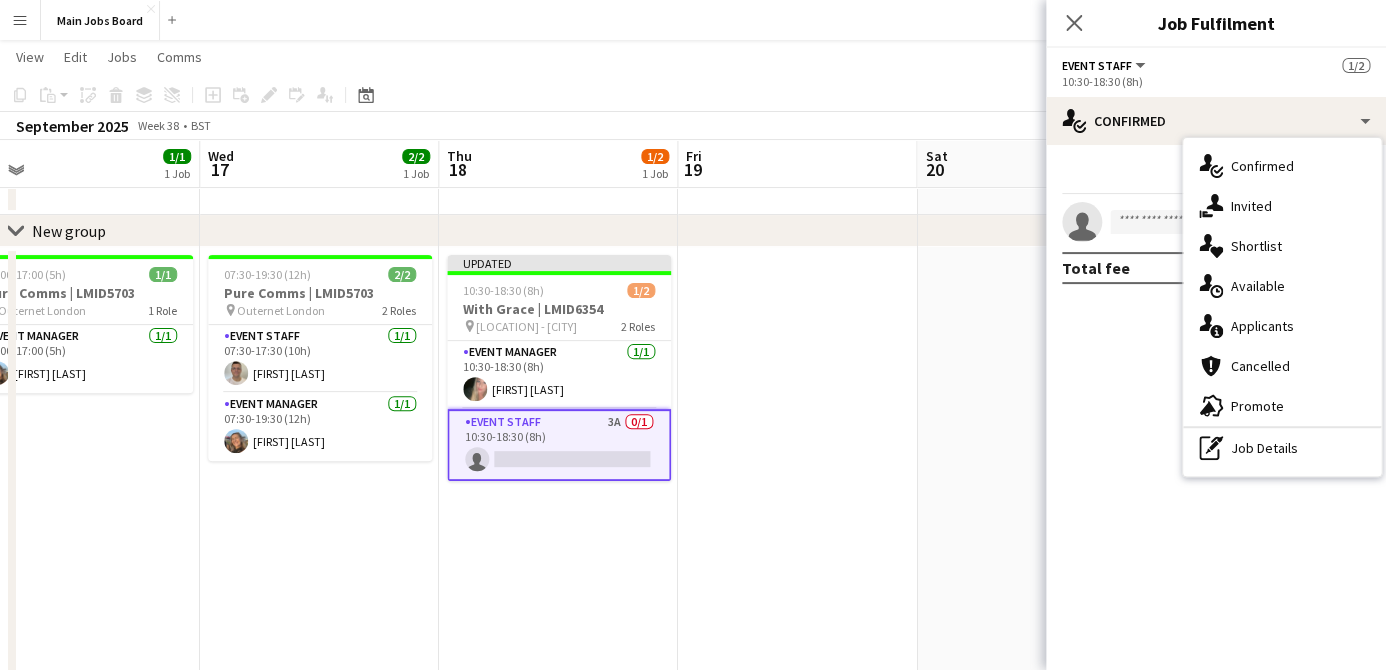 click on "pen-write" 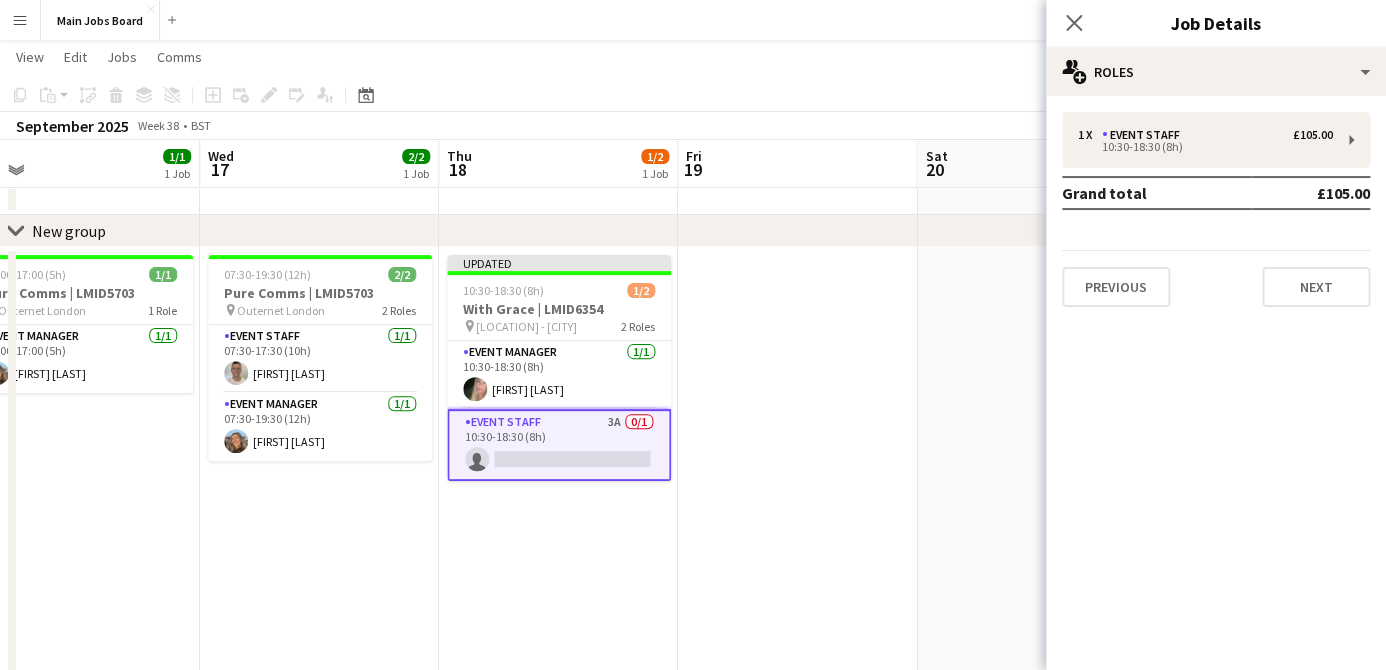 click on "Event Staff   3A   0/1   10:30-18:30 (8h)
single-neutral-actions" at bounding box center [559, 445] 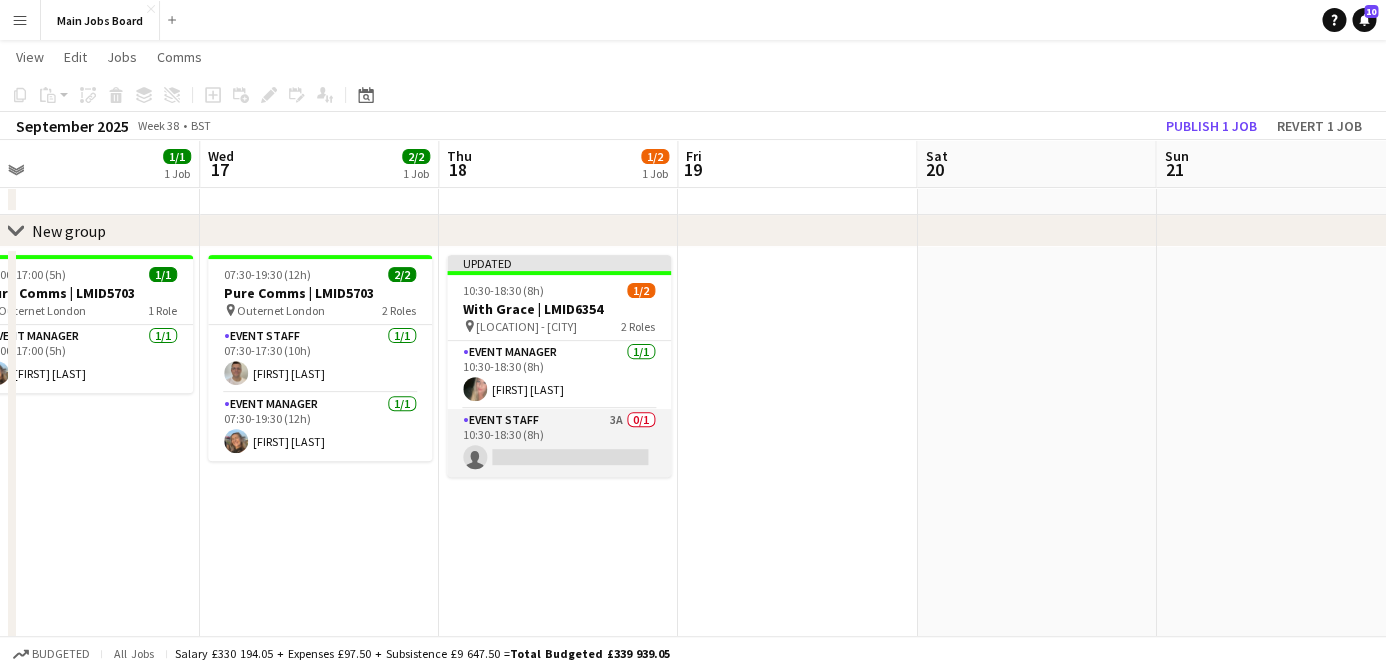 click on "Event Staff   3A   0/1   10:30-18:30 (8h)
single-neutral-actions" at bounding box center (559, 443) 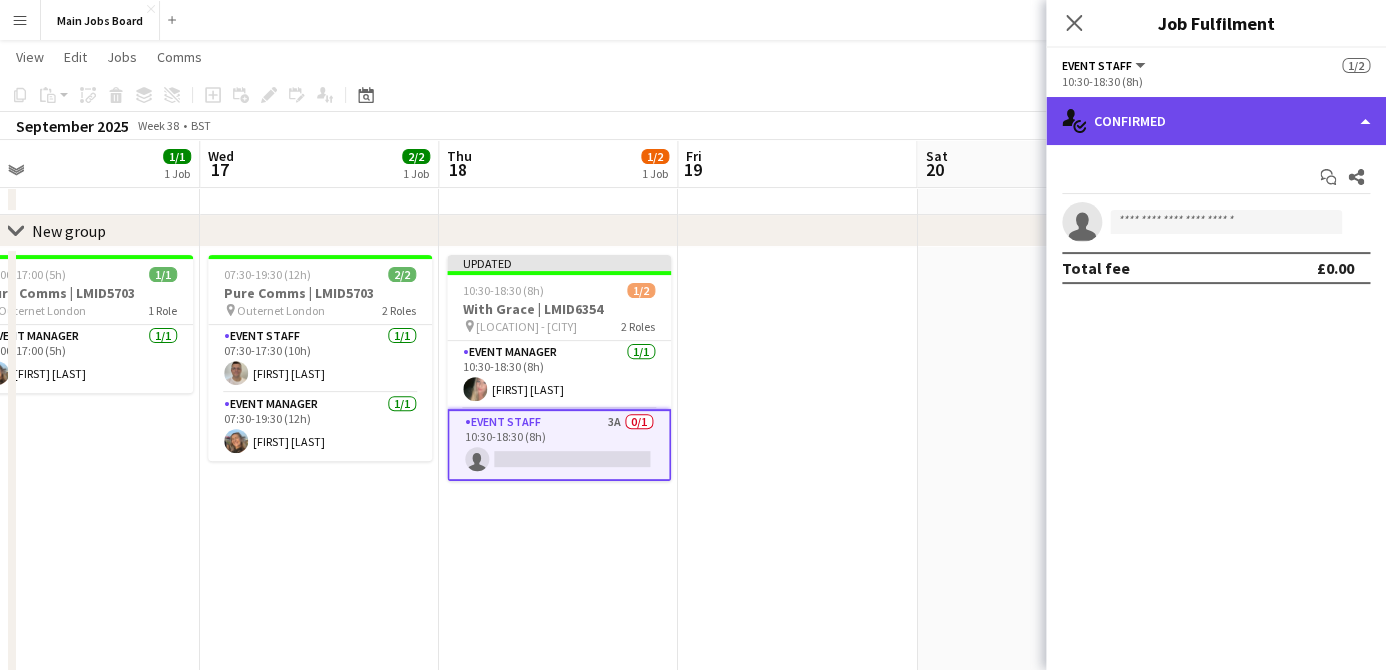 click on "single-neutral-actions-check-2
Confirmed" 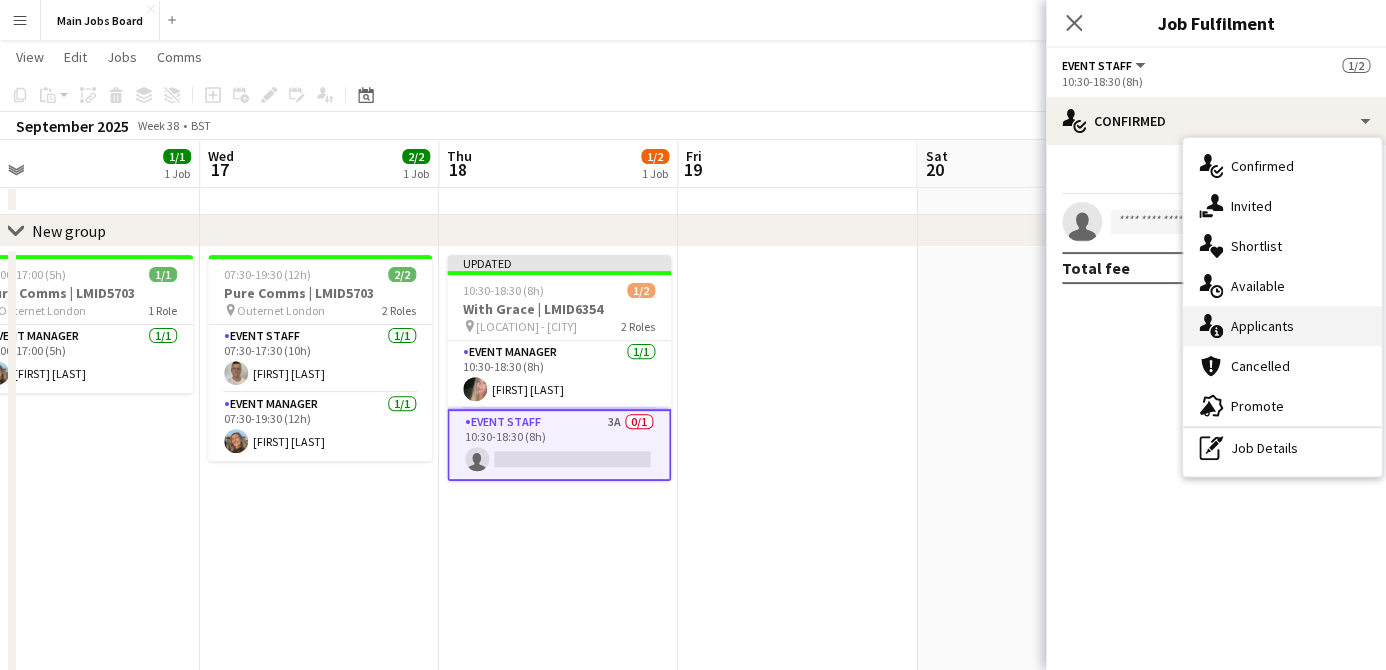 click on "single-neutral-actions-information
Applicants" at bounding box center (1282, 326) 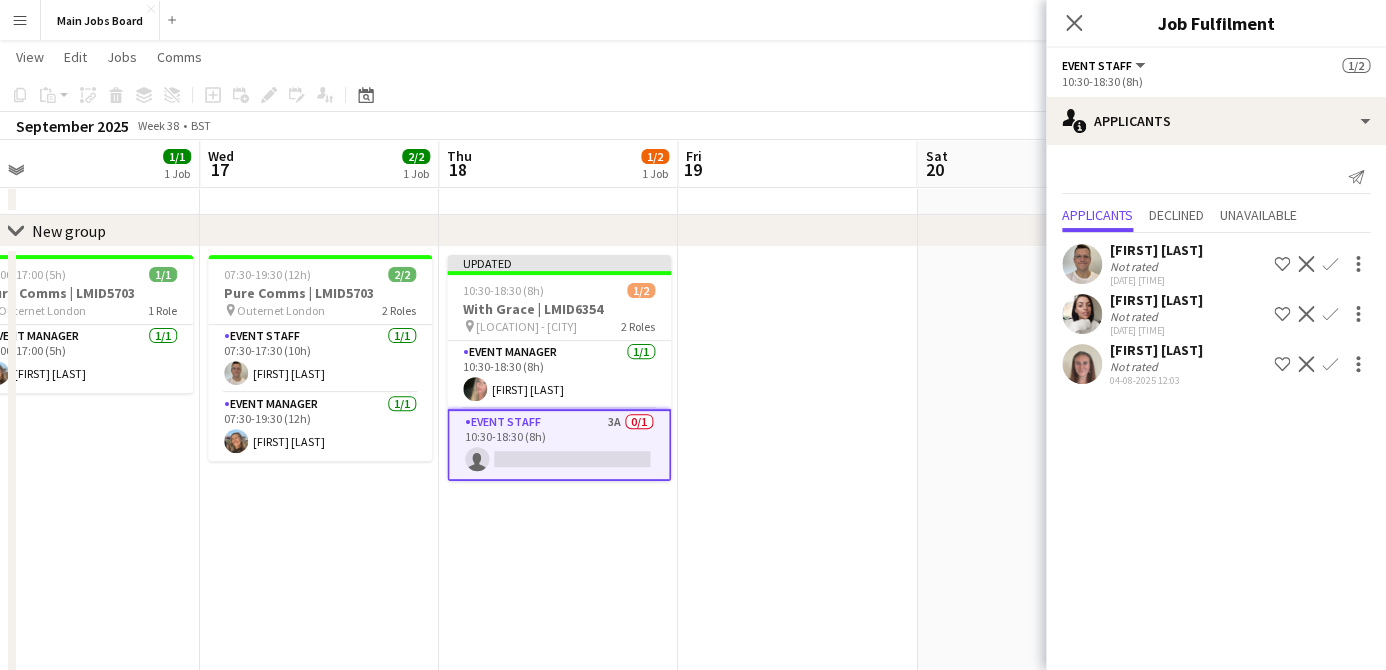 click on "Confirm" 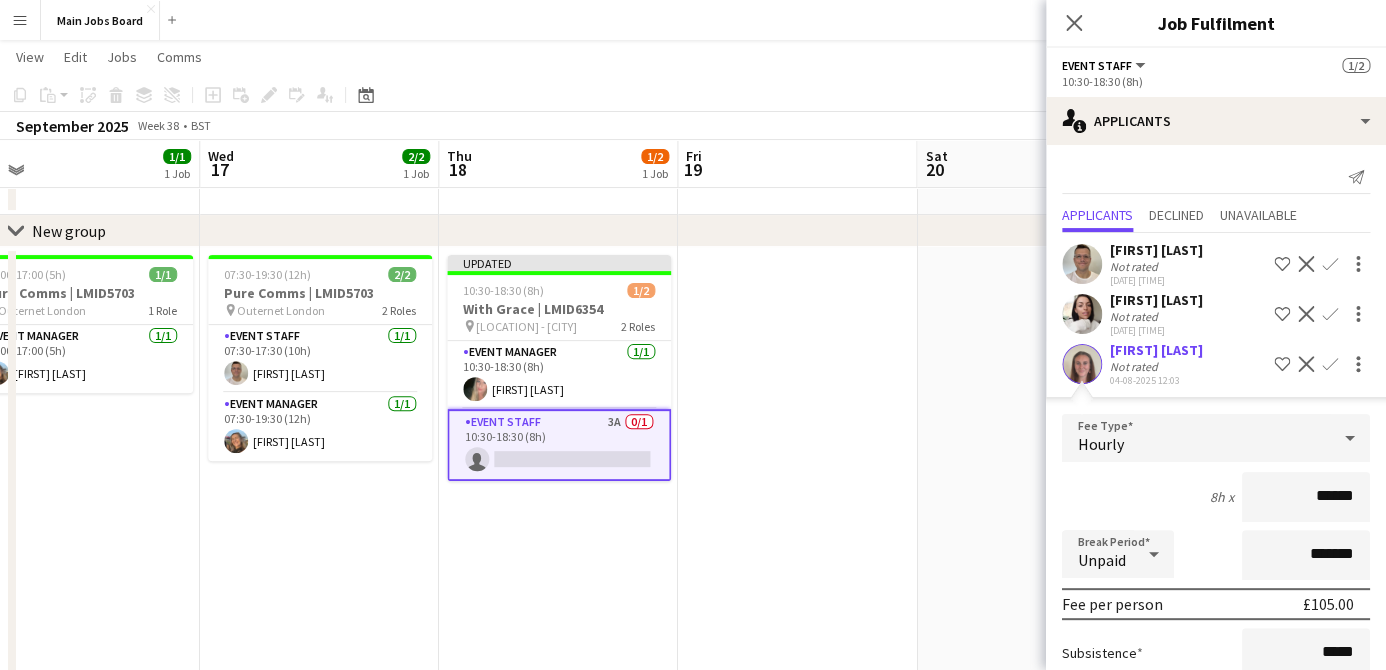 scroll, scrollTop: 194, scrollLeft: 0, axis: vertical 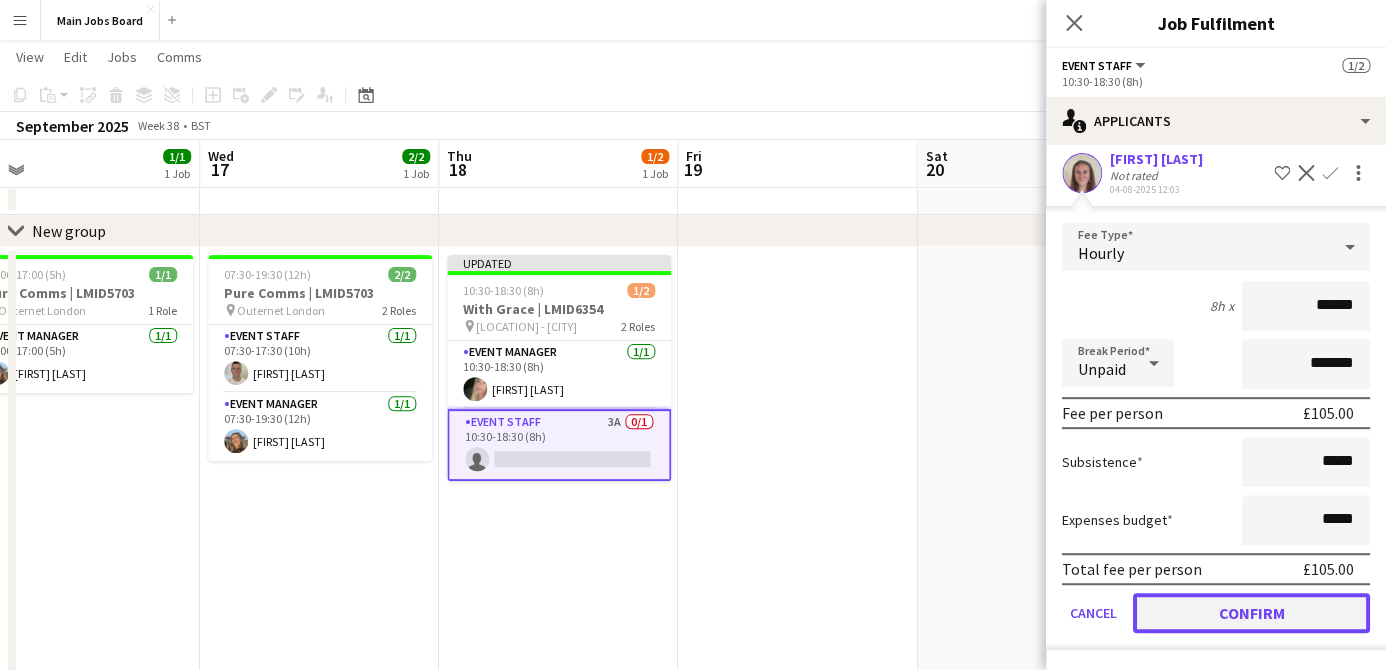 click on "Confirm" 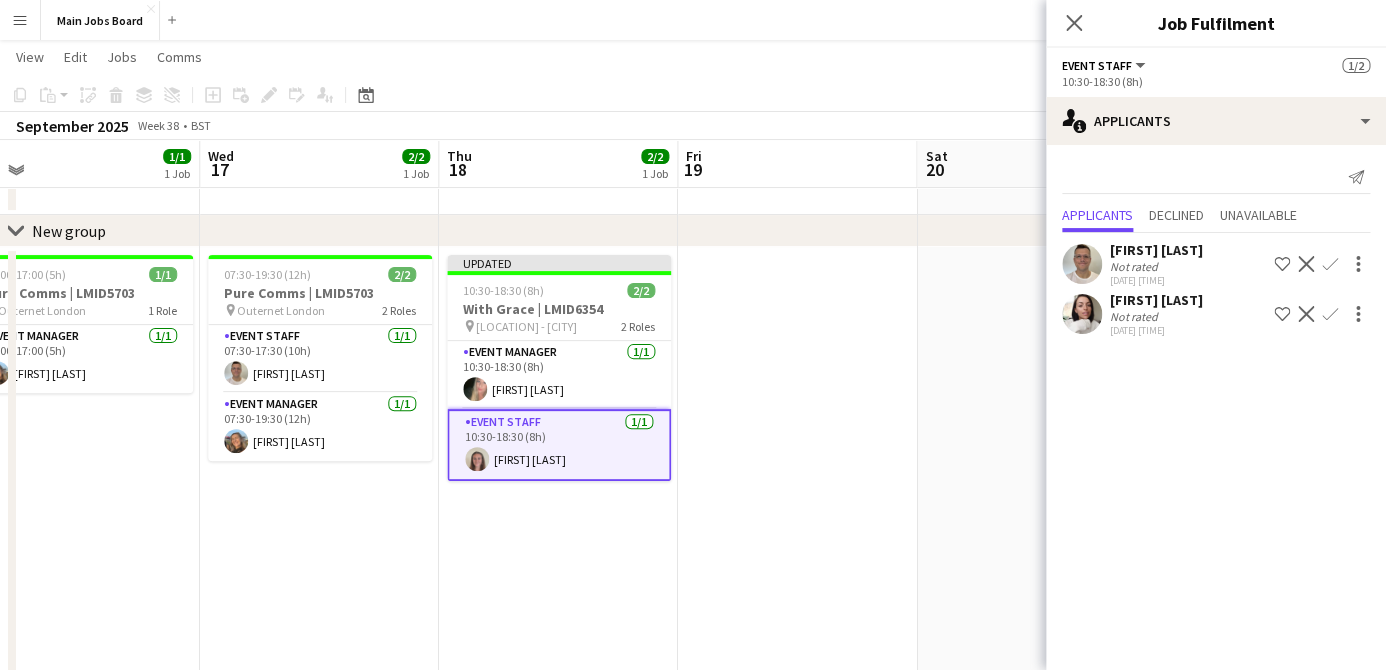 scroll, scrollTop: 0, scrollLeft: 0, axis: both 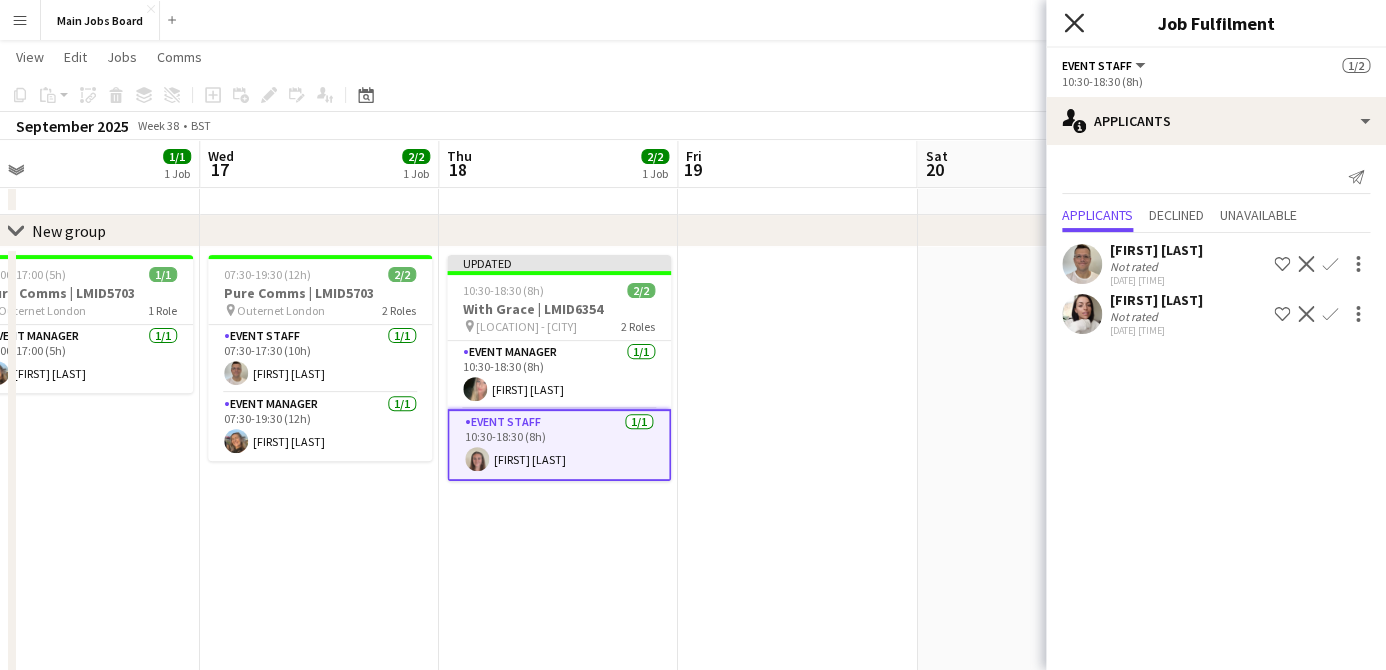 click 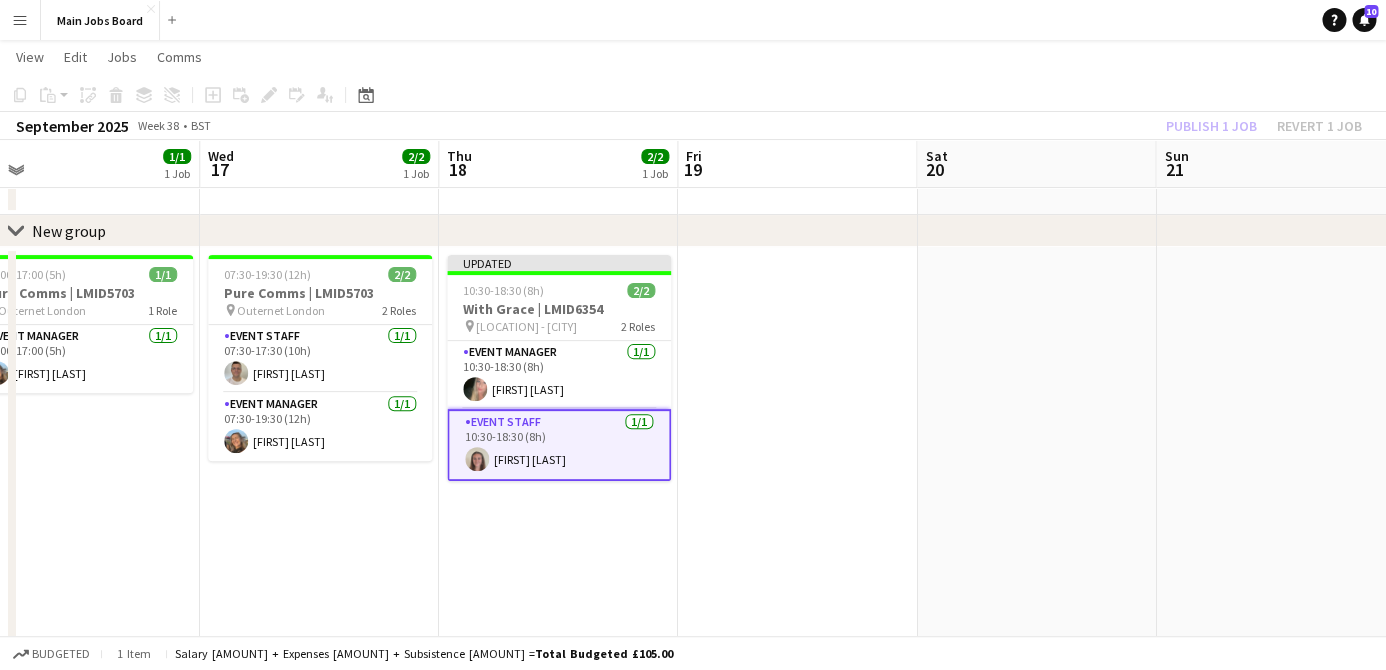 click on "Publish 1 job   Revert 1 job" 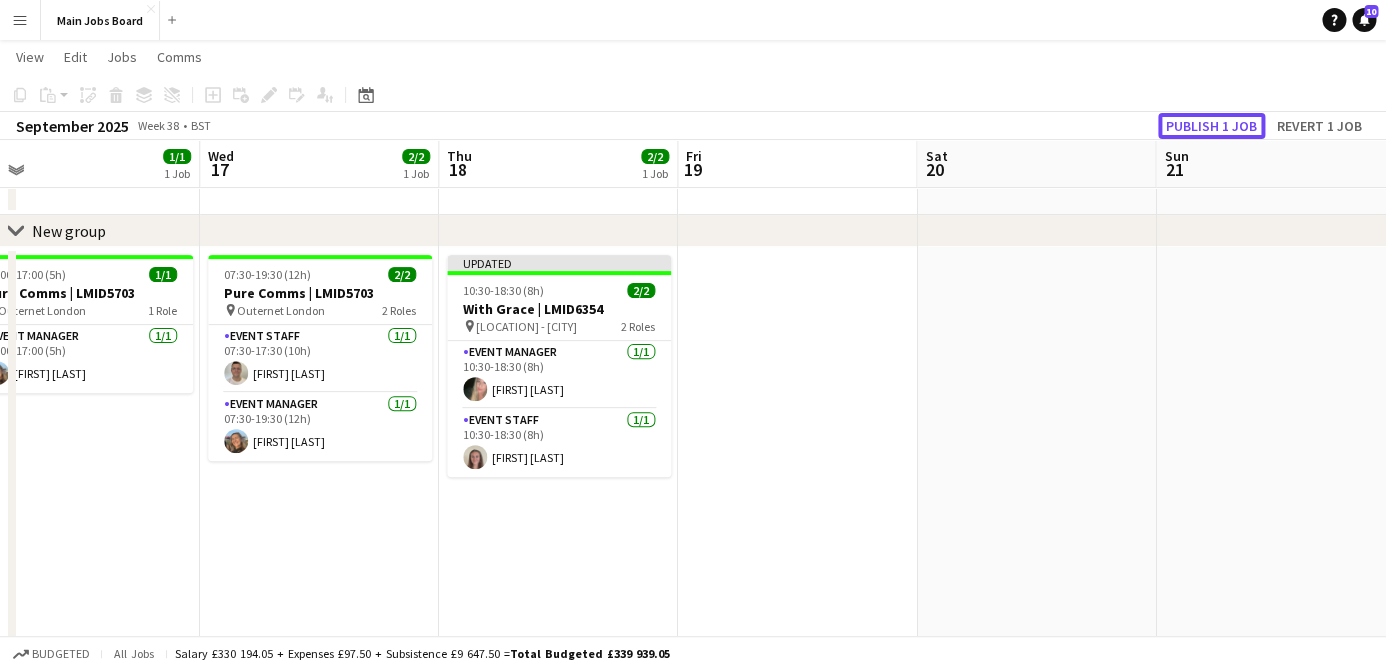 click on "Publish 1 job" 